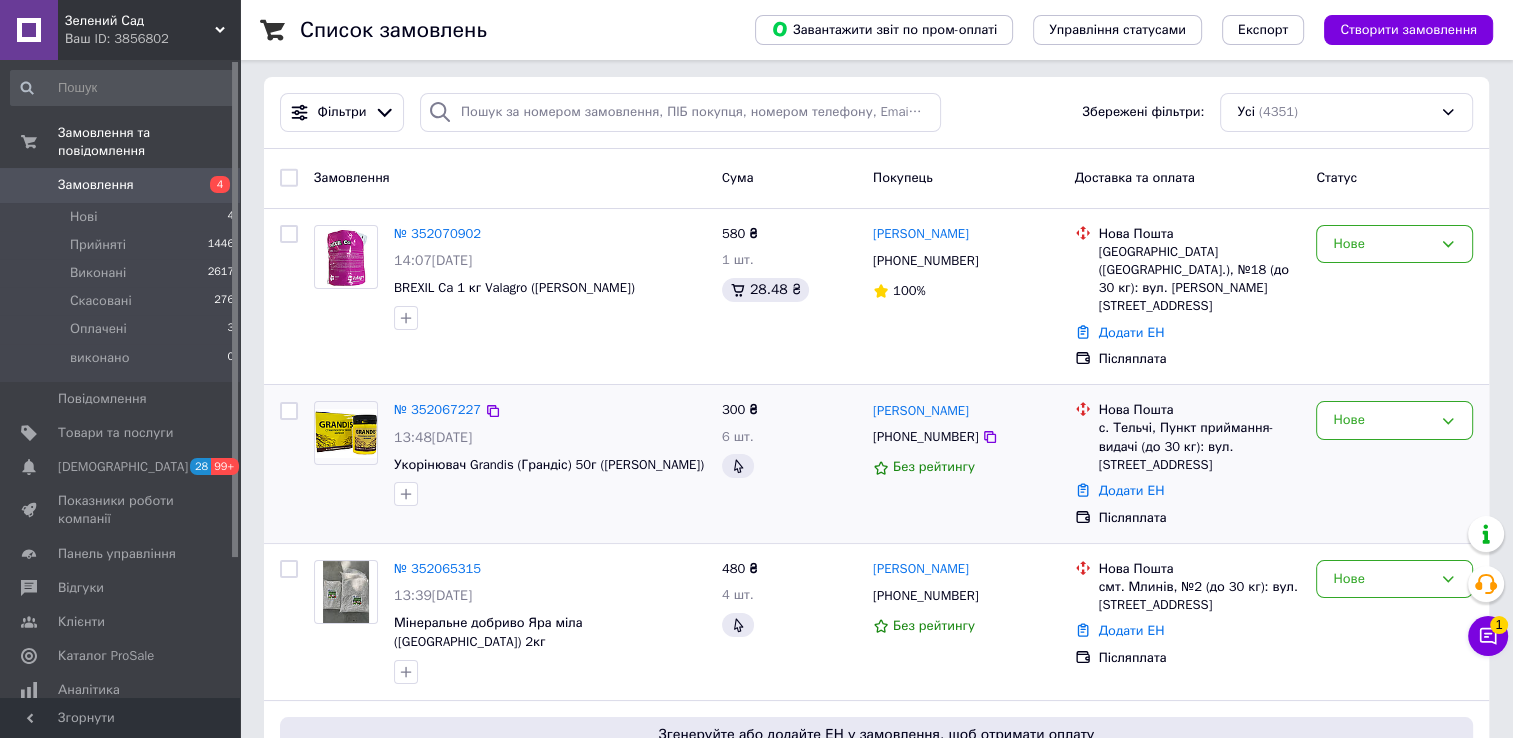 scroll, scrollTop: 0, scrollLeft: 0, axis: both 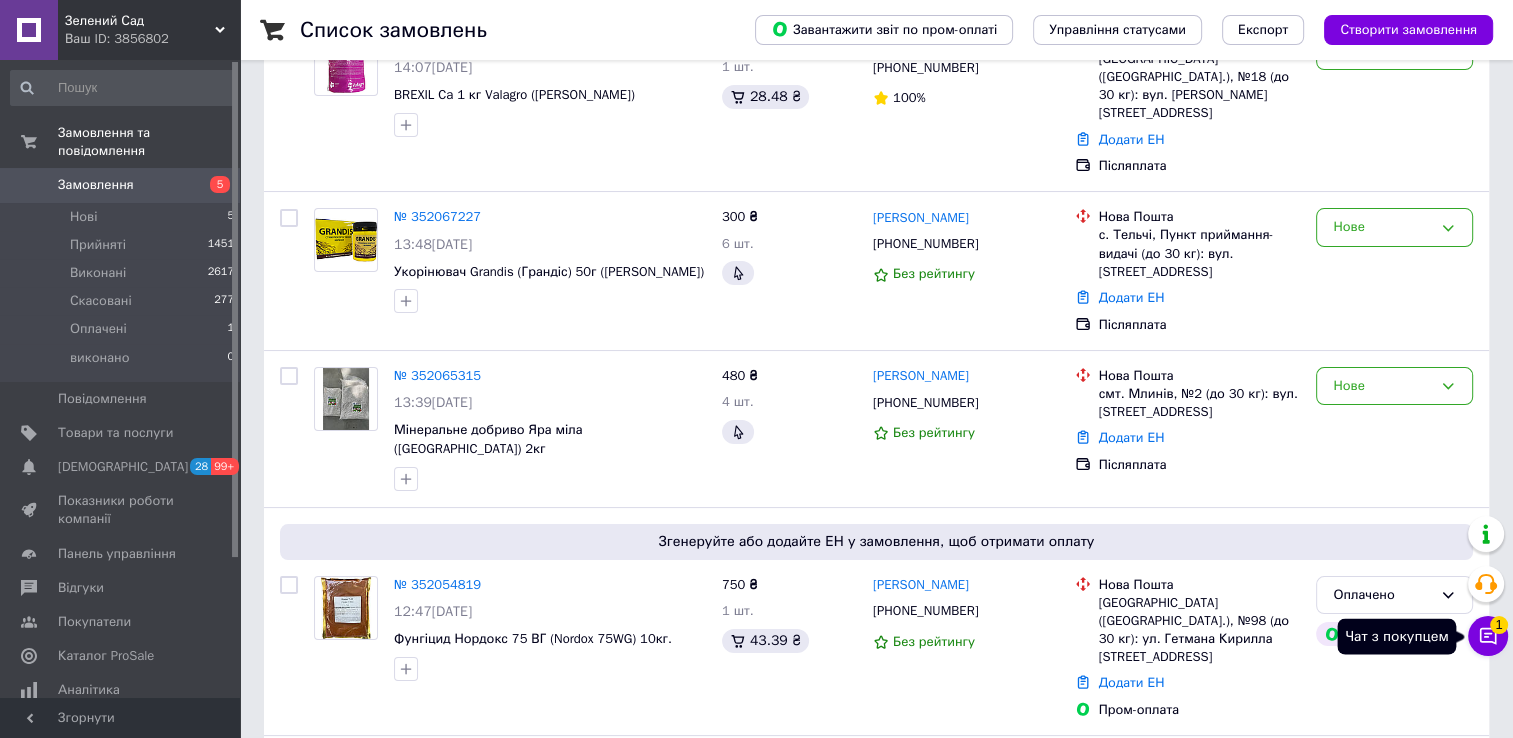 click 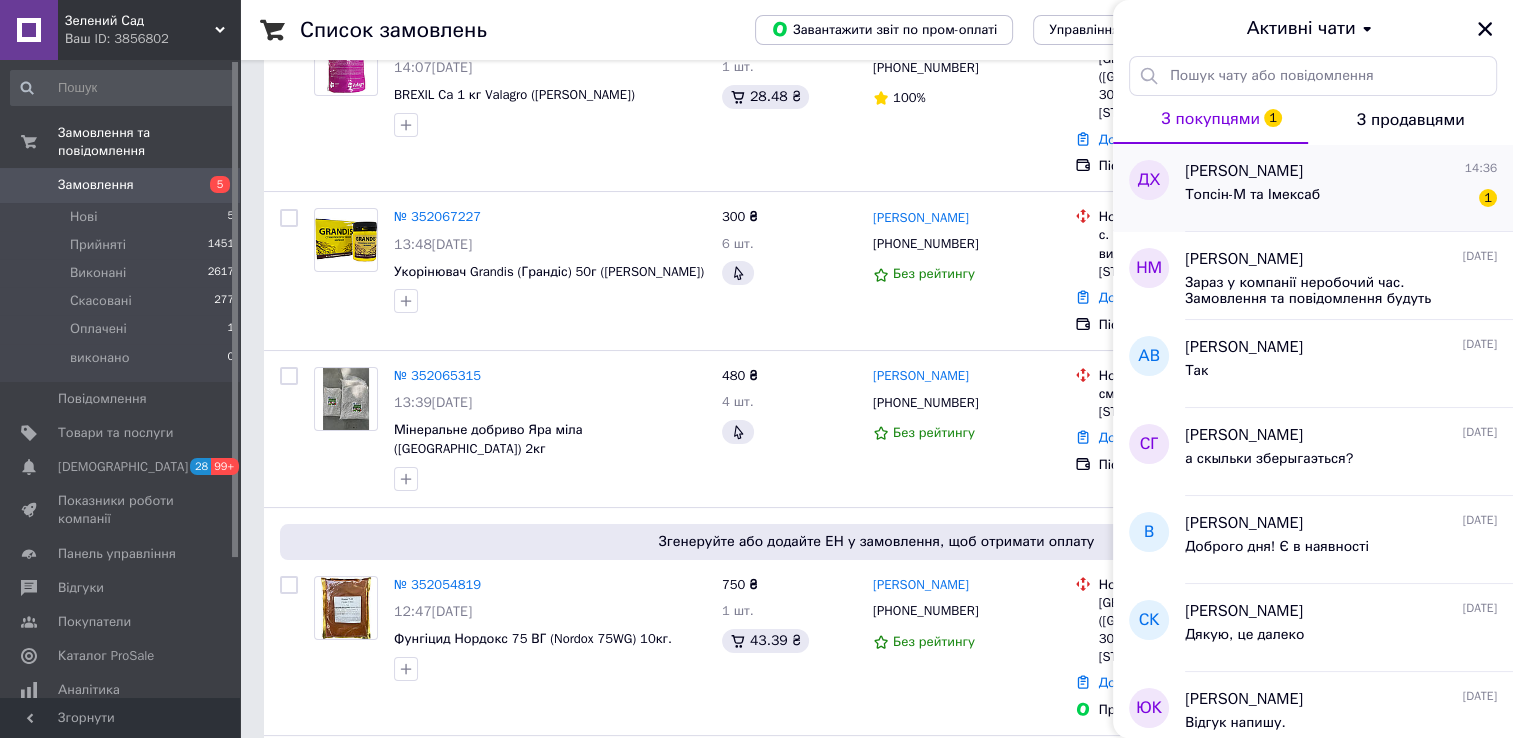click on "Топсін-М та Імексаб 1" at bounding box center [1341, 199] 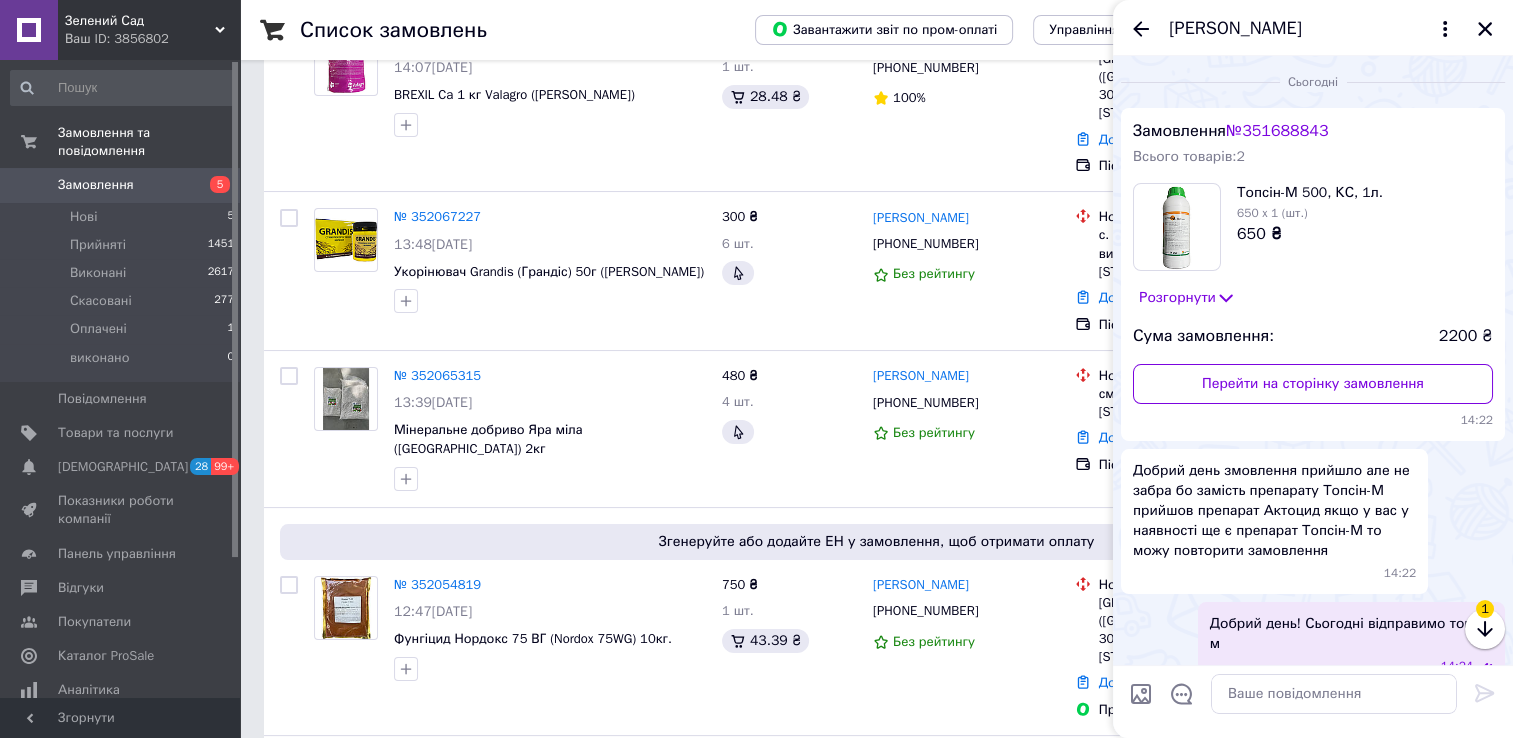 scroll, scrollTop: 119, scrollLeft: 0, axis: vertical 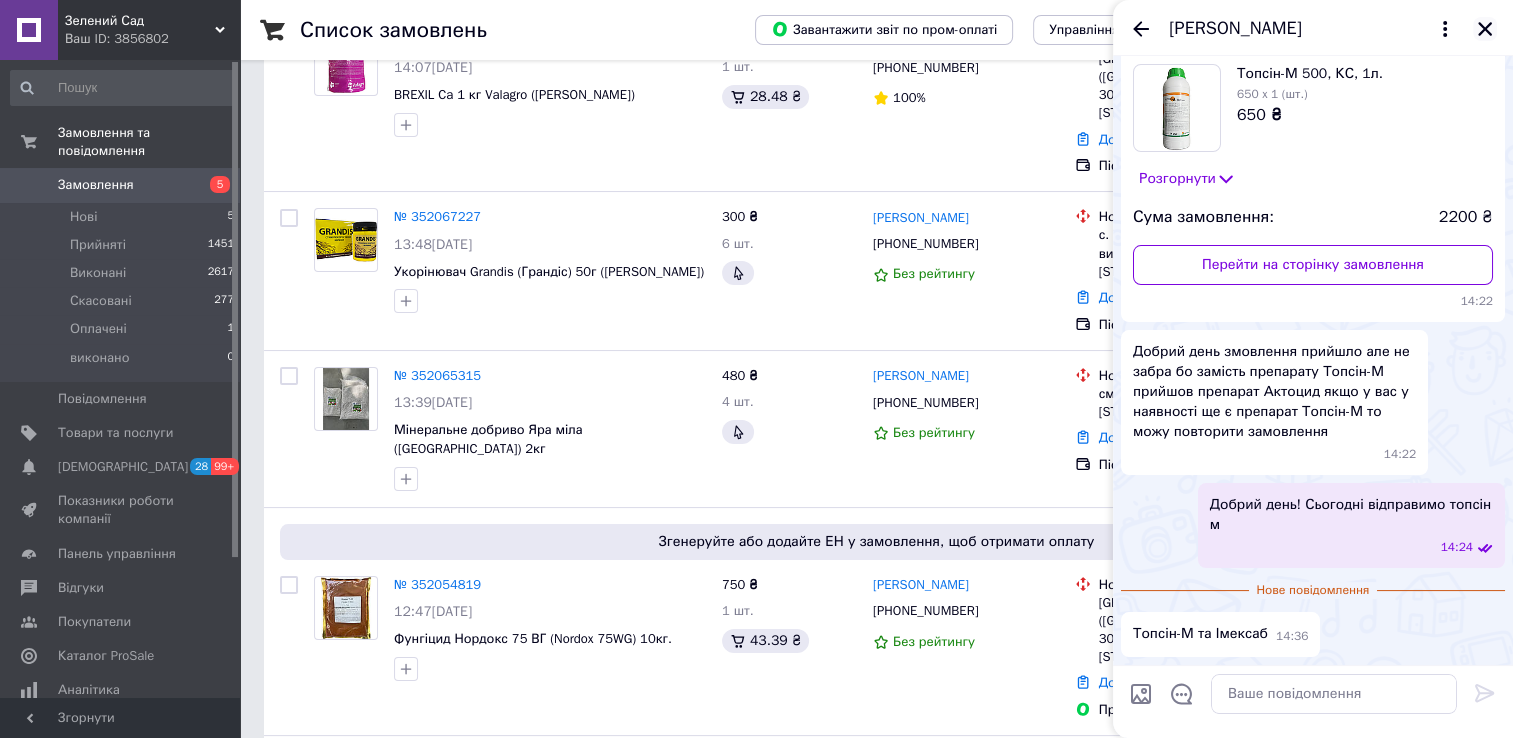 click 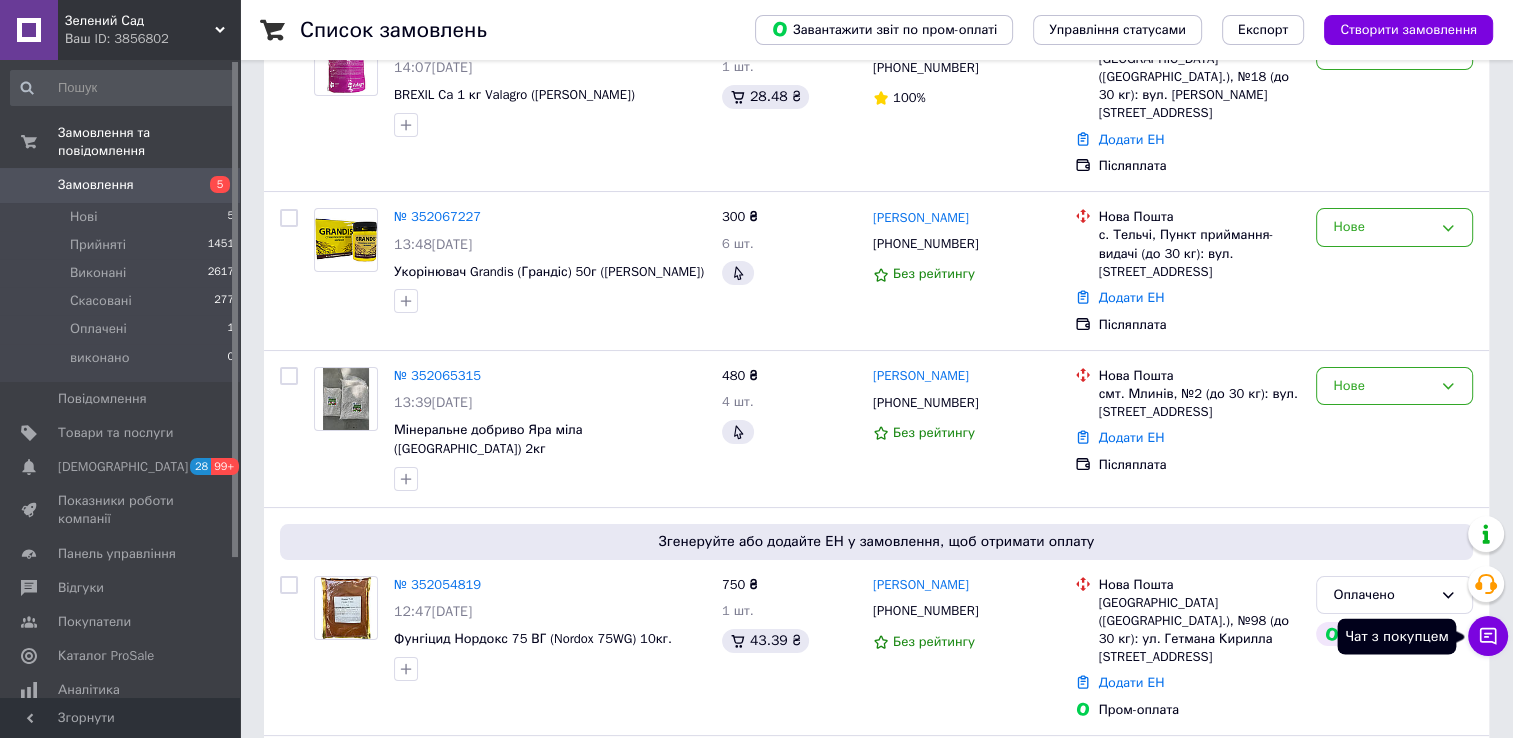 drag, startPoint x: 1477, startPoint y: 641, endPoint x: 1475, endPoint y: 626, distance: 15.132746 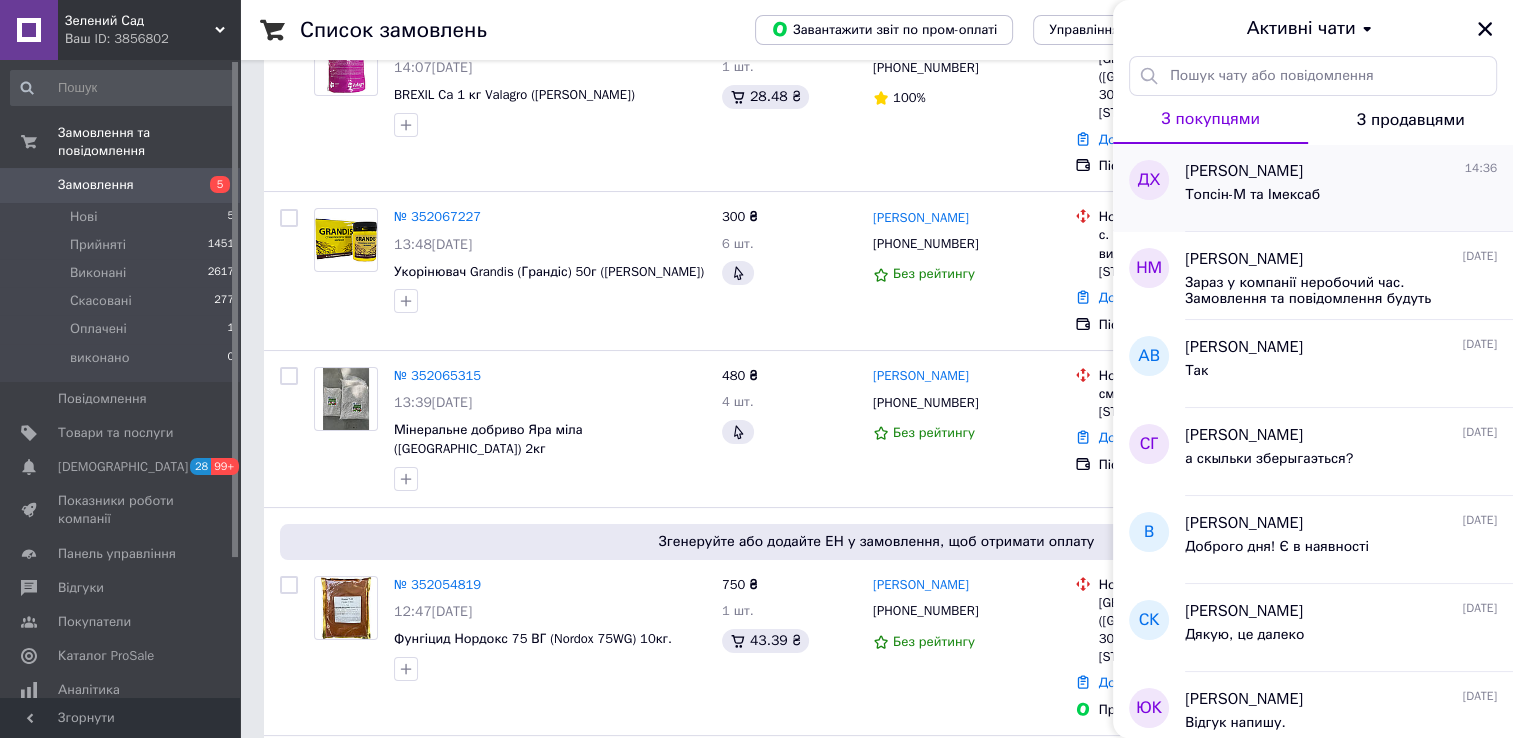 click on "[PERSON_NAME]" at bounding box center [1244, 171] 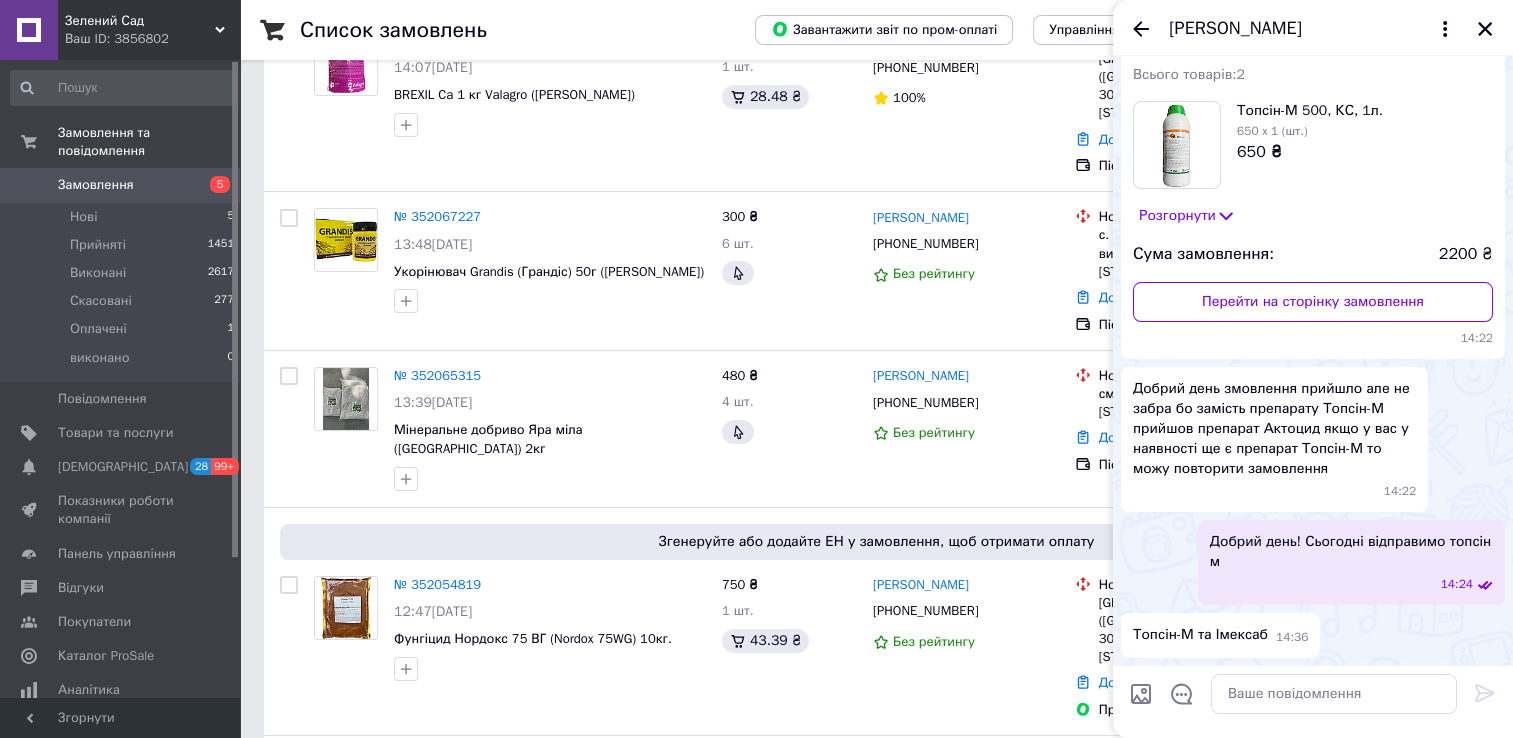 scroll, scrollTop: 0, scrollLeft: 0, axis: both 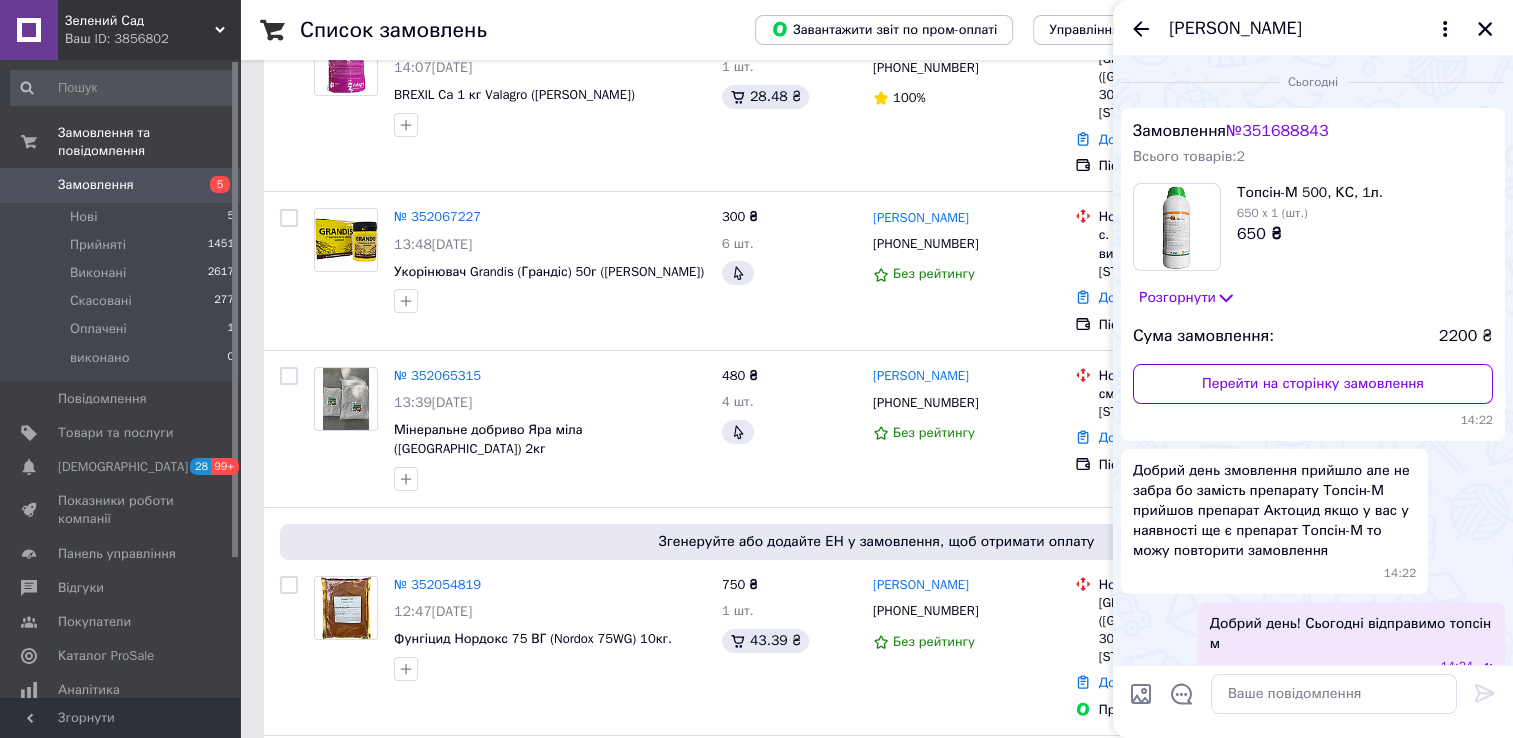 click on "№ 351688843" at bounding box center (1277, 131) 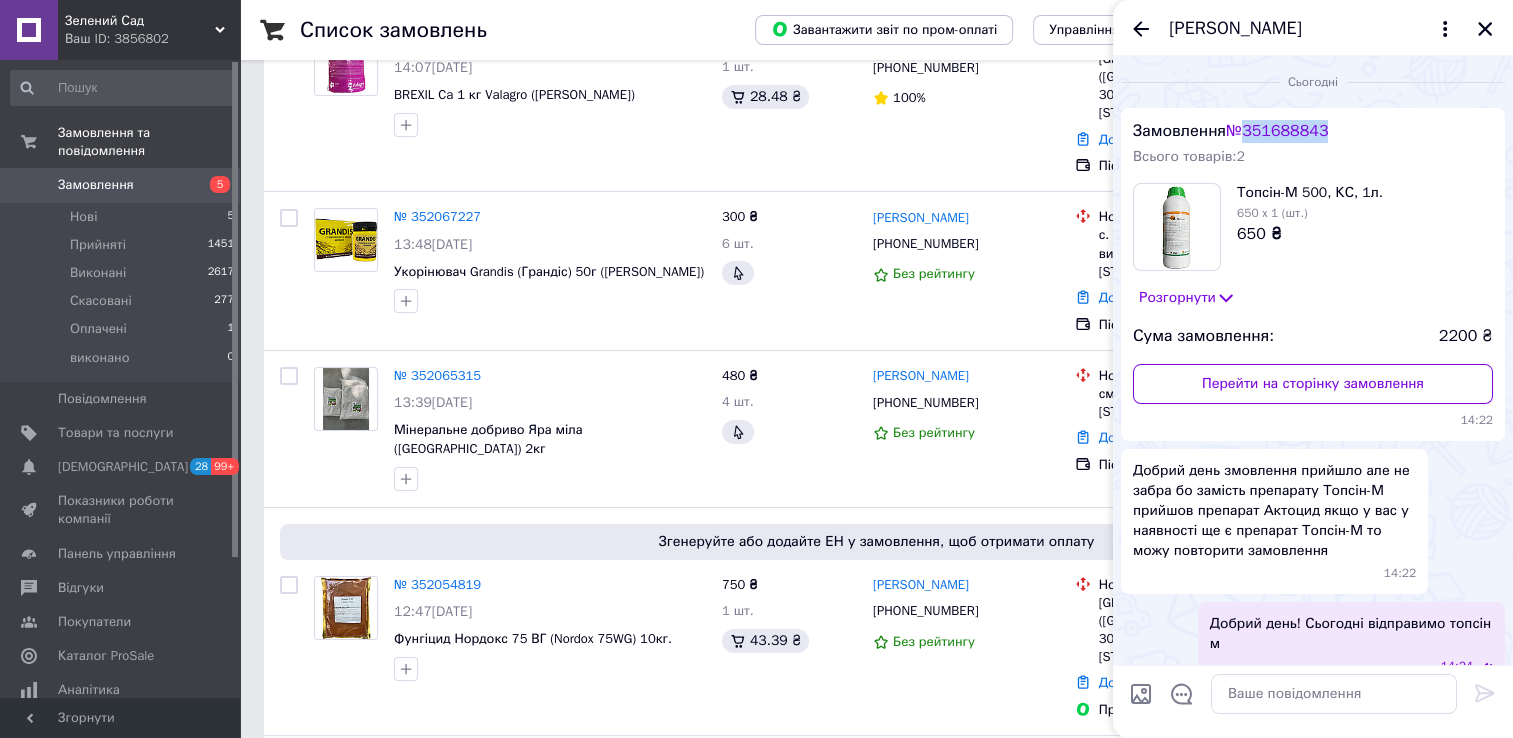 click on "№ 351688843" at bounding box center (1277, 131) 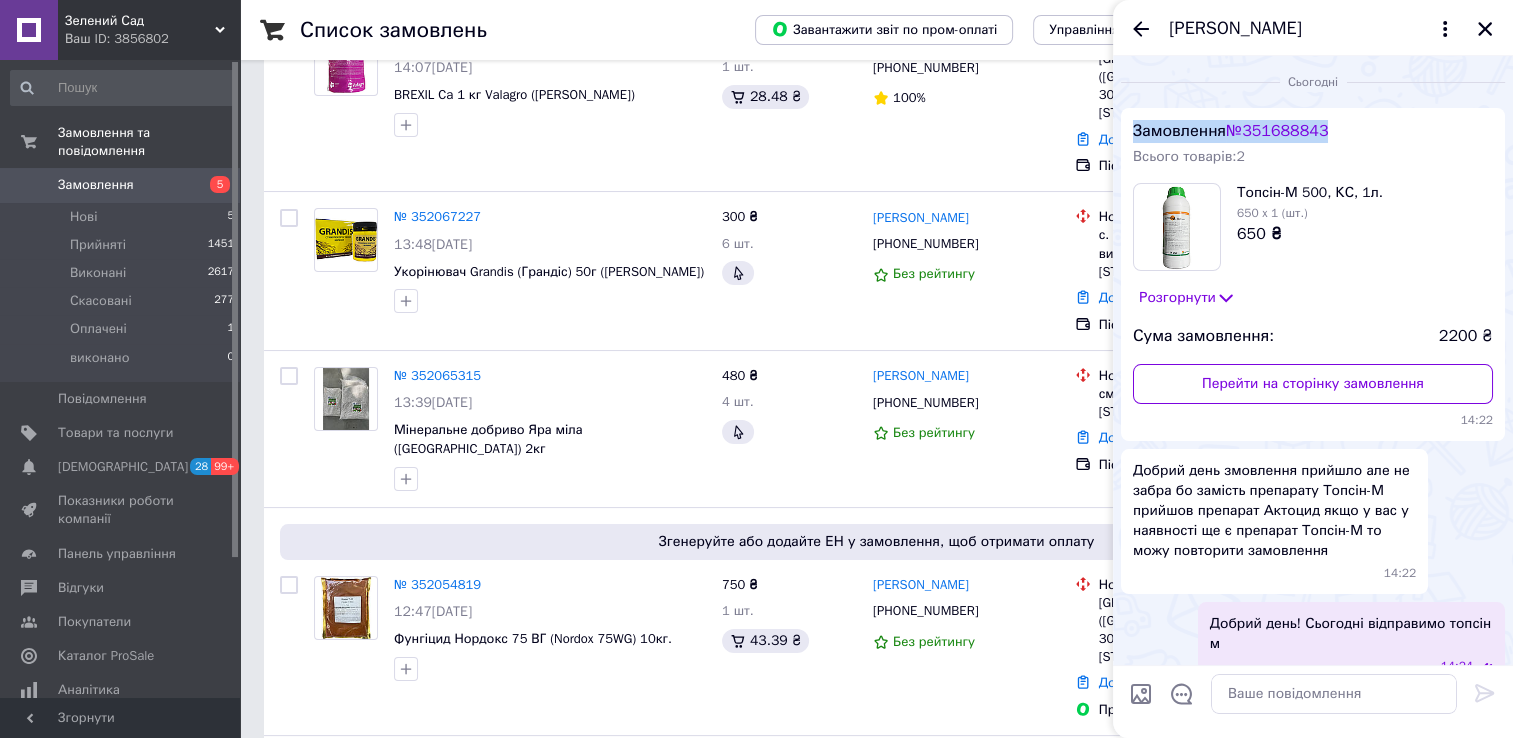 click on "№ 351688843" at bounding box center [1277, 131] 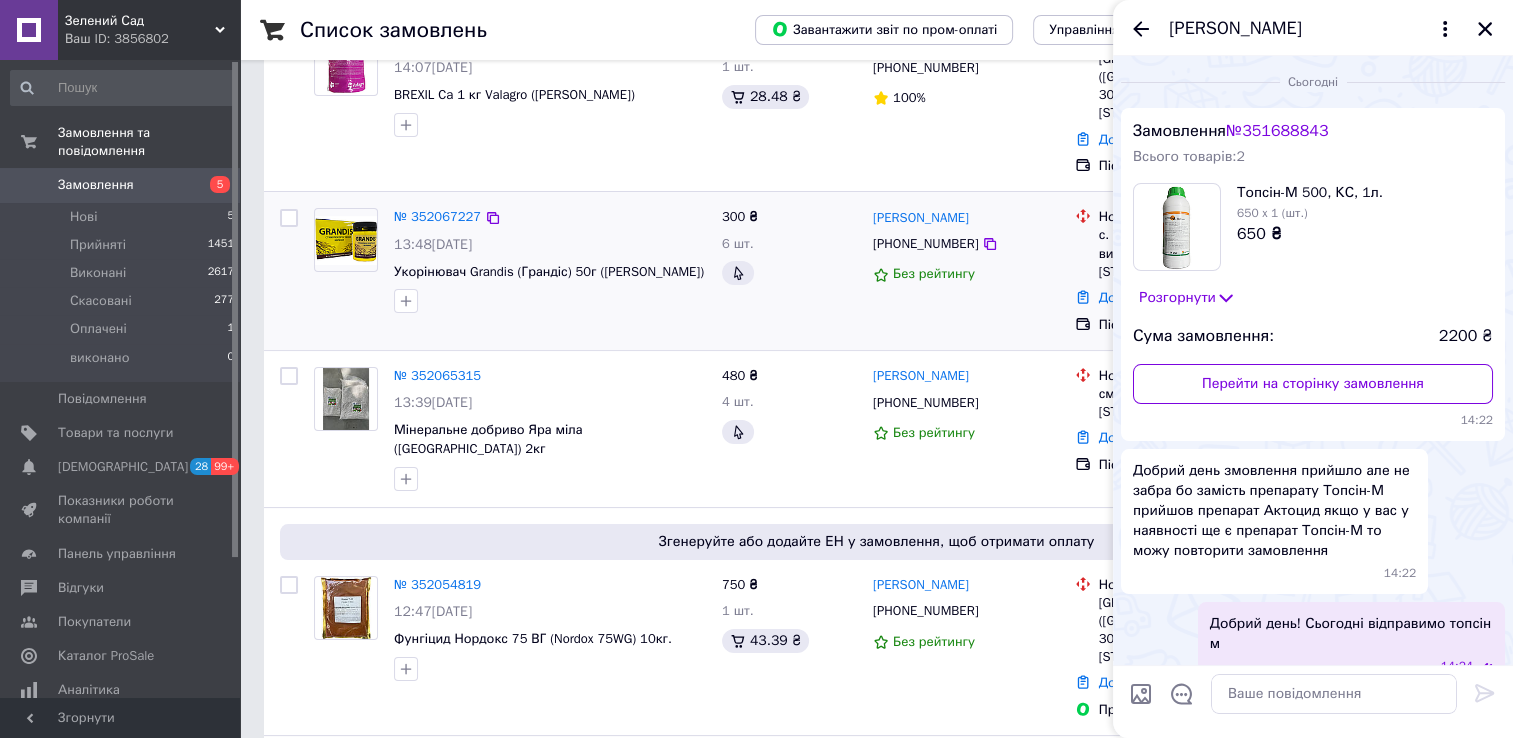 drag, startPoint x: 1274, startPoint y: 127, endPoint x: 887, endPoint y: 269, distance: 412.2293 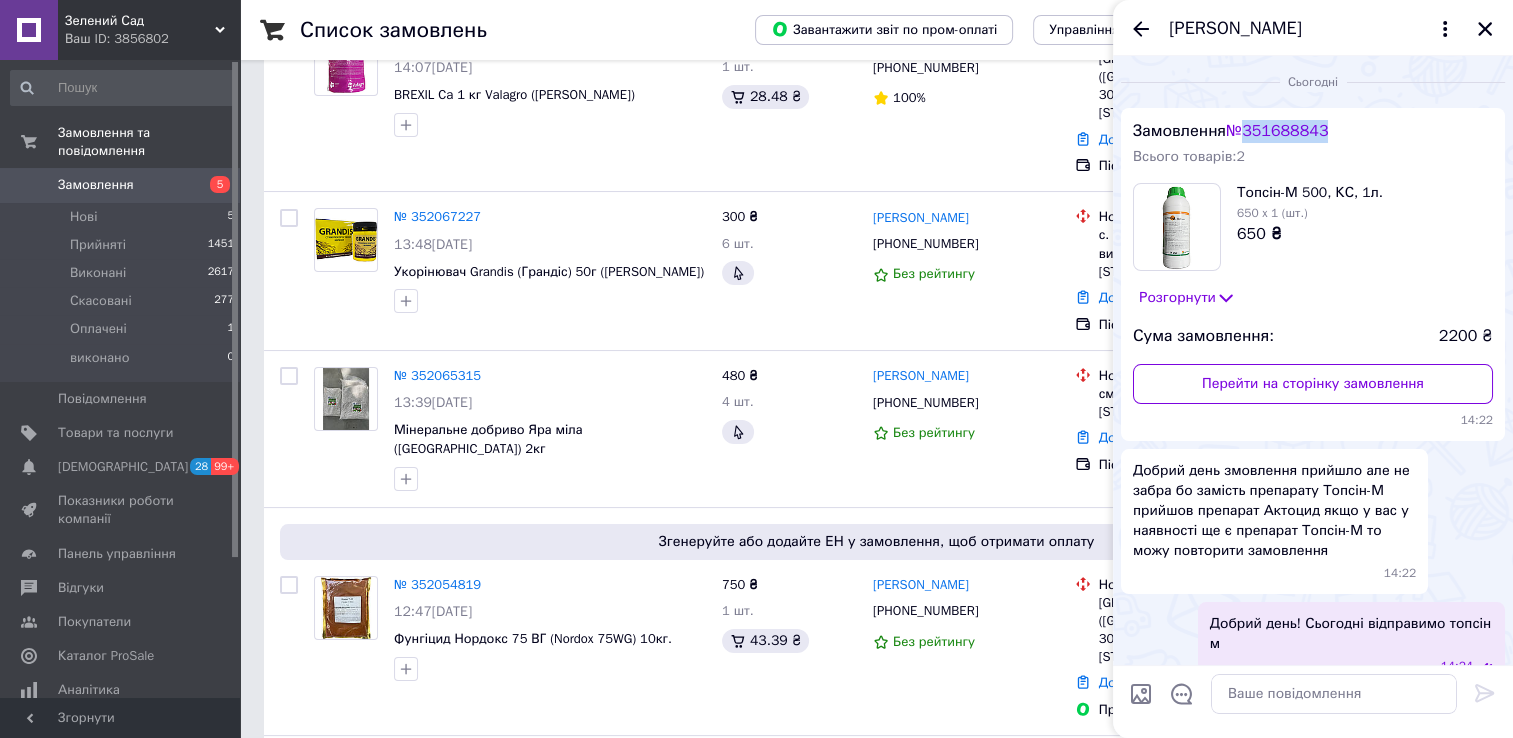 drag, startPoint x: 1255, startPoint y: 131, endPoint x: 1336, endPoint y: 130, distance: 81.00617 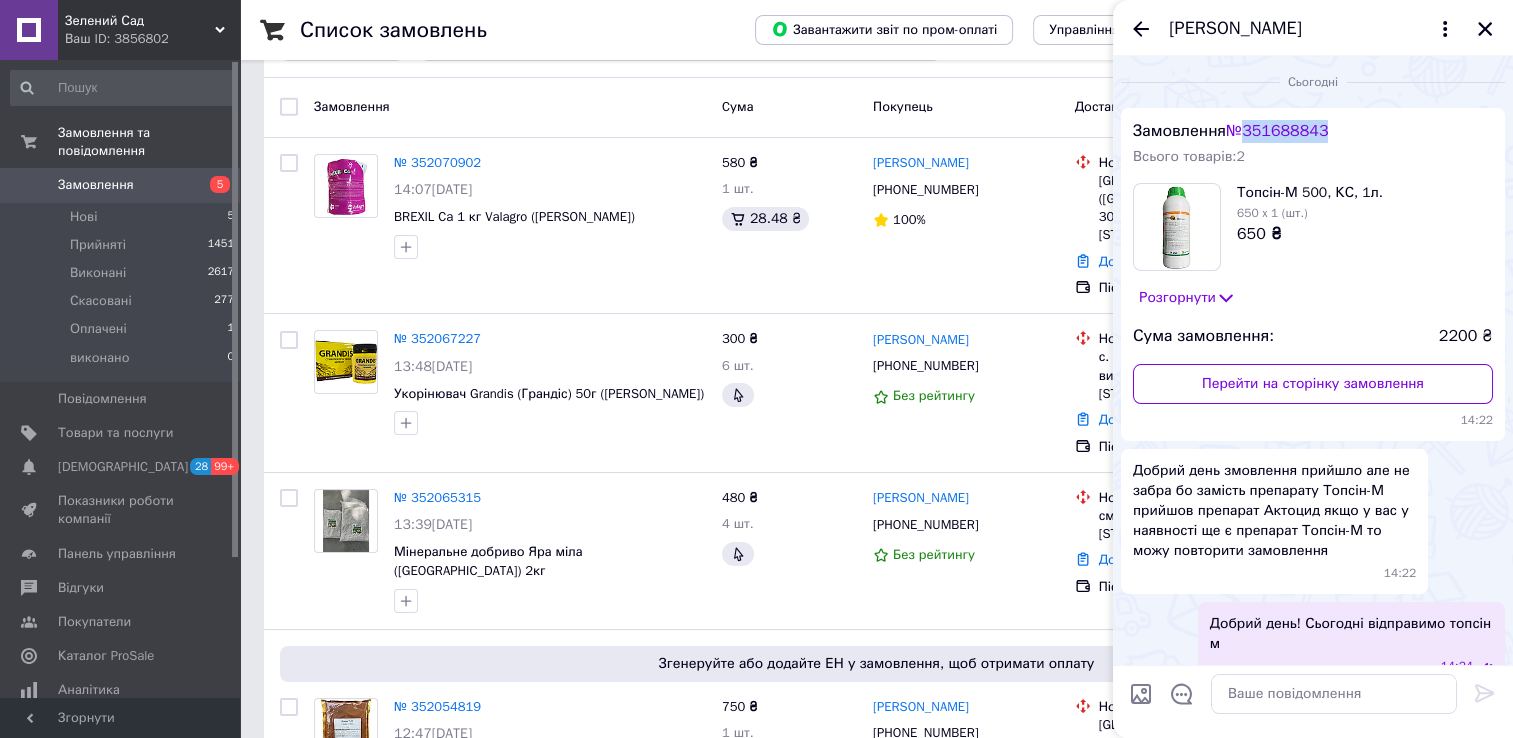 scroll, scrollTop: 0, scrollLeft: 0, axis: both 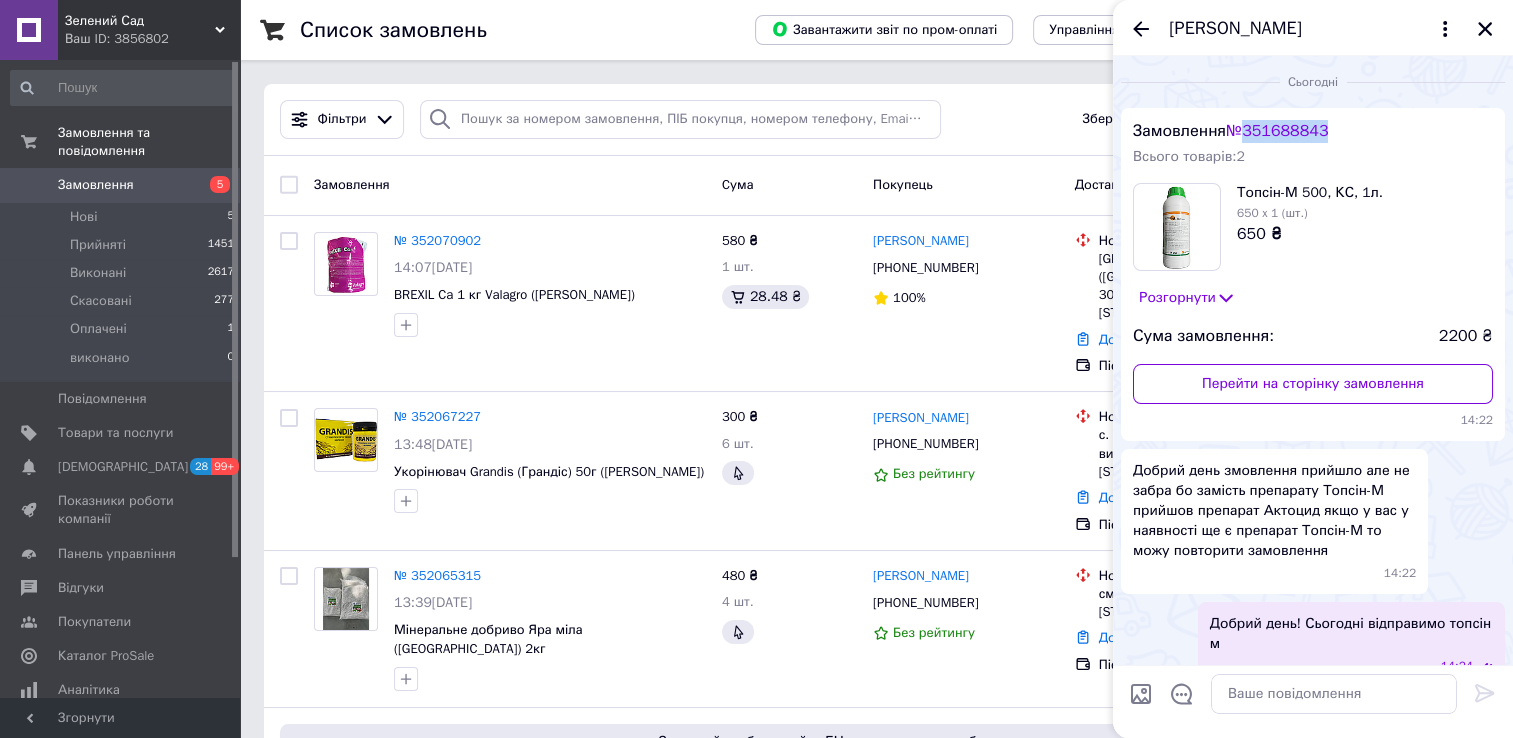 drag, startPoint x: 1480, startPoint y: 36, endPoint x: 1457, endPoint y: 32, distance: 23.345236 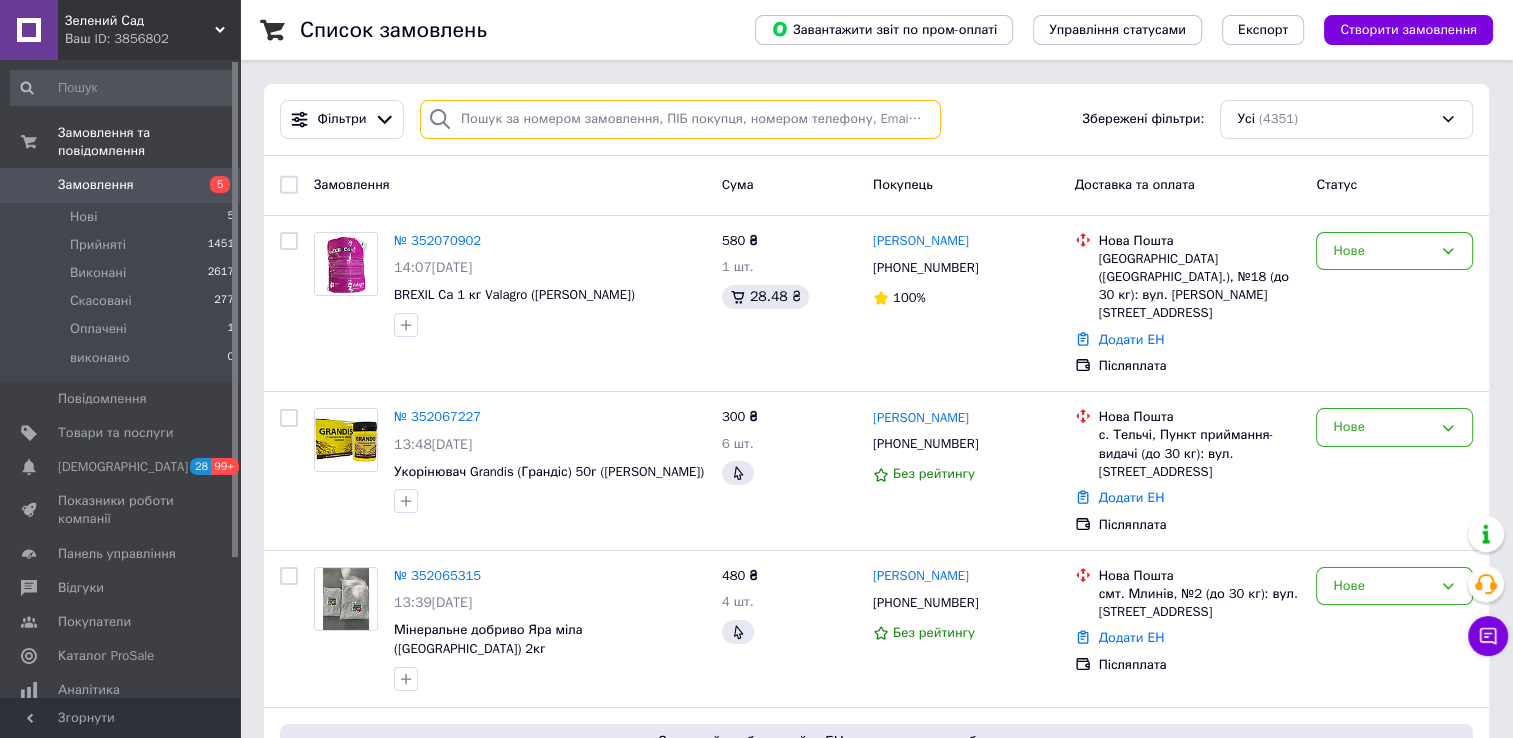 click at bounding box center [680, 119] 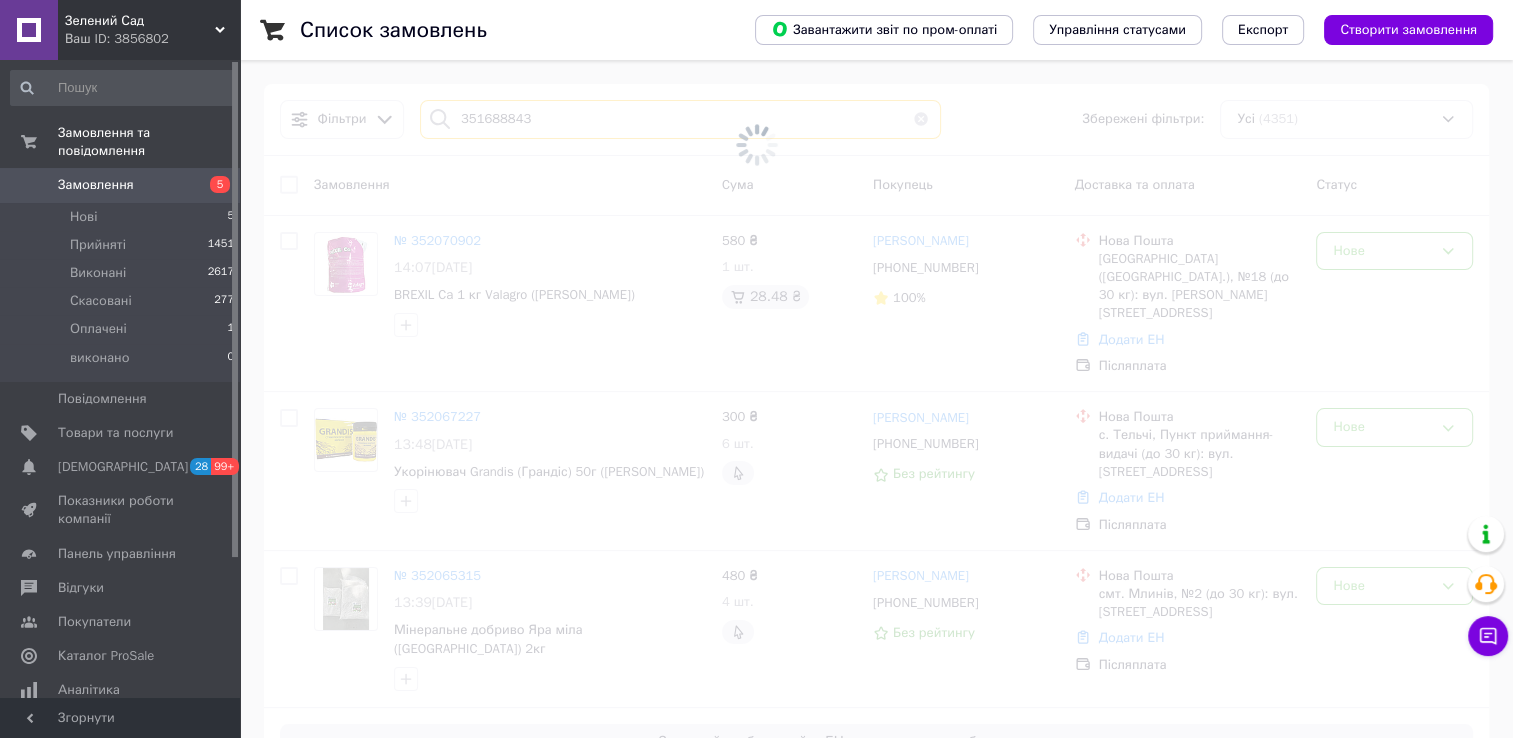 type on "351688843" 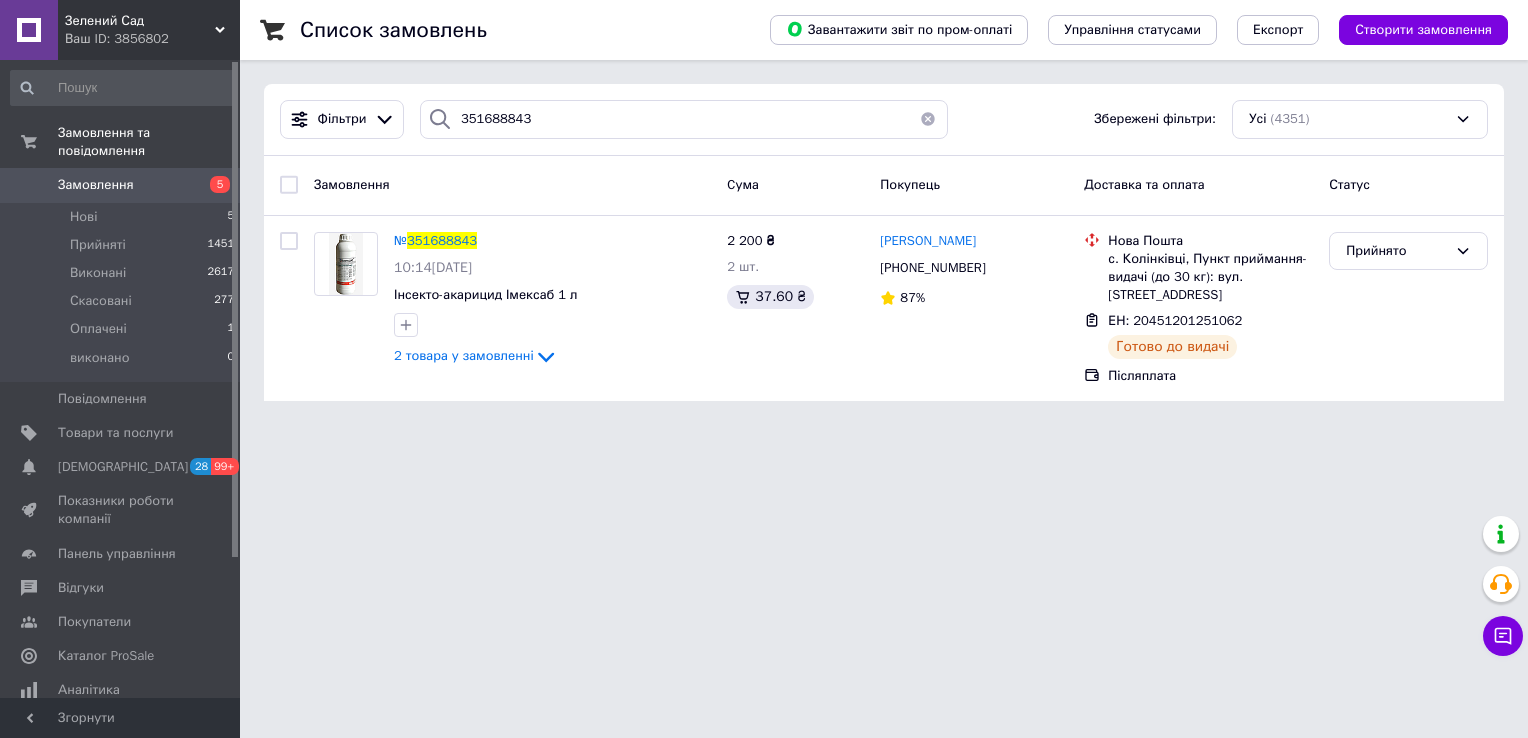 drag, startPoint x: 924, startPoint y: 127, endPoint x: 886, endPoint y: 114, distance: 40.16217 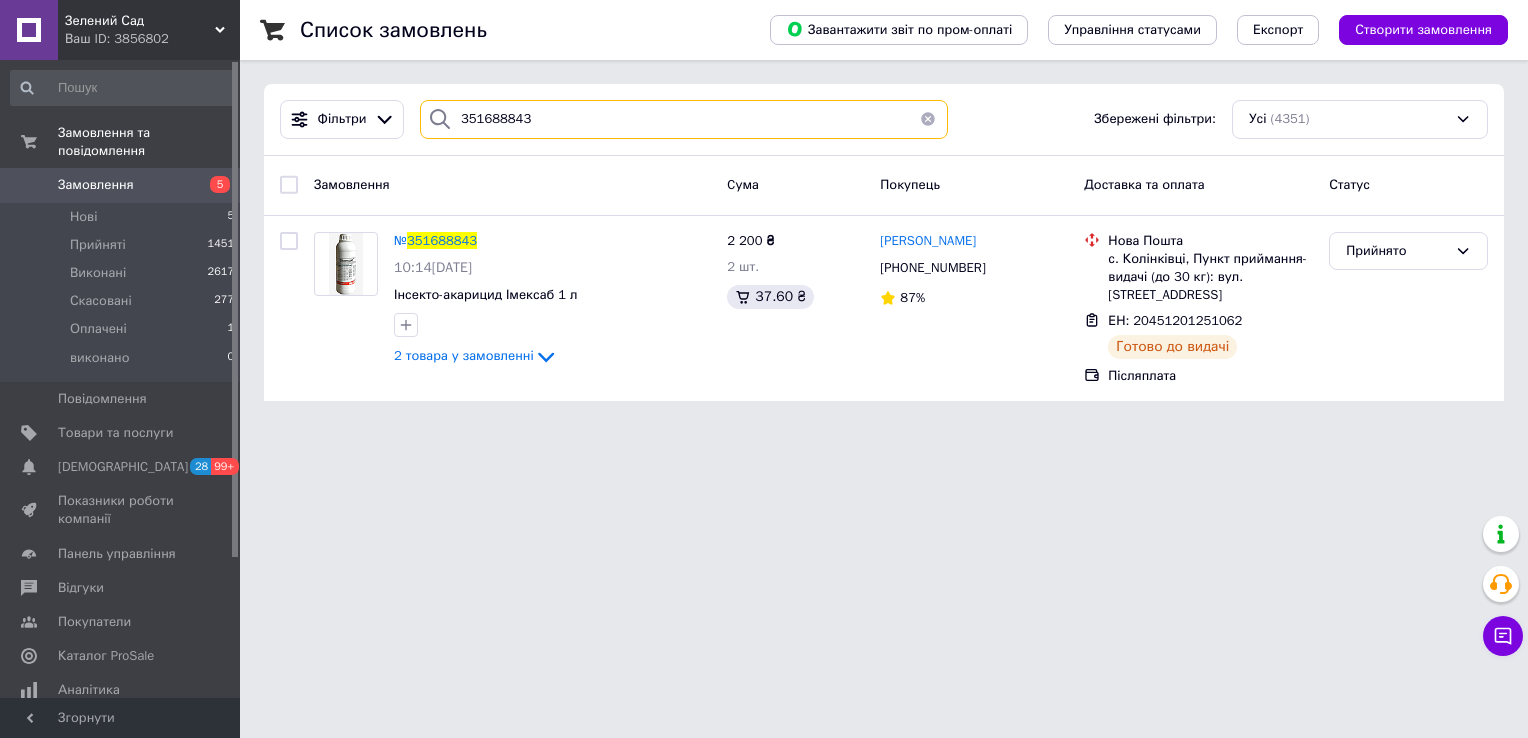 type 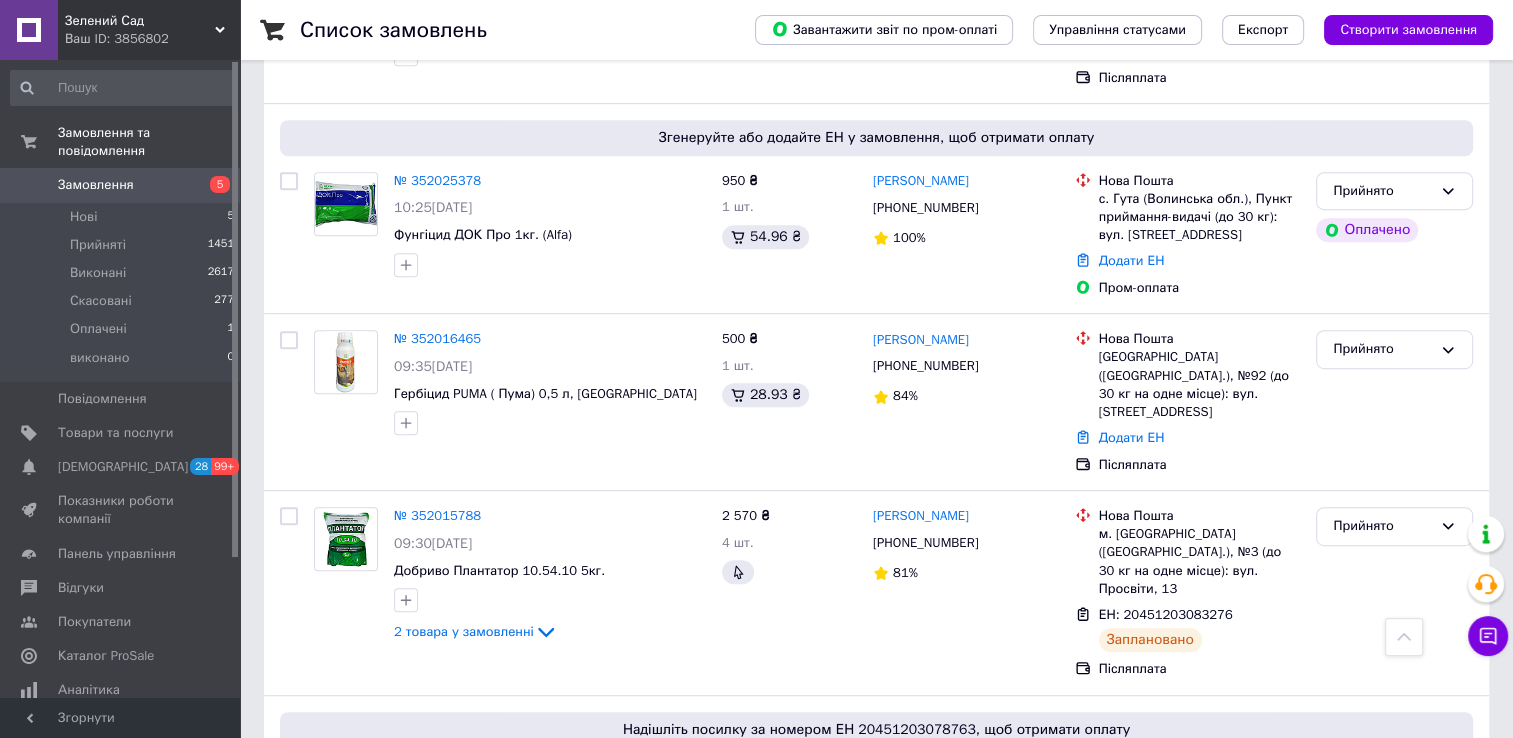 scroll, scrollTop: 1000, scrollLeft: 0, axis: vertical 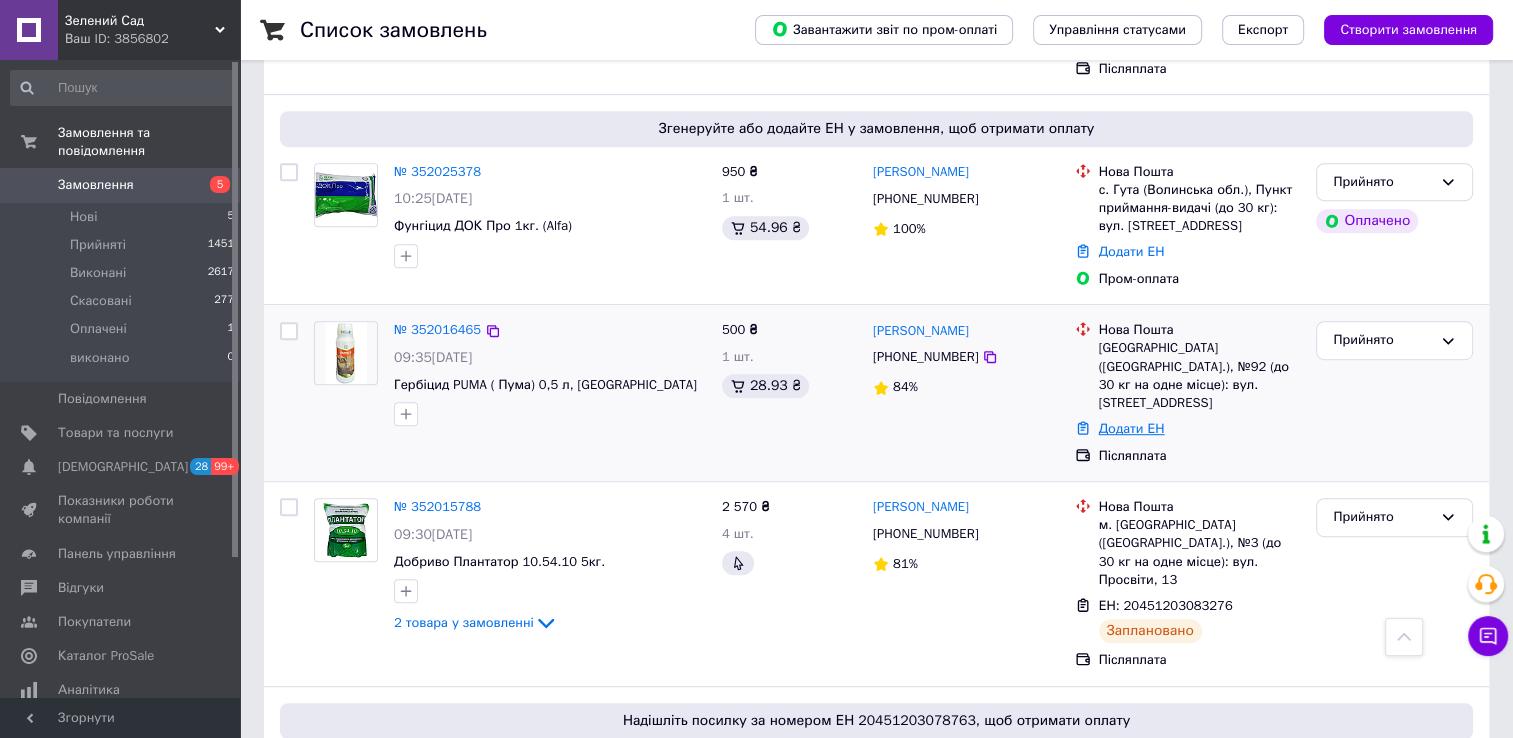 click on "Додати ЕН" at bounding box center (1132, 428) 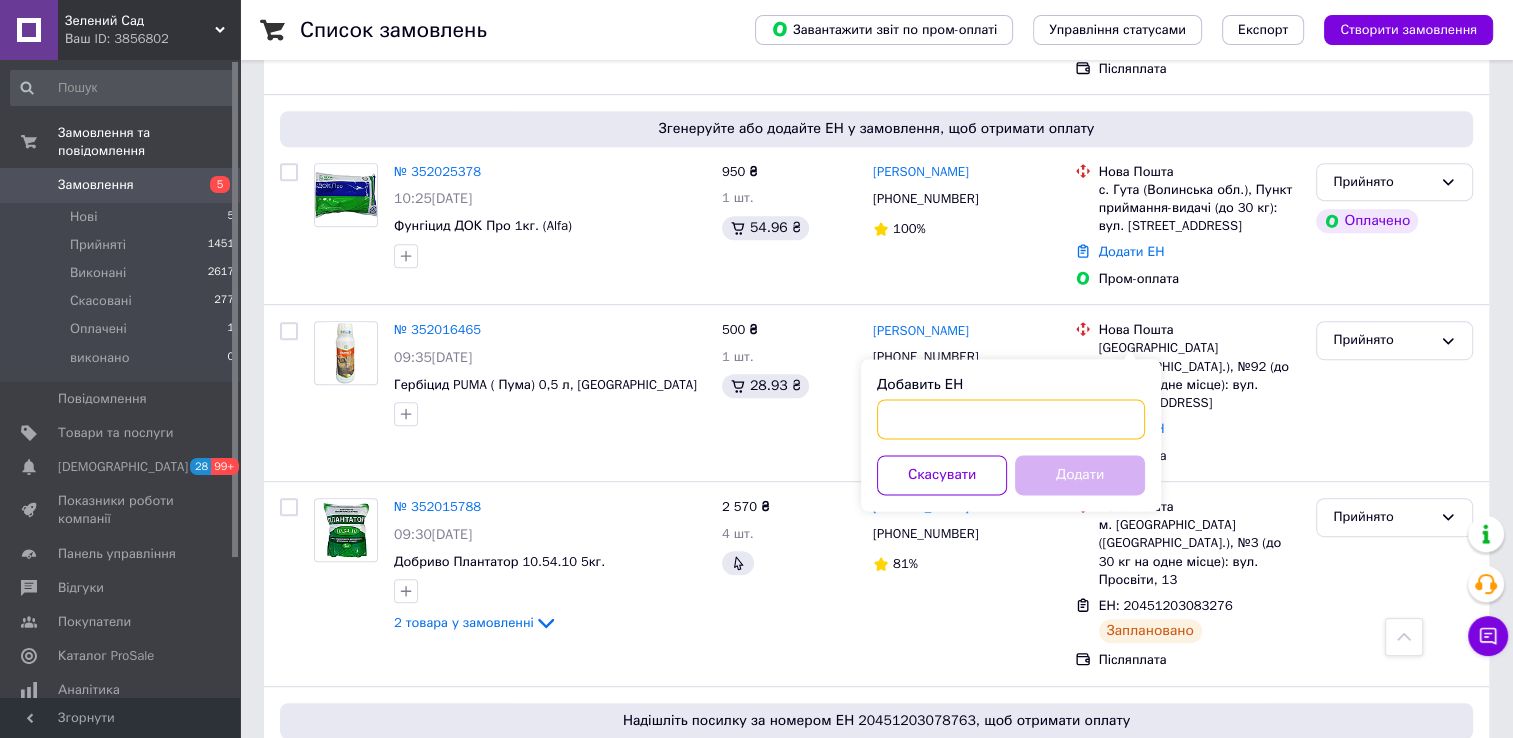 click on "Добавить ЕН" at bounding box center (1011, 419) 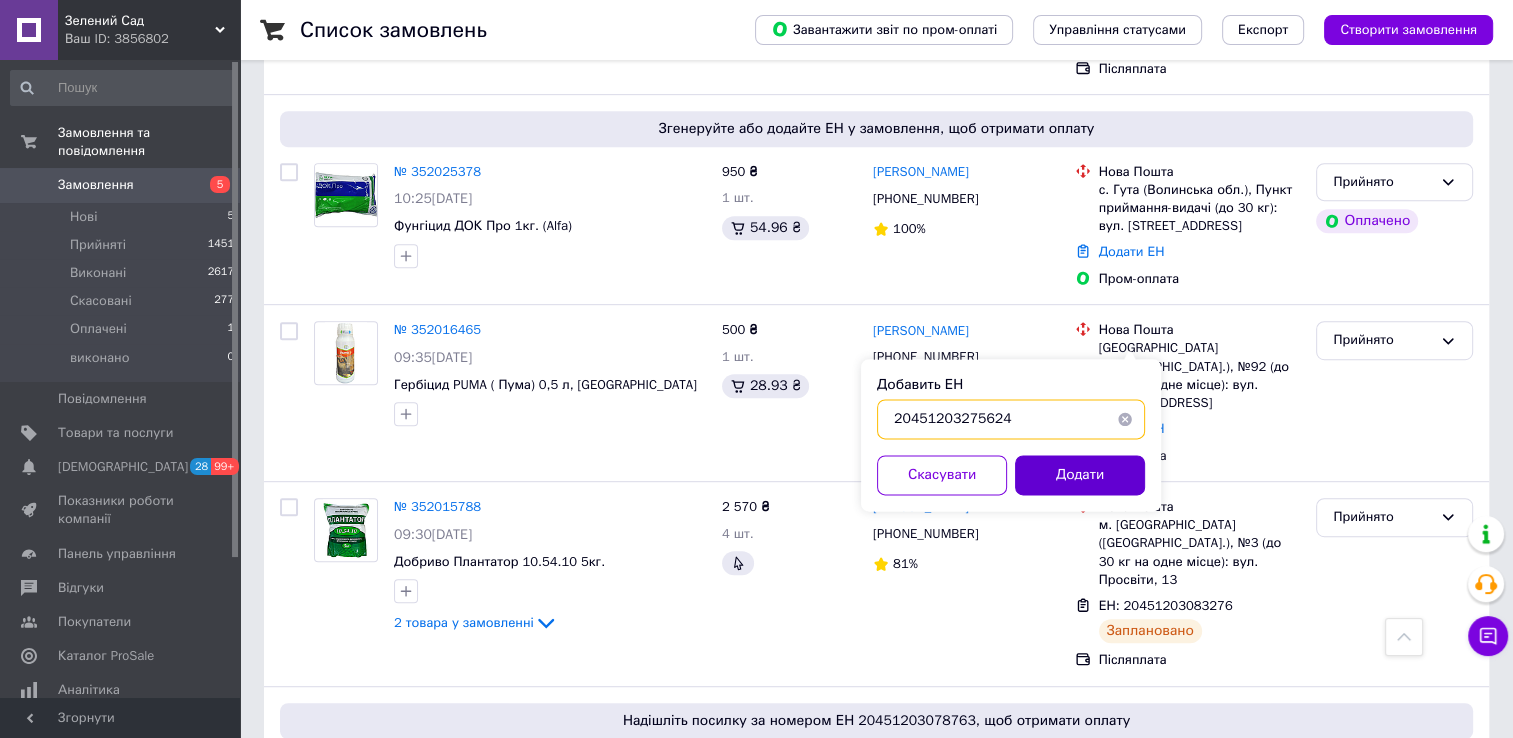 type on "20451203275624" 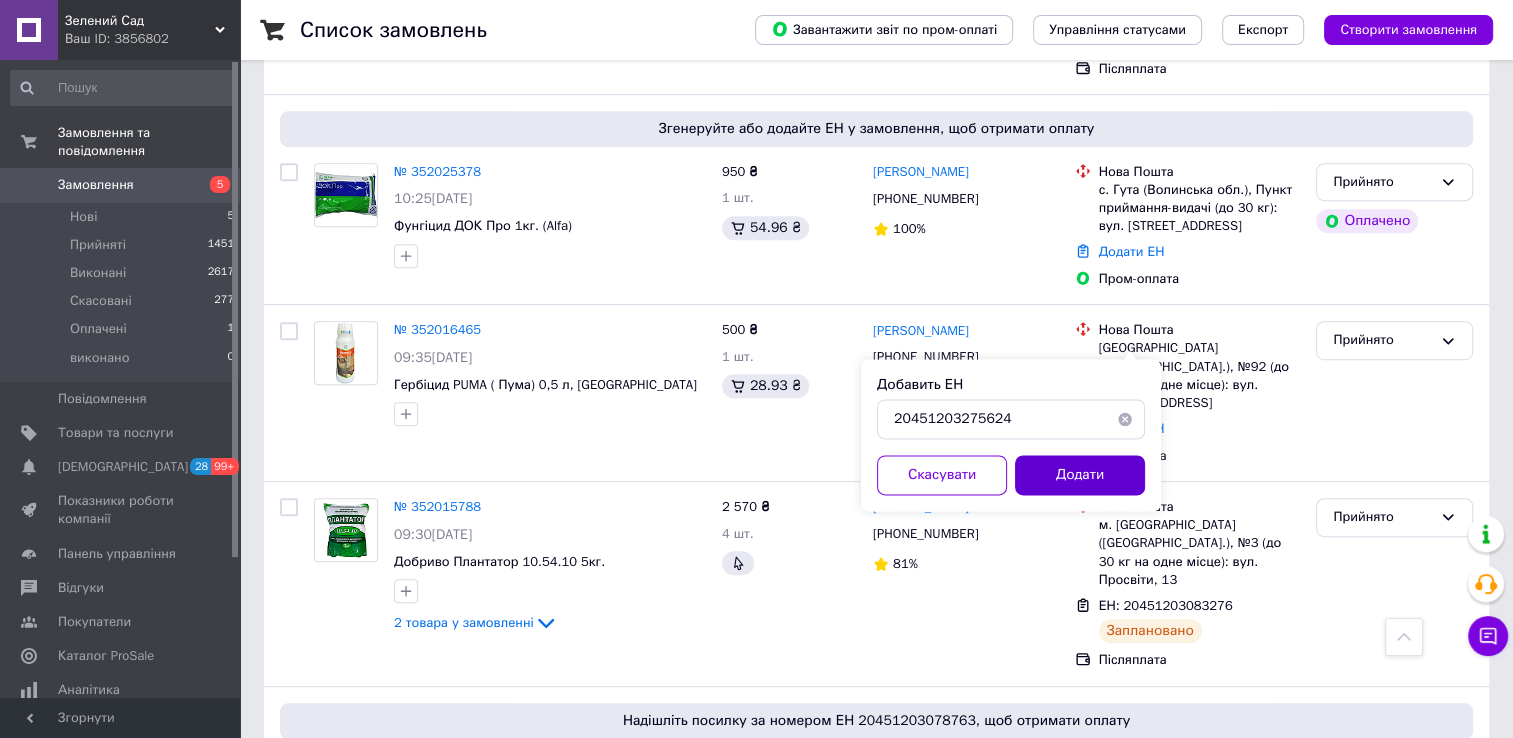 click on "Додати" at bounding box center [1080, 475] 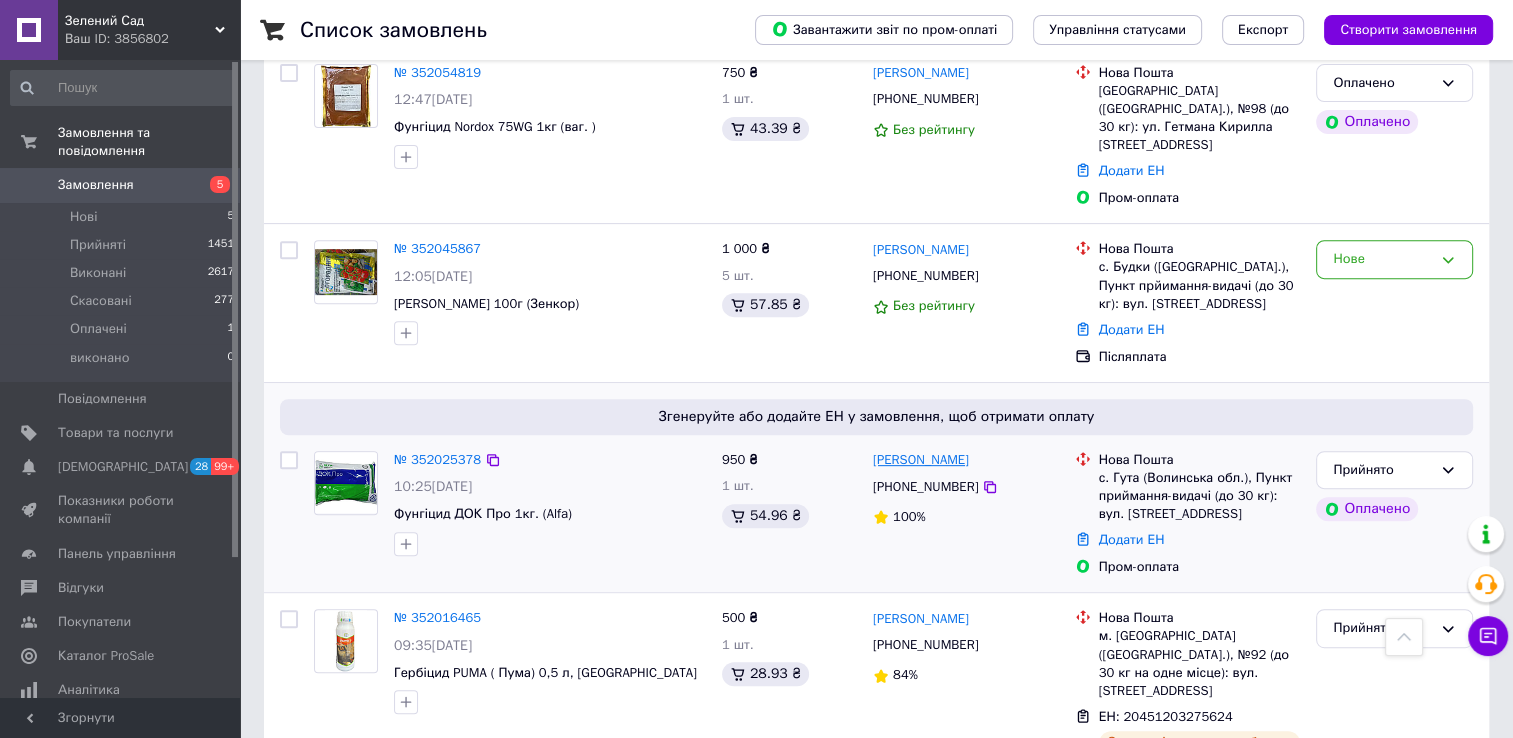 scroll, scrollTop: 800, scrollLeft: 0, axis: vertical 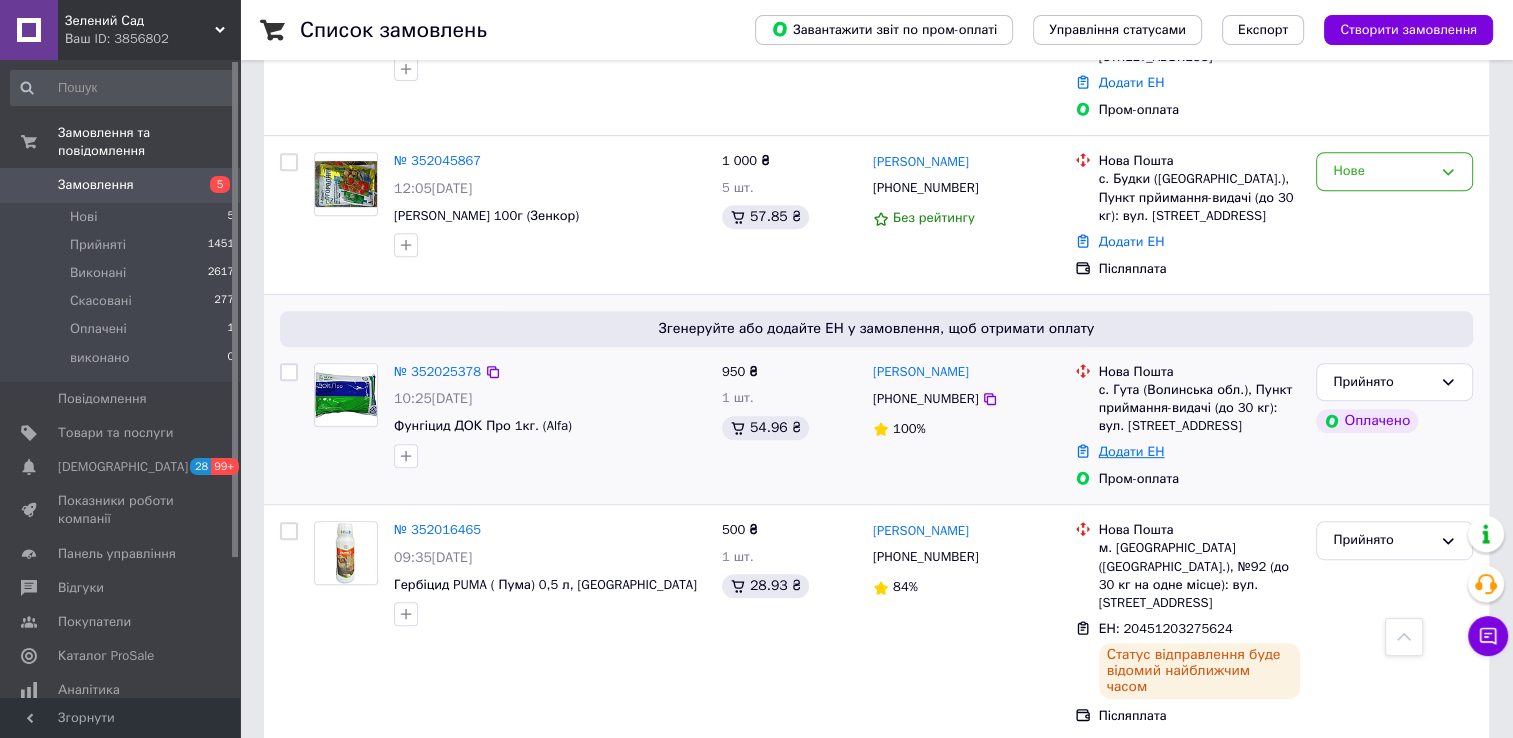 click on "Додати ЕН" at bounding box center (1132, 451) 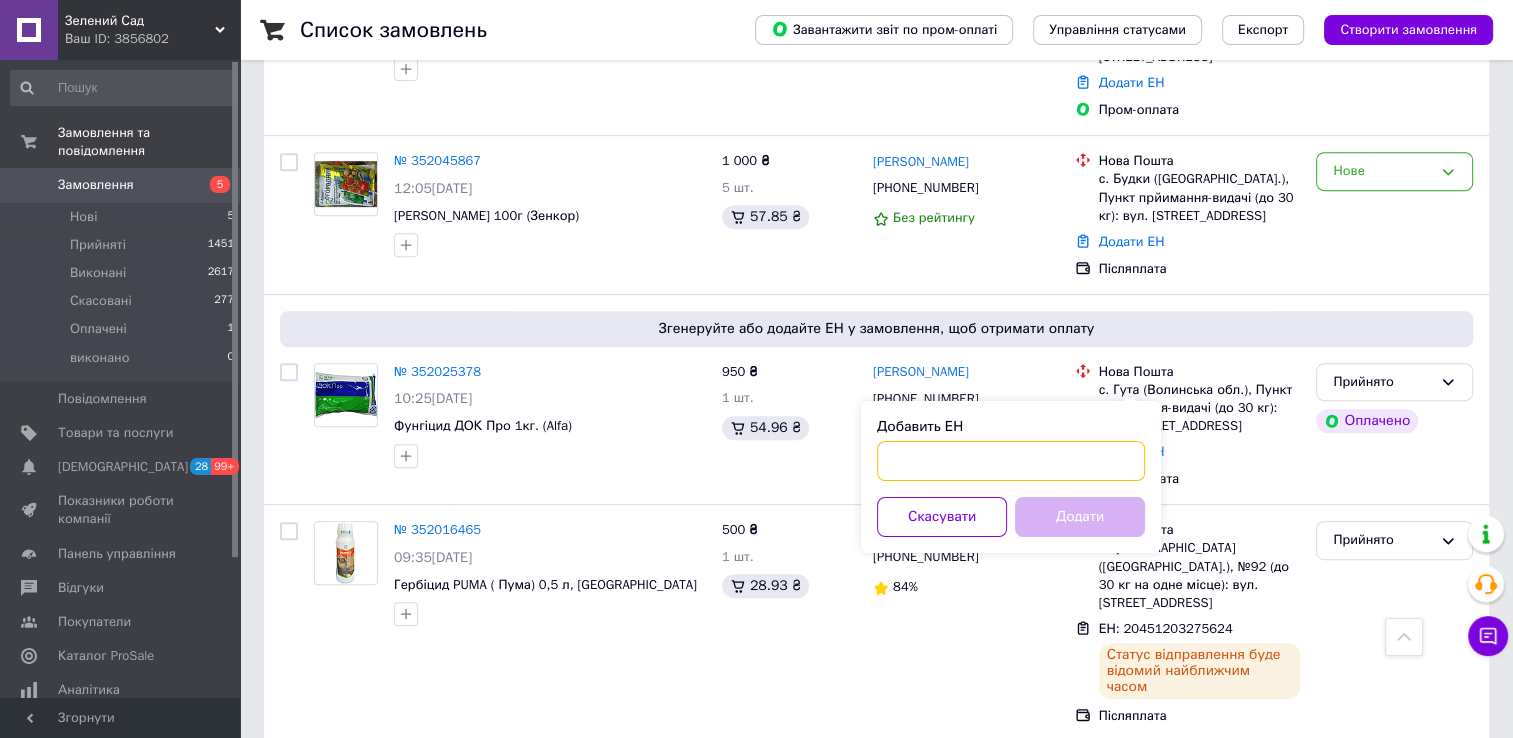 click on "Добавить ЕН" at bounding box center [1011, 461] 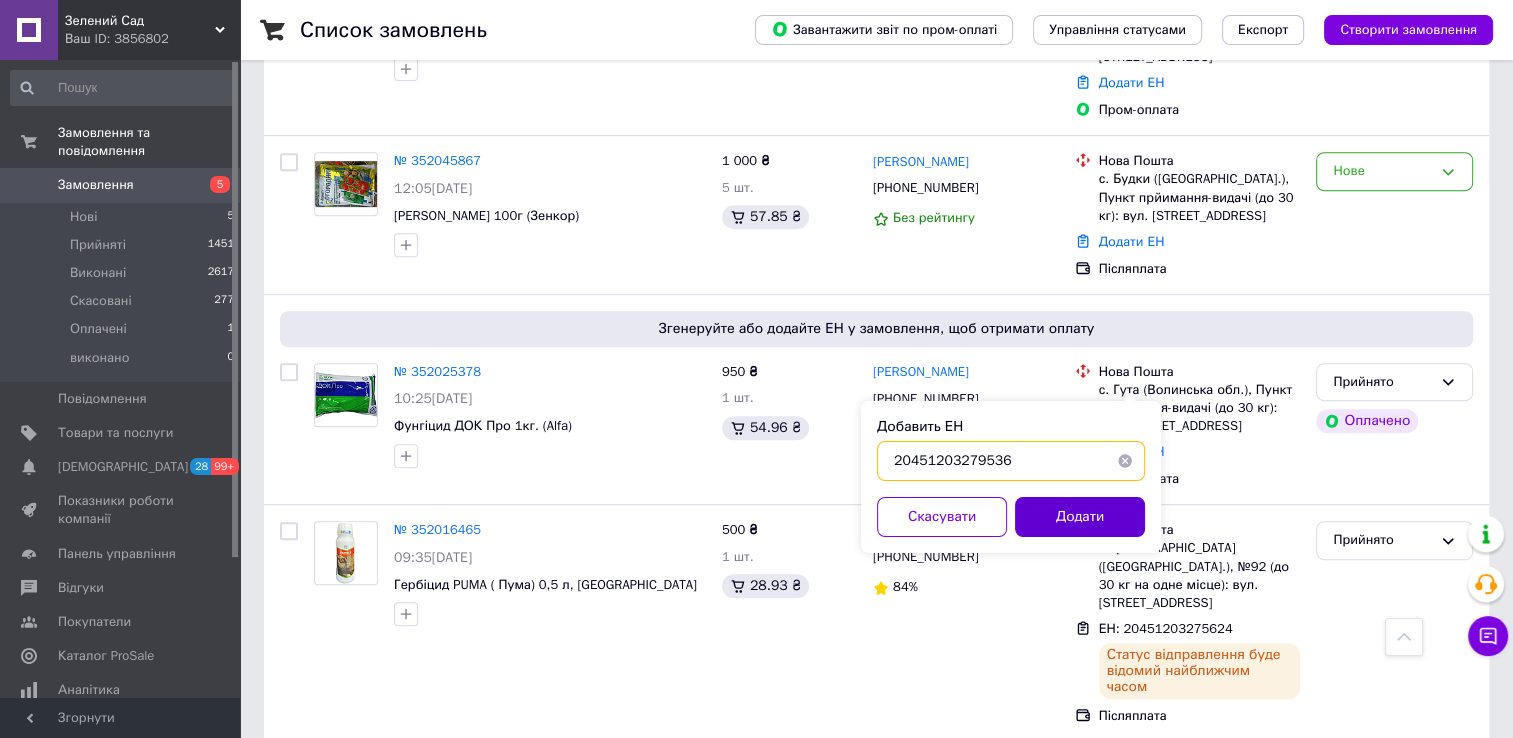 type on "20451203279536" 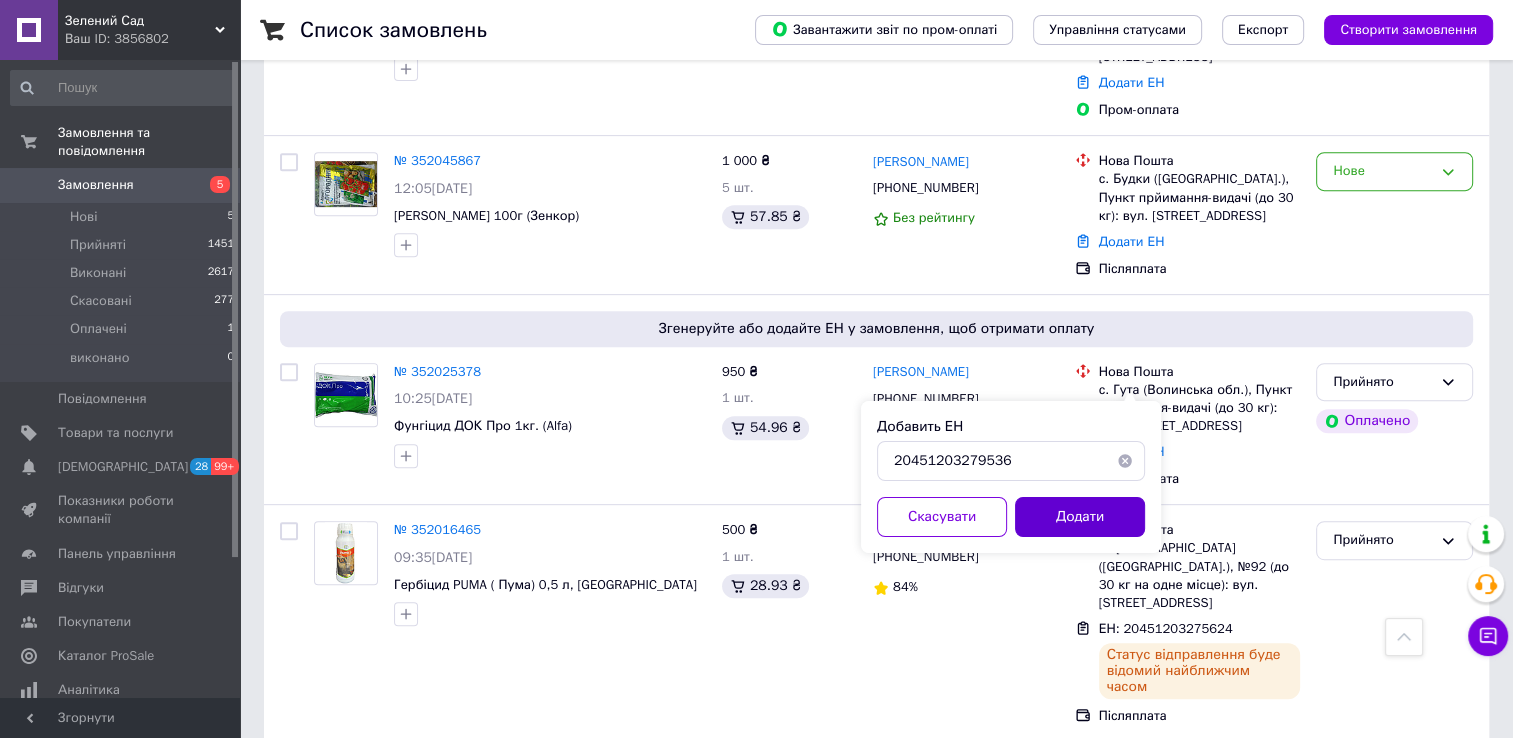 click on "Додати" at bounding box center (1080, 517) 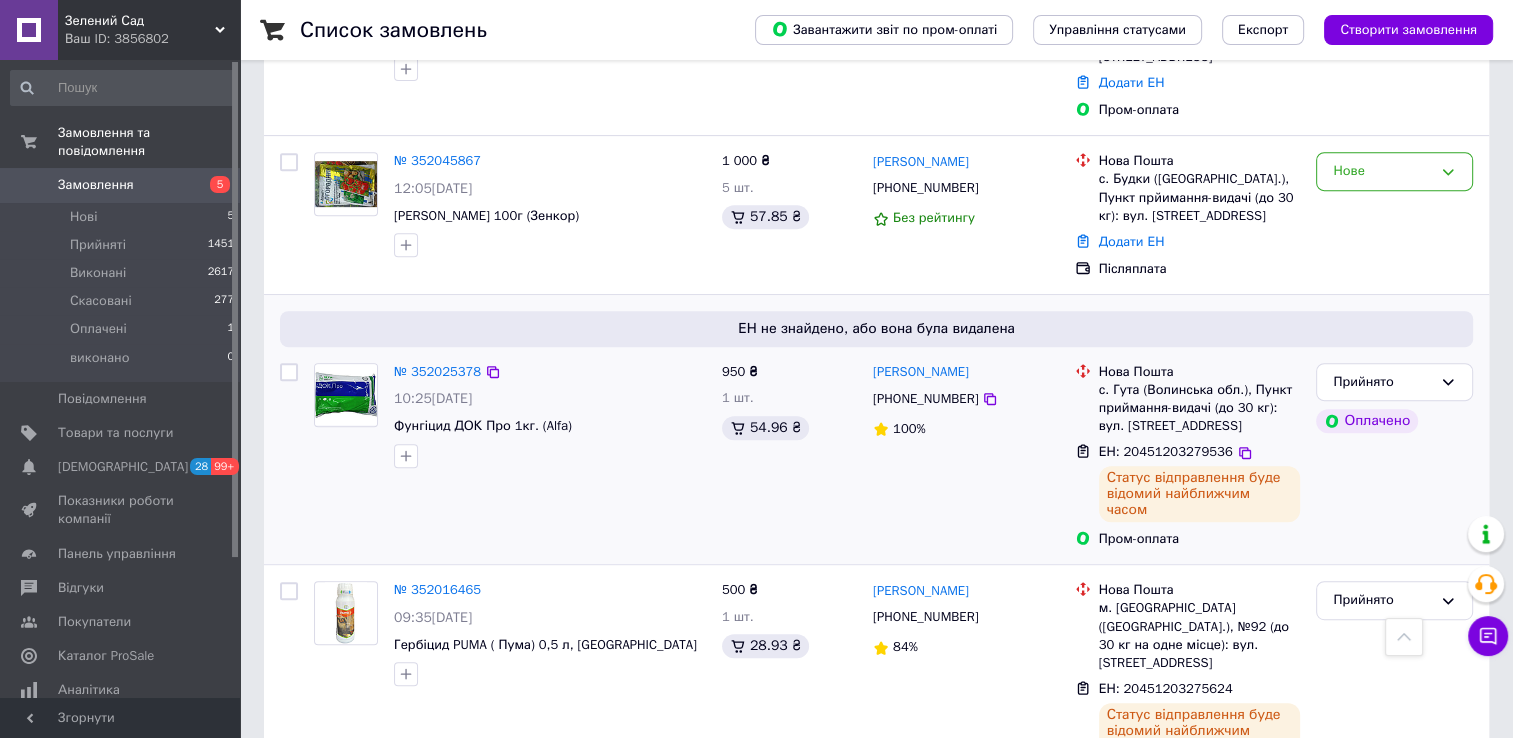 scroll, scrollTop: 500, scrollLeft: 0, axis: vertical 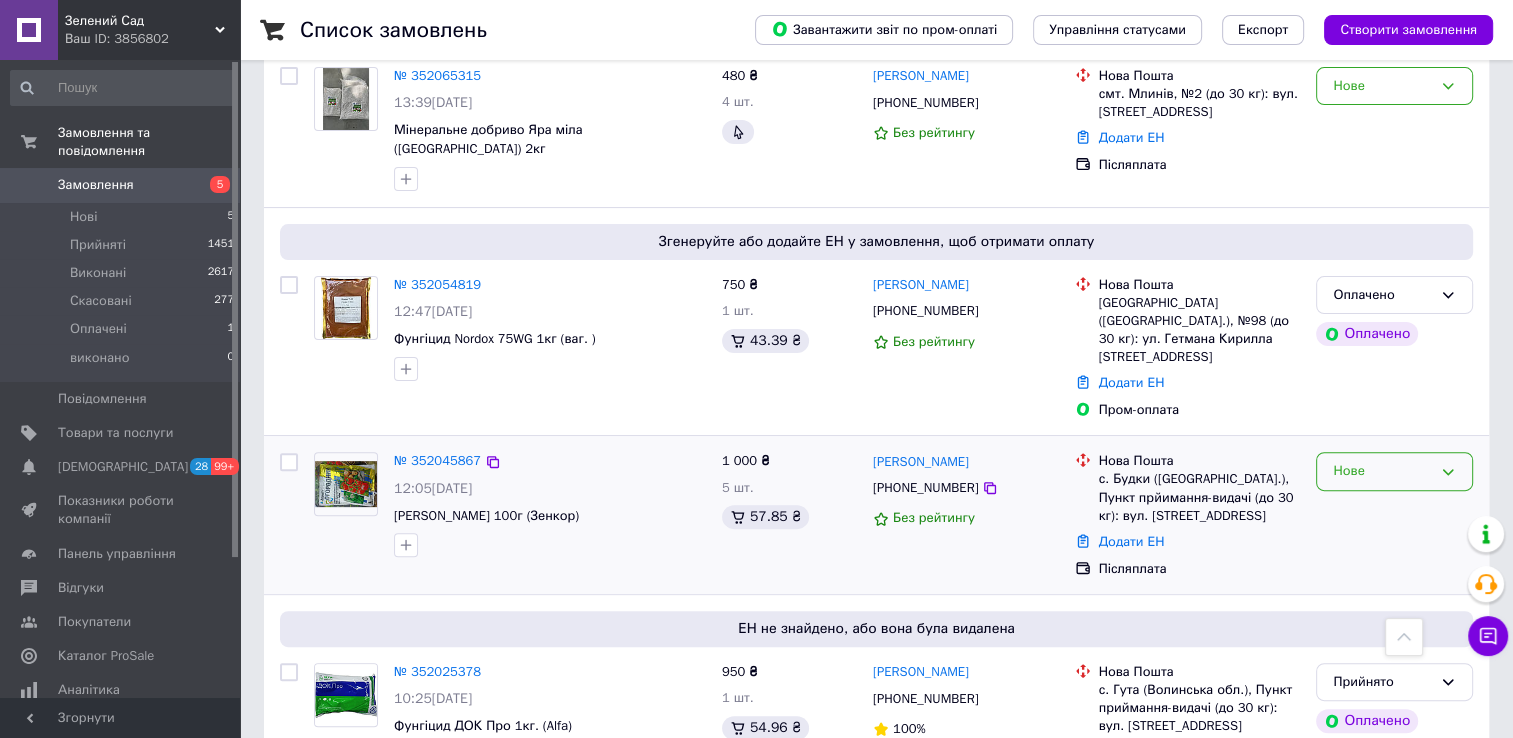 click on "Нове" at bounding box center [1382, 471] 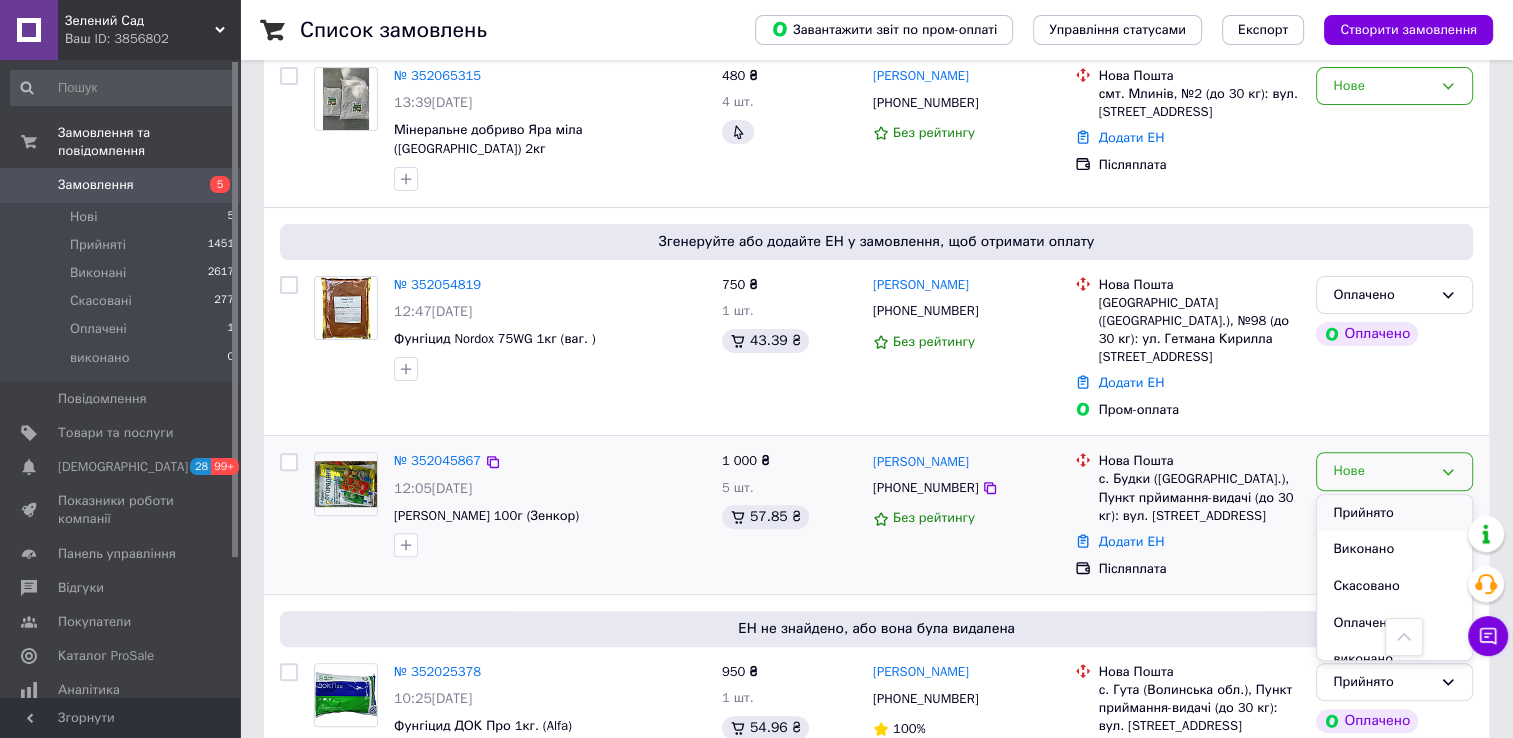 click on "Прийнято" at bounding box center (1394, 513) 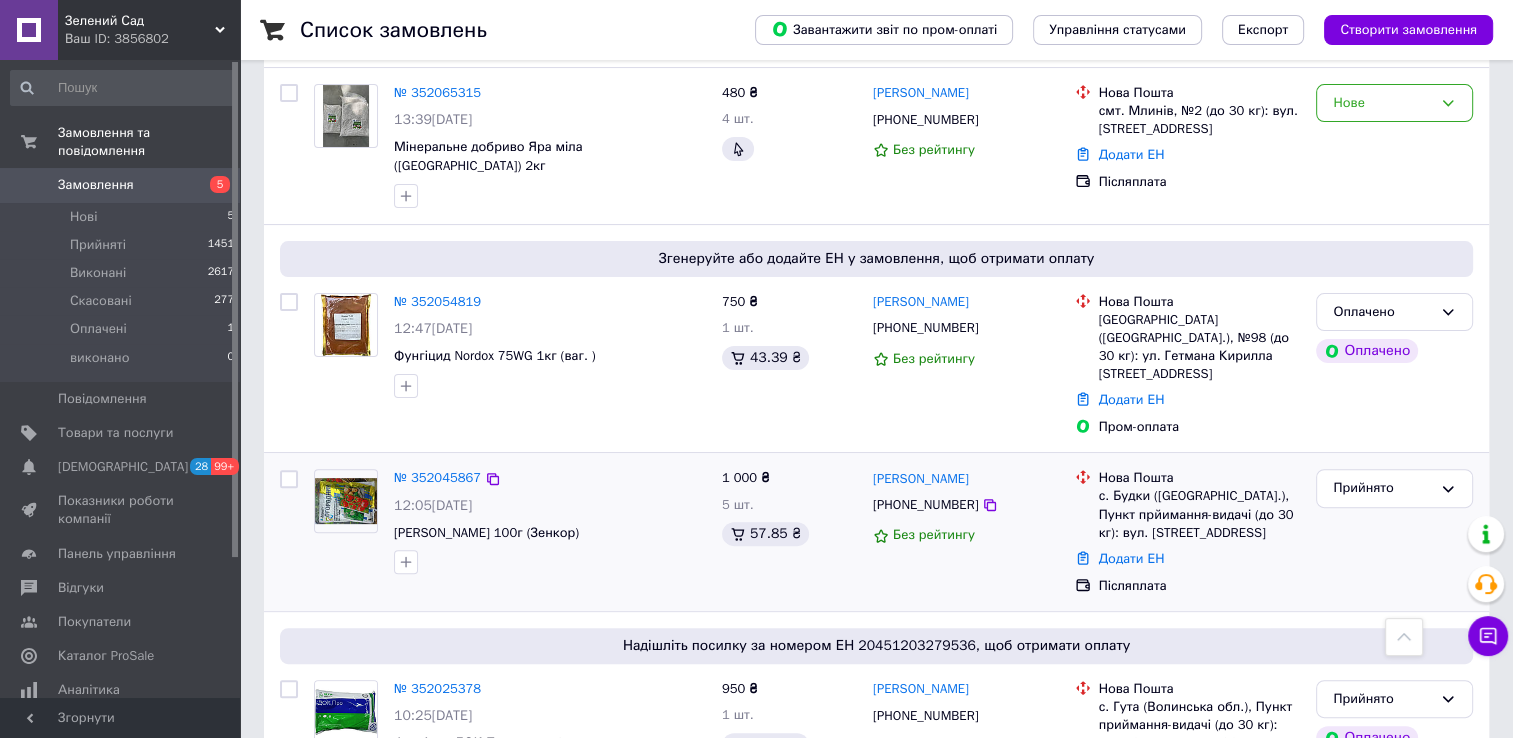 scroll, scrollTop: 600, scrollLeft: 0, axis: vertical 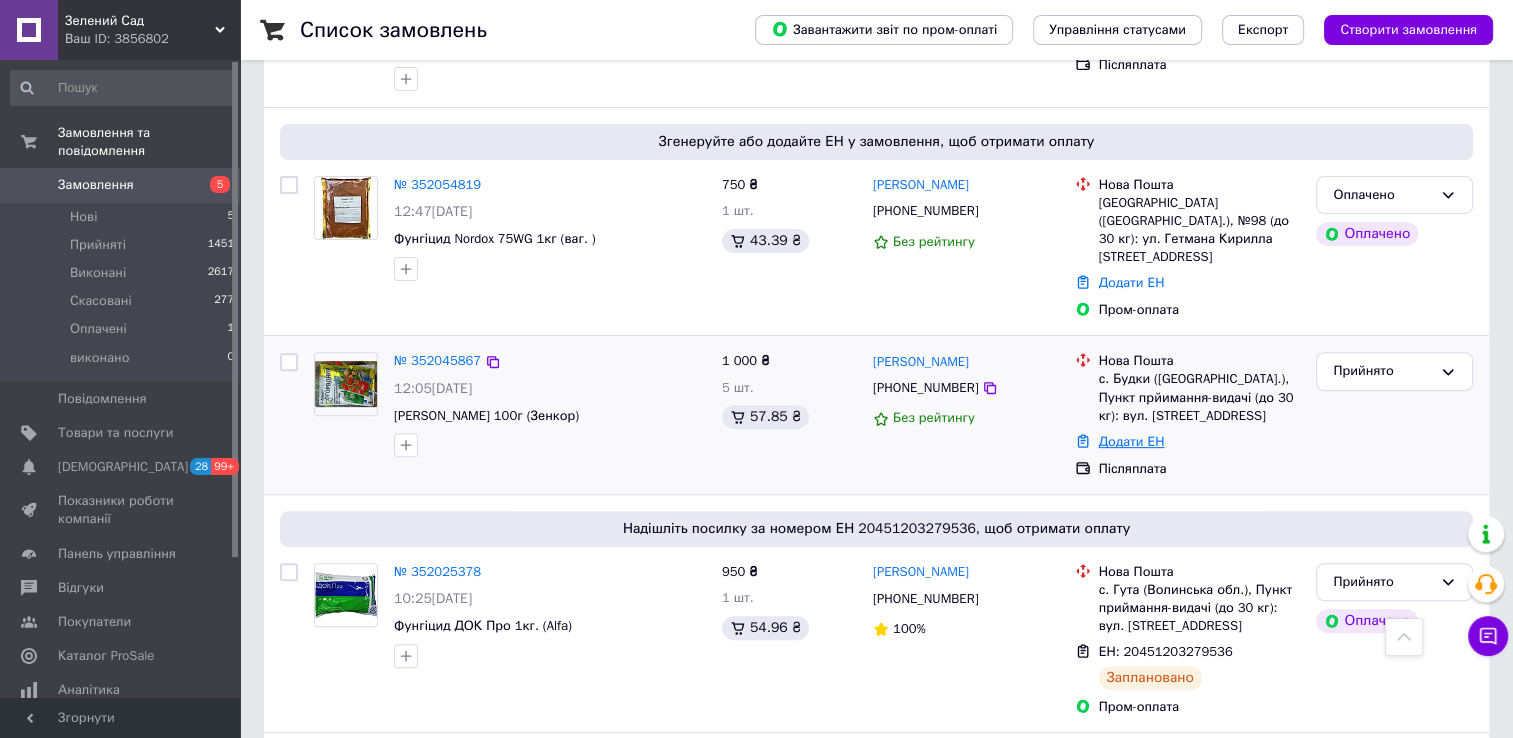click on "Додати ЕН" at bounding box center (1132, 441) 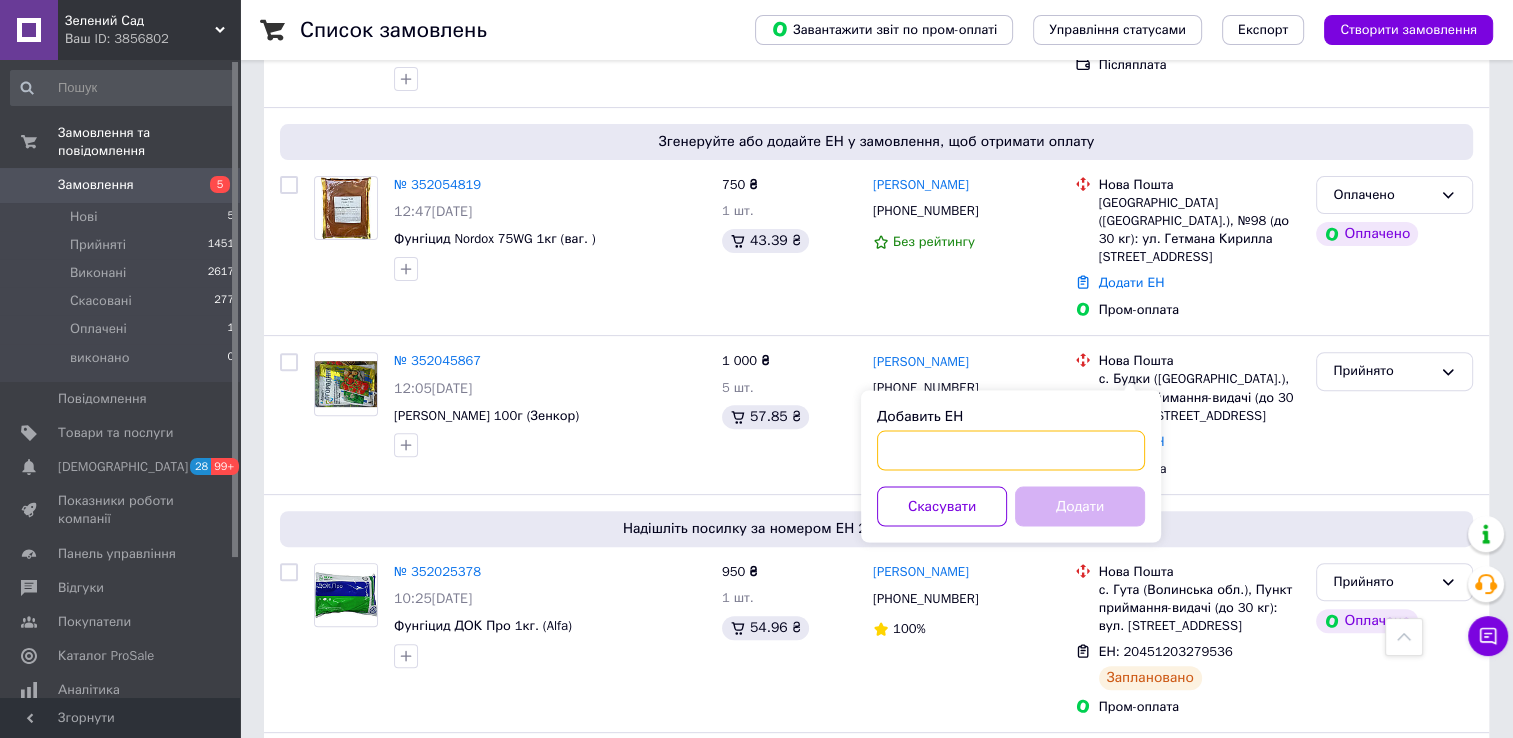 click on "Добавить ЕН" at bounding box center [1011, 450] 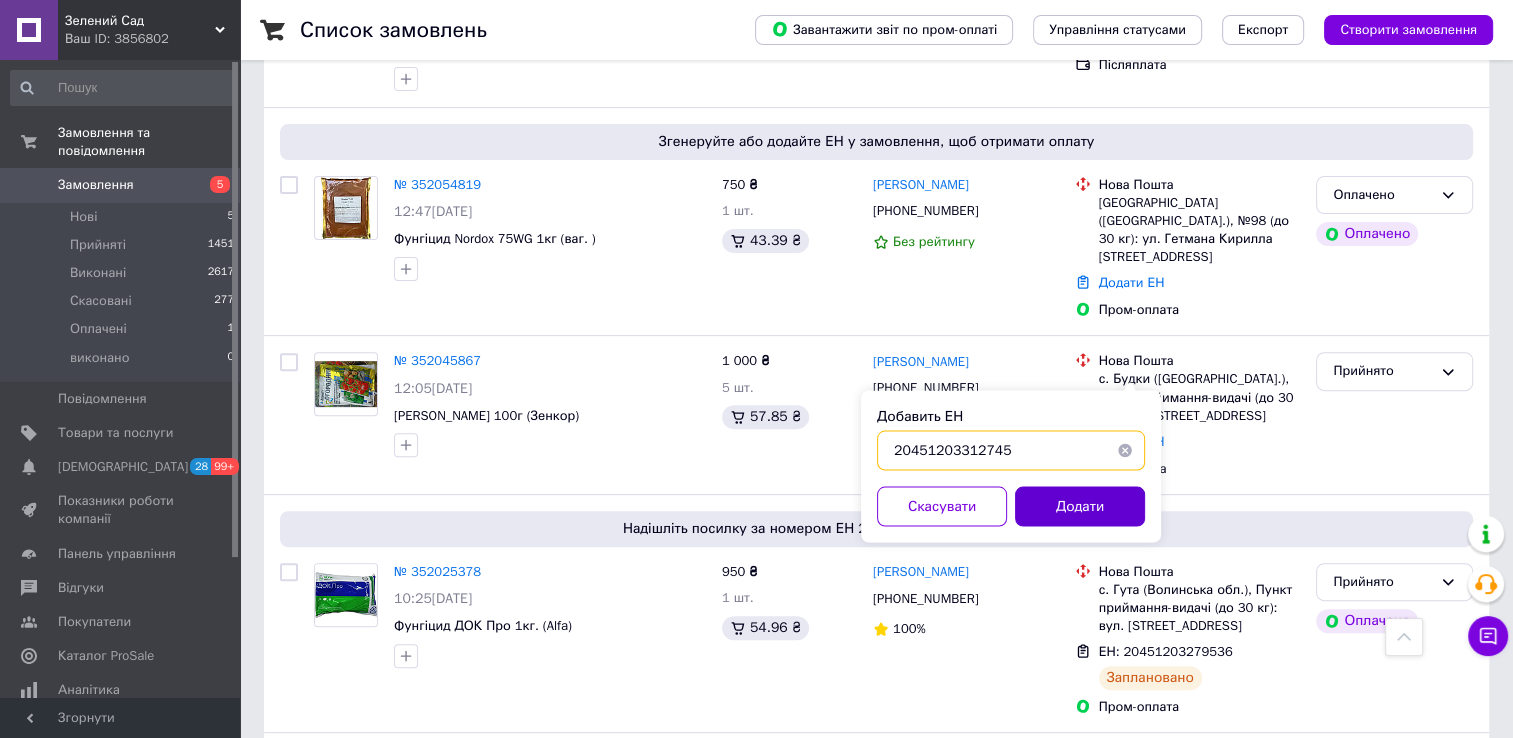 type on "20451203312745" 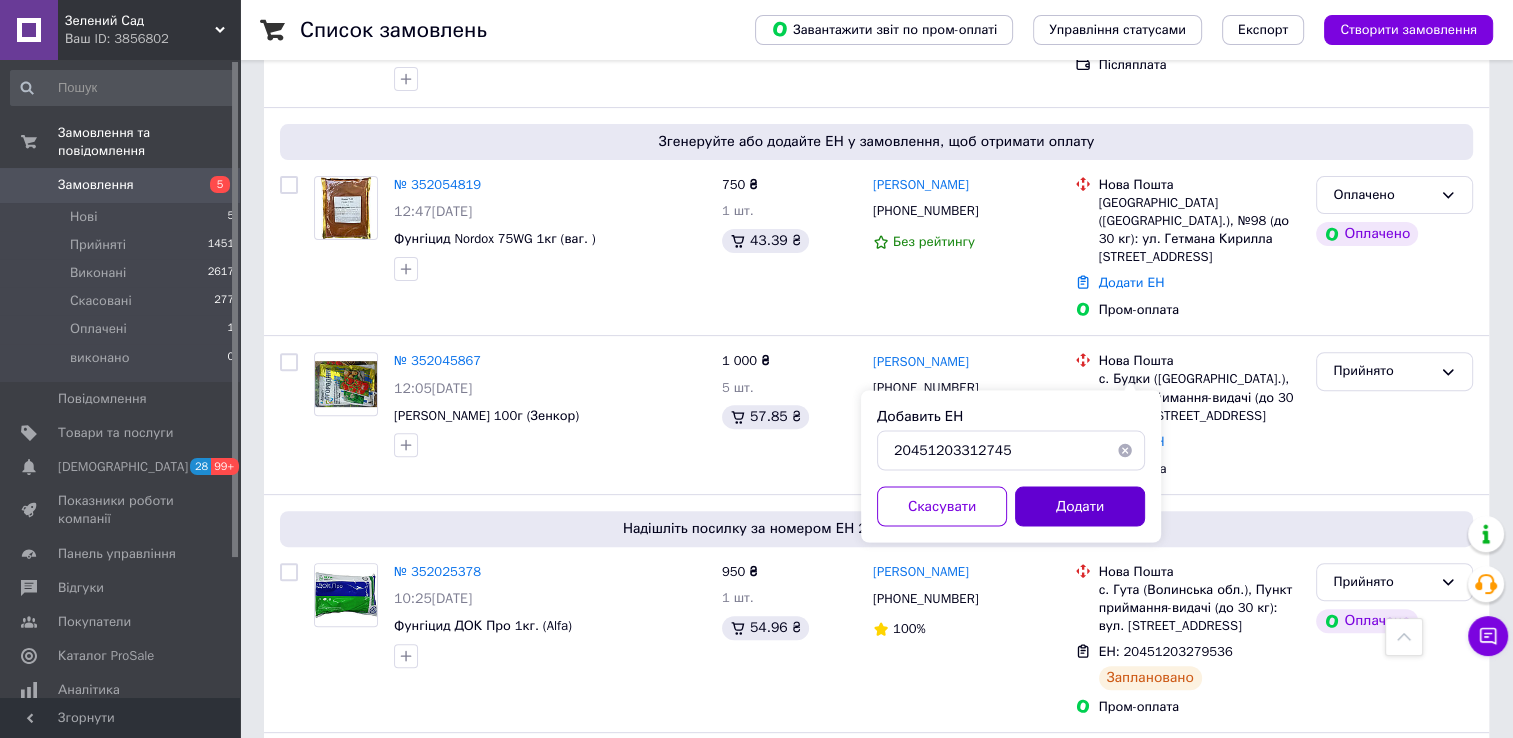 click on "Додати" at bounding box center (1080, 506) 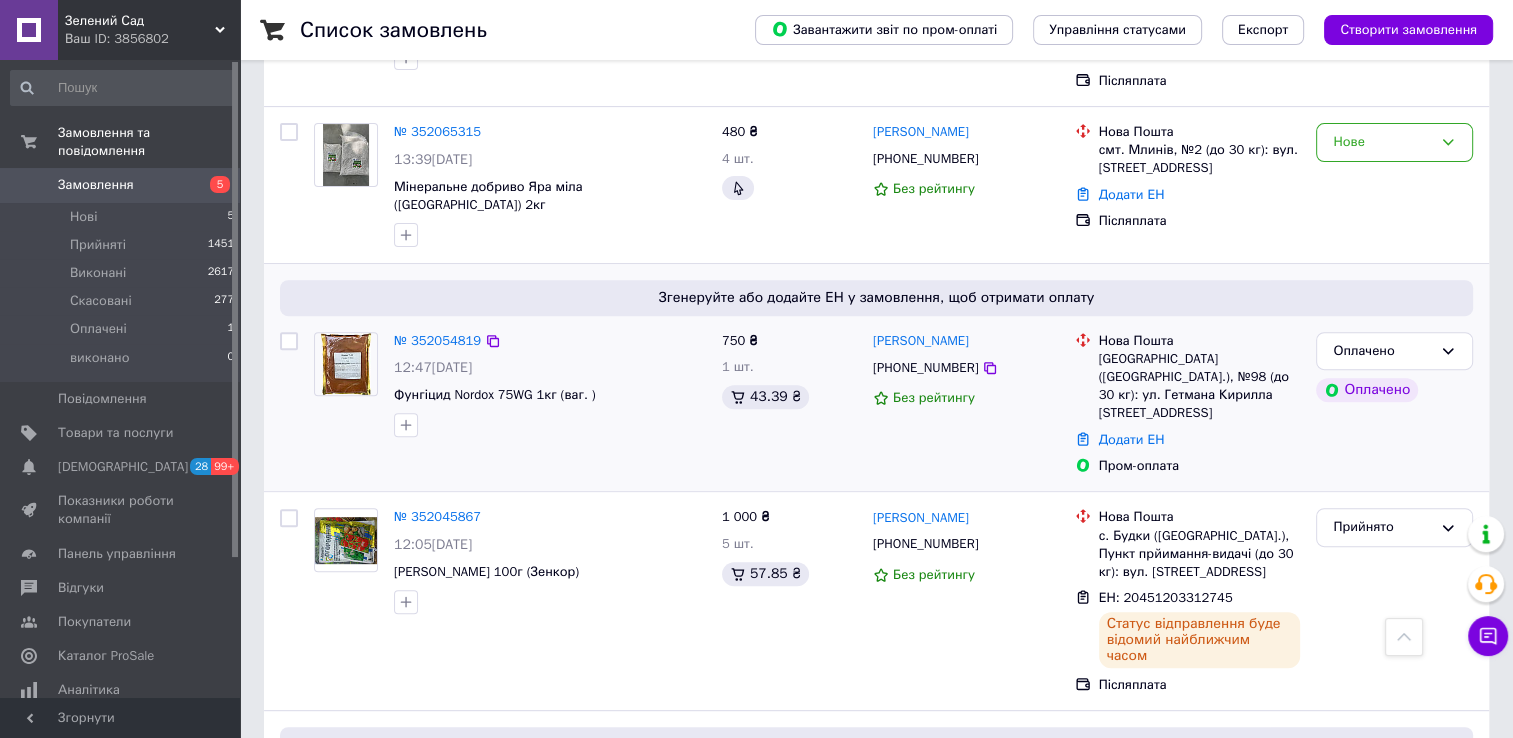 scroll, scrollTop: 700, scrollLeft: 0, axis: vertical 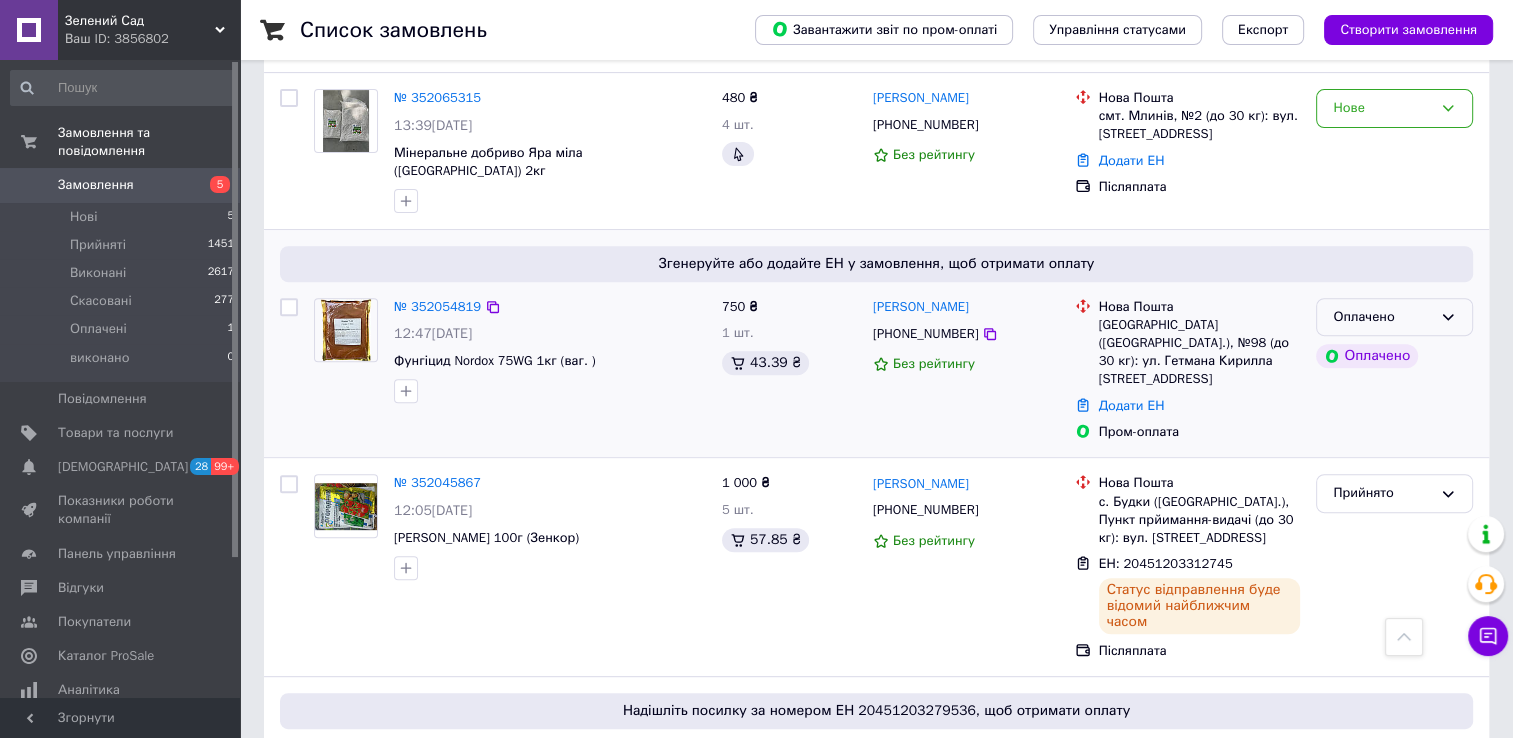 click on "Оплачено" at bounding box center [1382, 317] 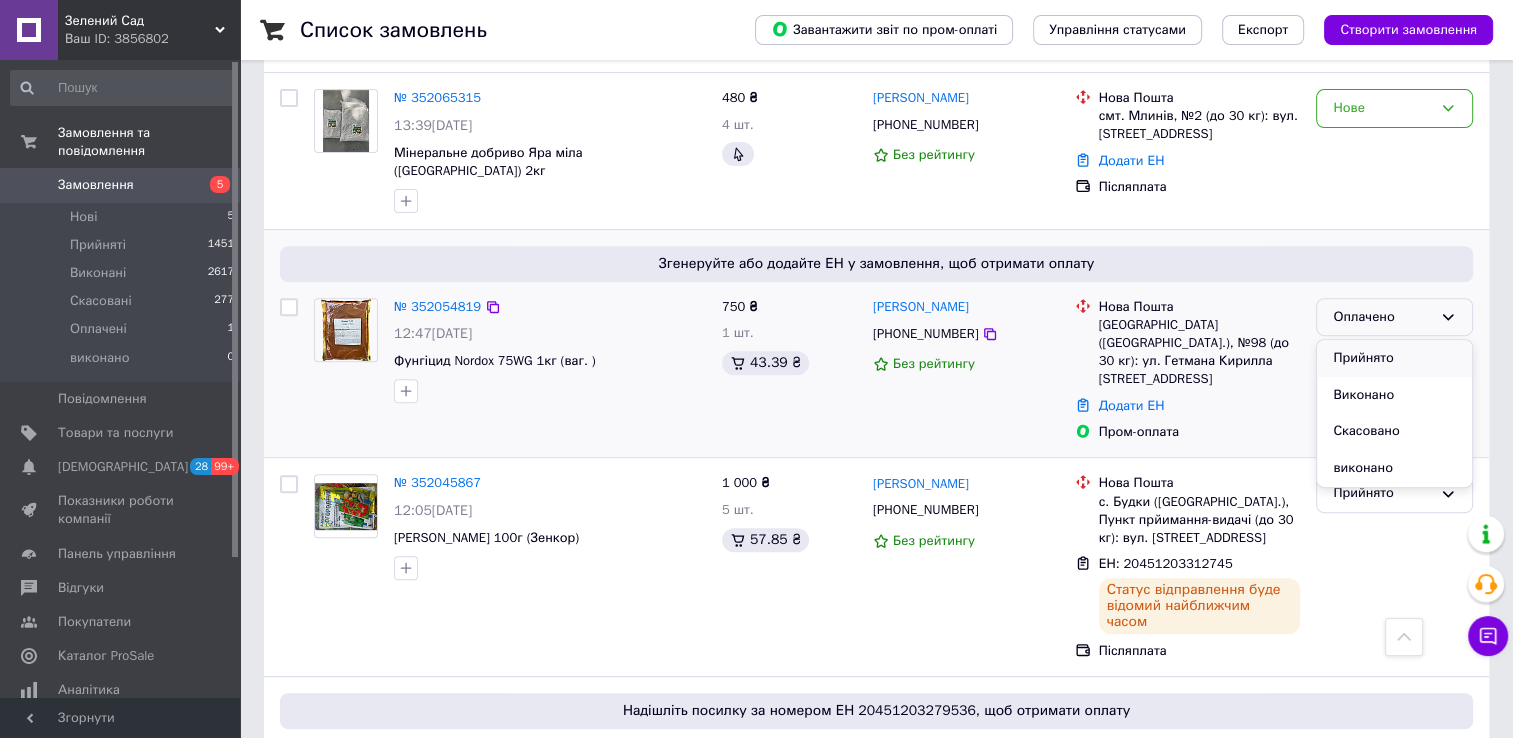 click on "Прийнято" at bounding box center (1394, 358) 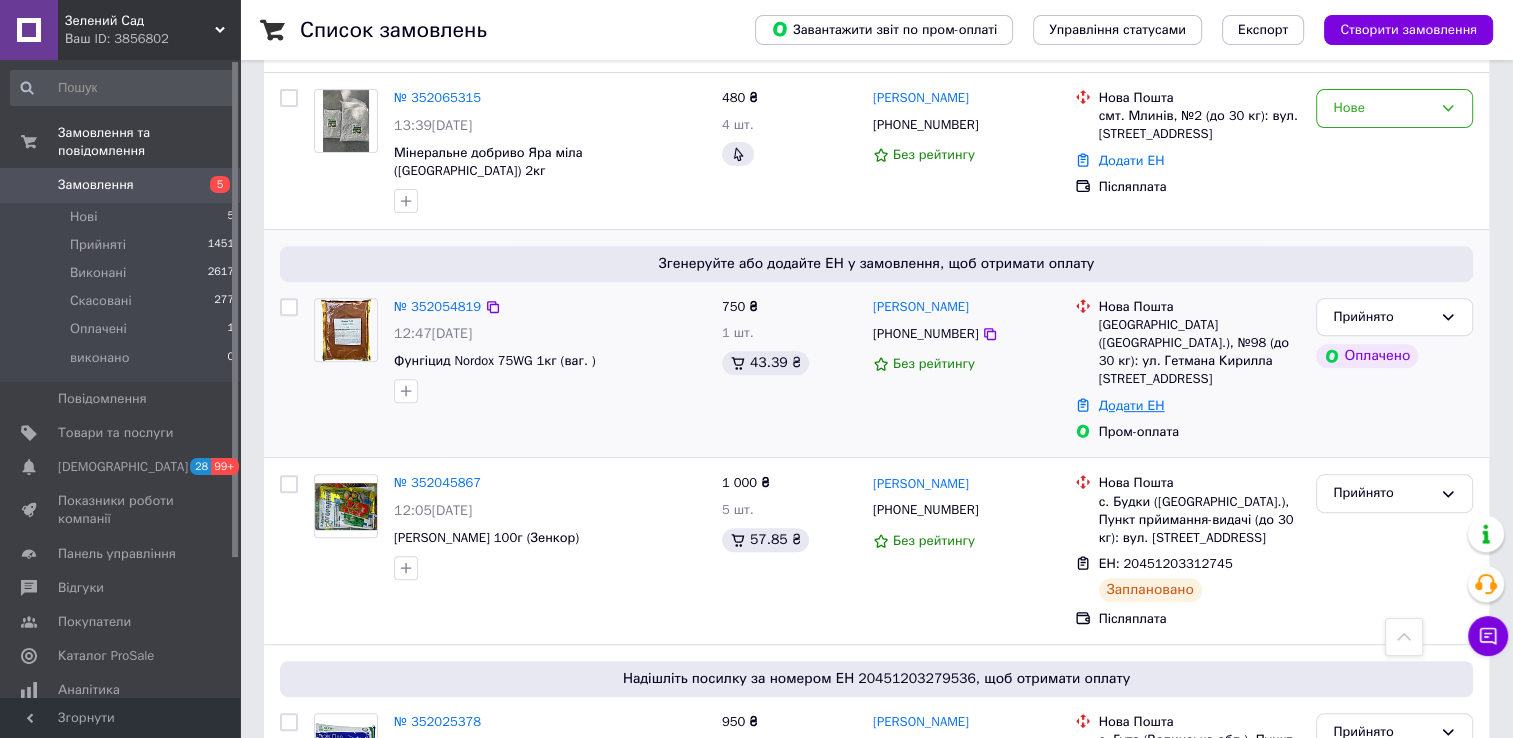 click on "Додати ЕН" at bounding box center [1132, 405] 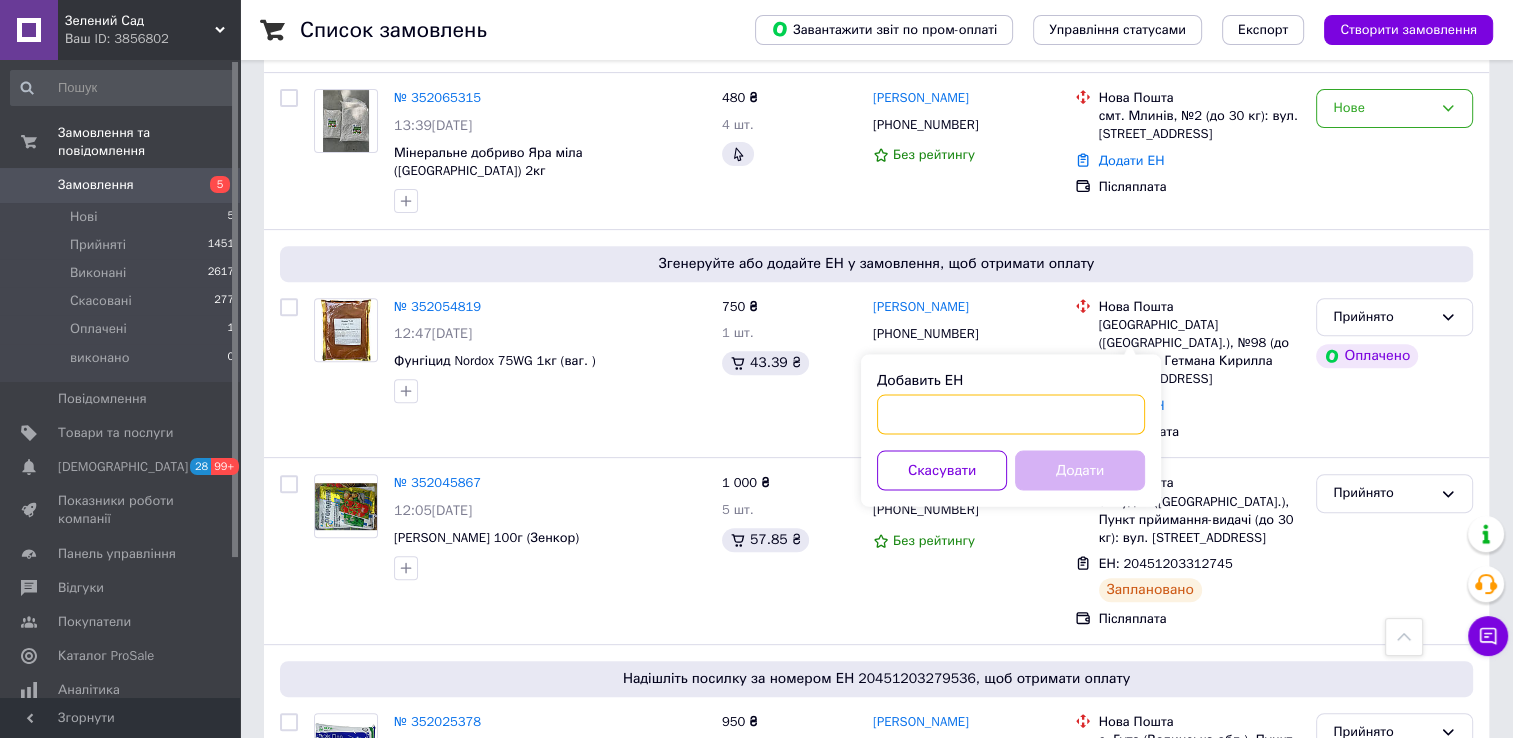 drag, startPoint x: 1120, startPoint y: 340, endPoint x: 1016, endPoint y: 407, distance: 123.71338 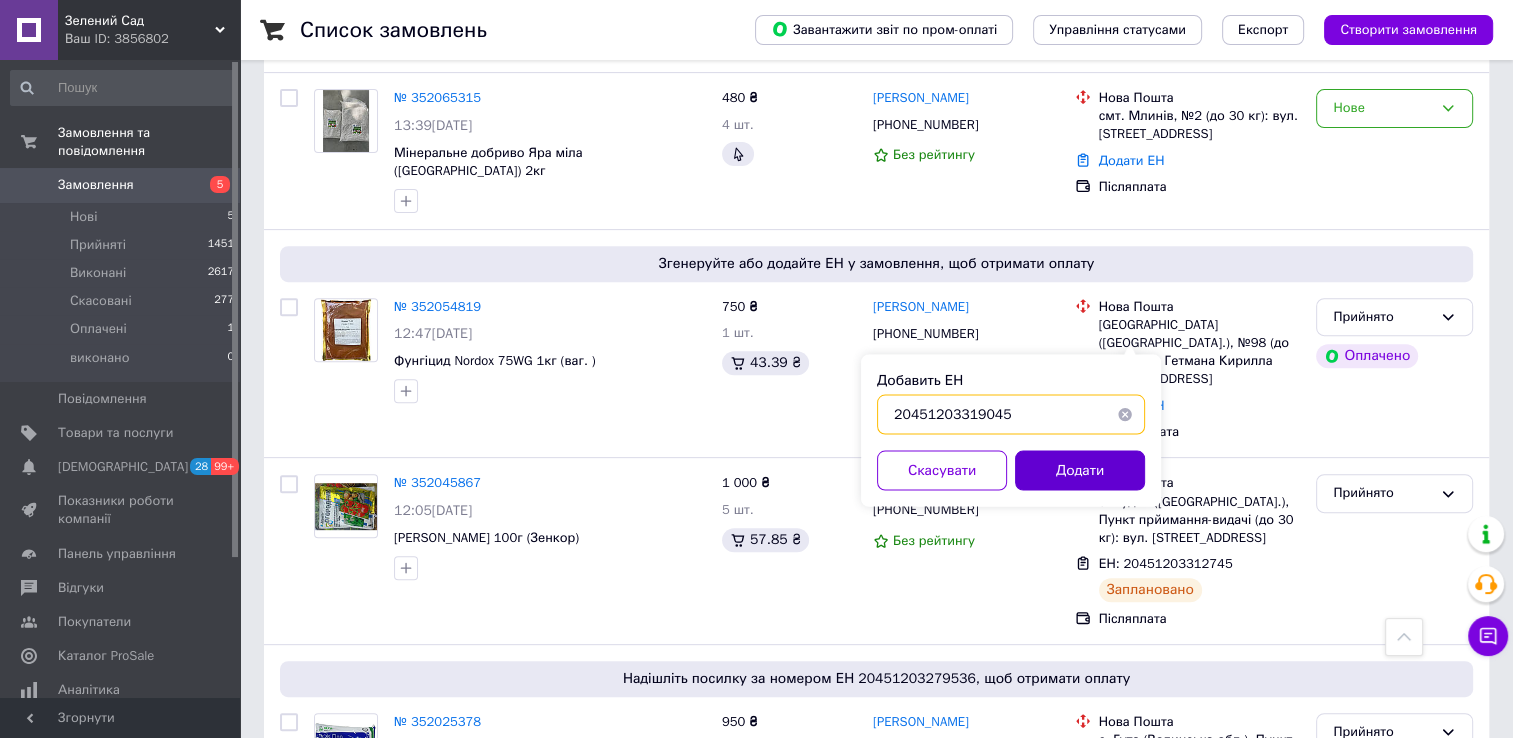 type on "20451203319045" 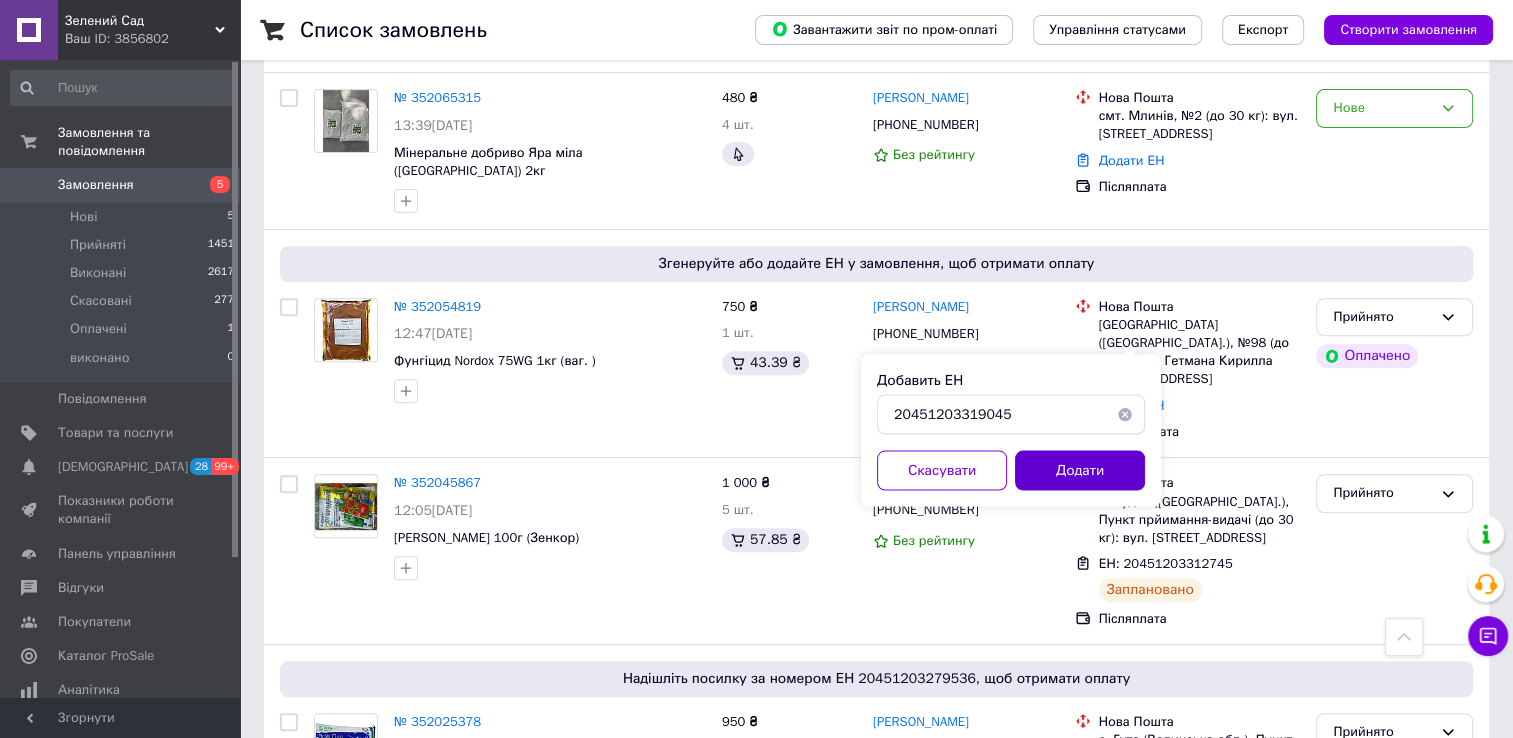 click on "Додати" at bounding box center [1080, 470] 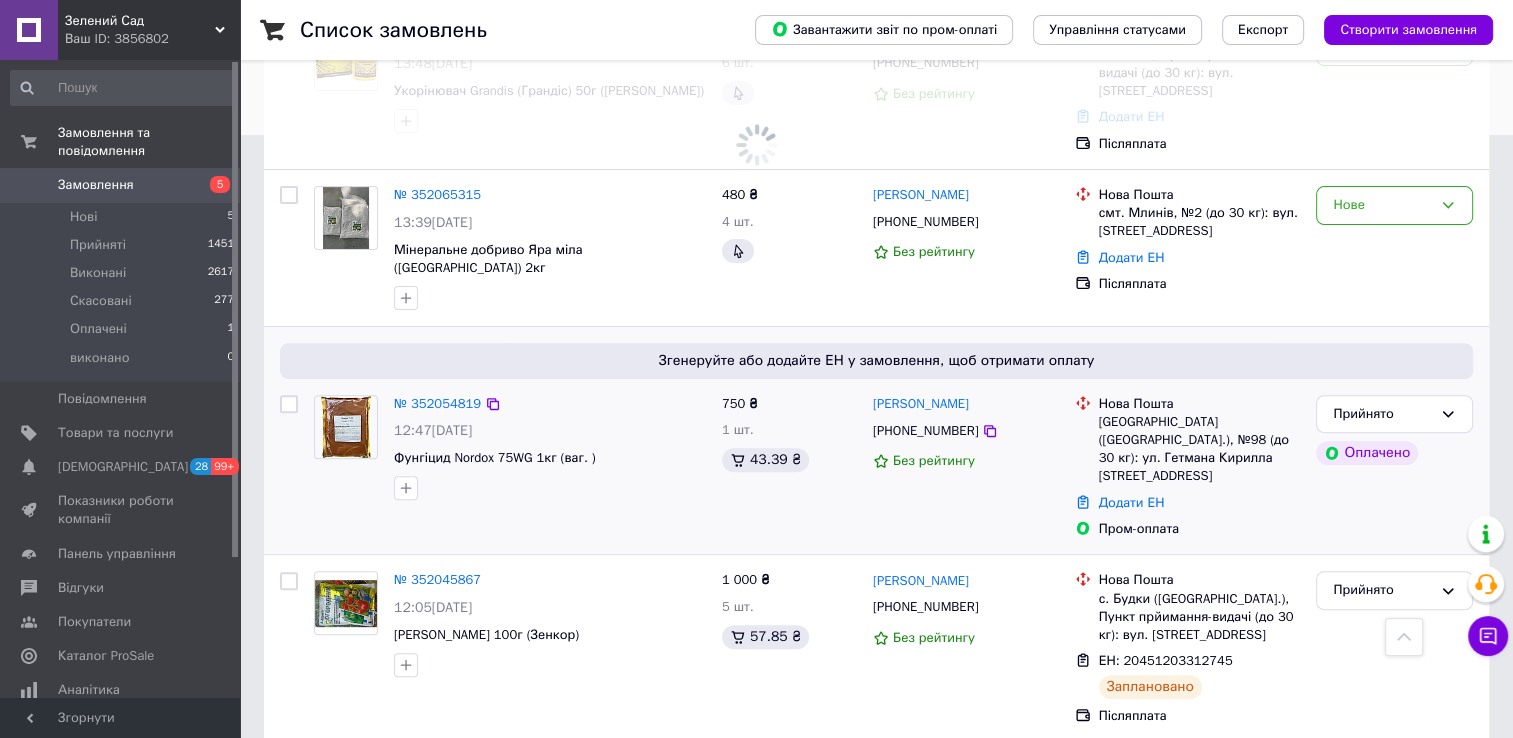 scroll, scrollTop: 500, scrollLeft: 0, axis: vertical 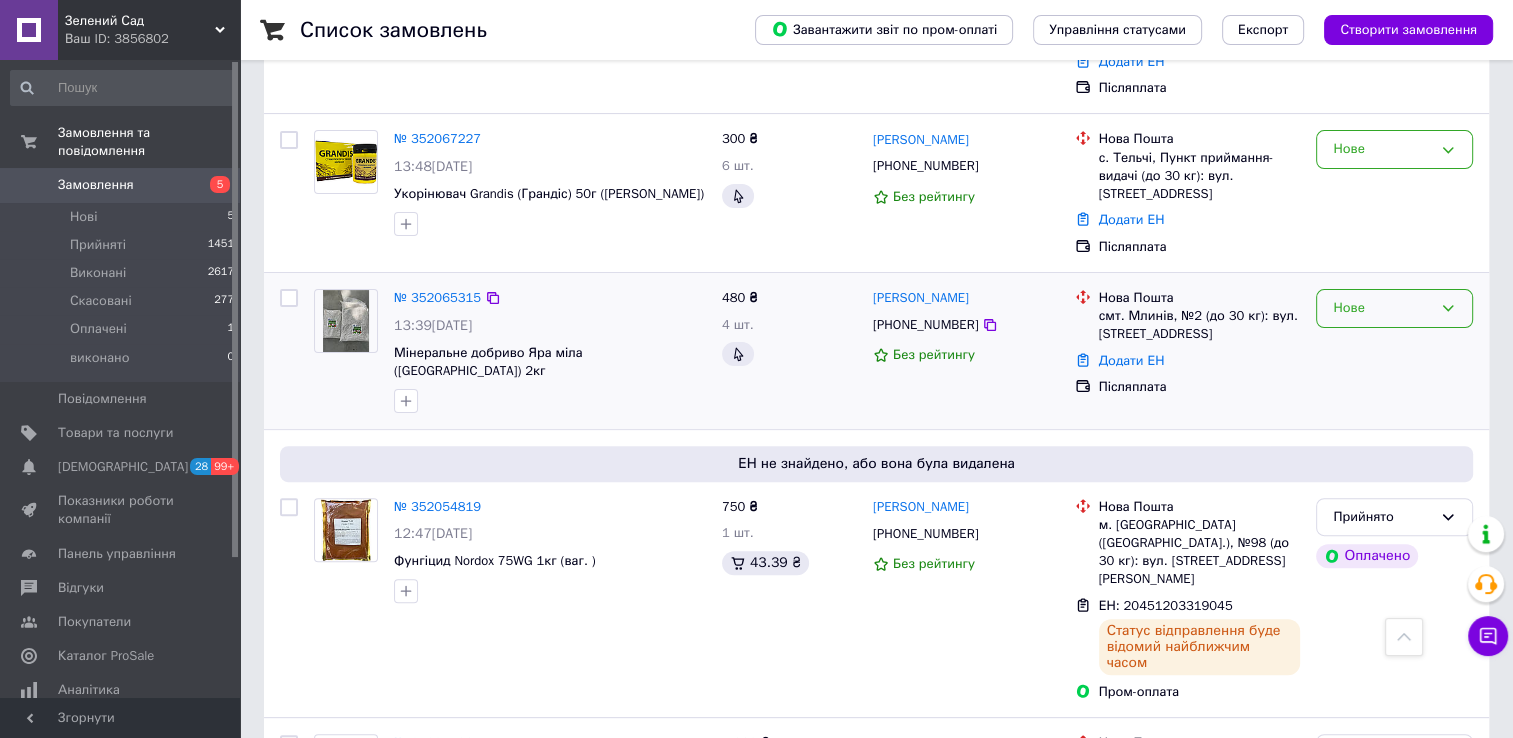 drag, startPoint x: 1329, startPoint y: 269, endPoint x: 1338, endPoint y: 274, distance: 10.29563 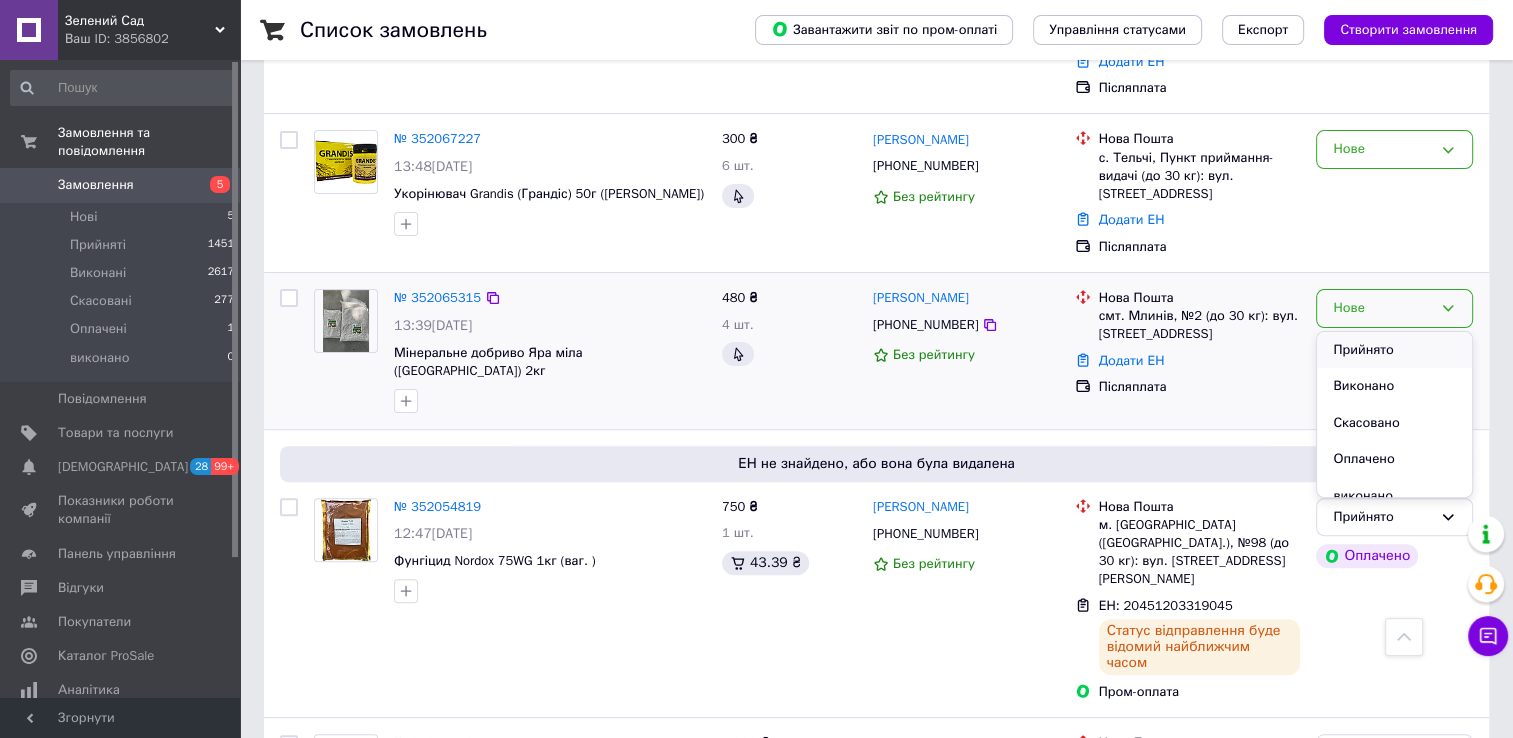click on "Прийнято" at bounding box center (1394, 350) 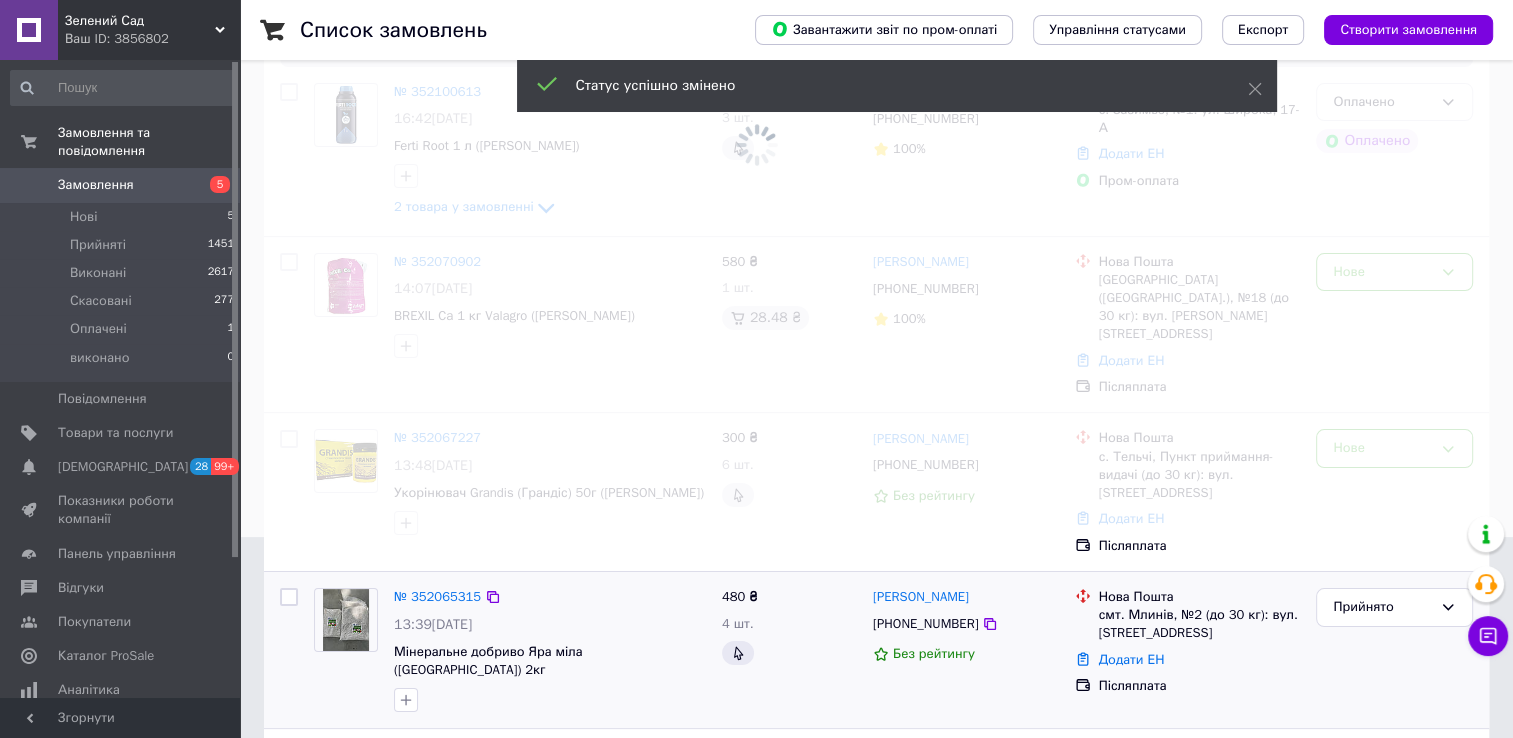 scroll, scrollTop: 300, scrollLeft: 0, axis: vertical 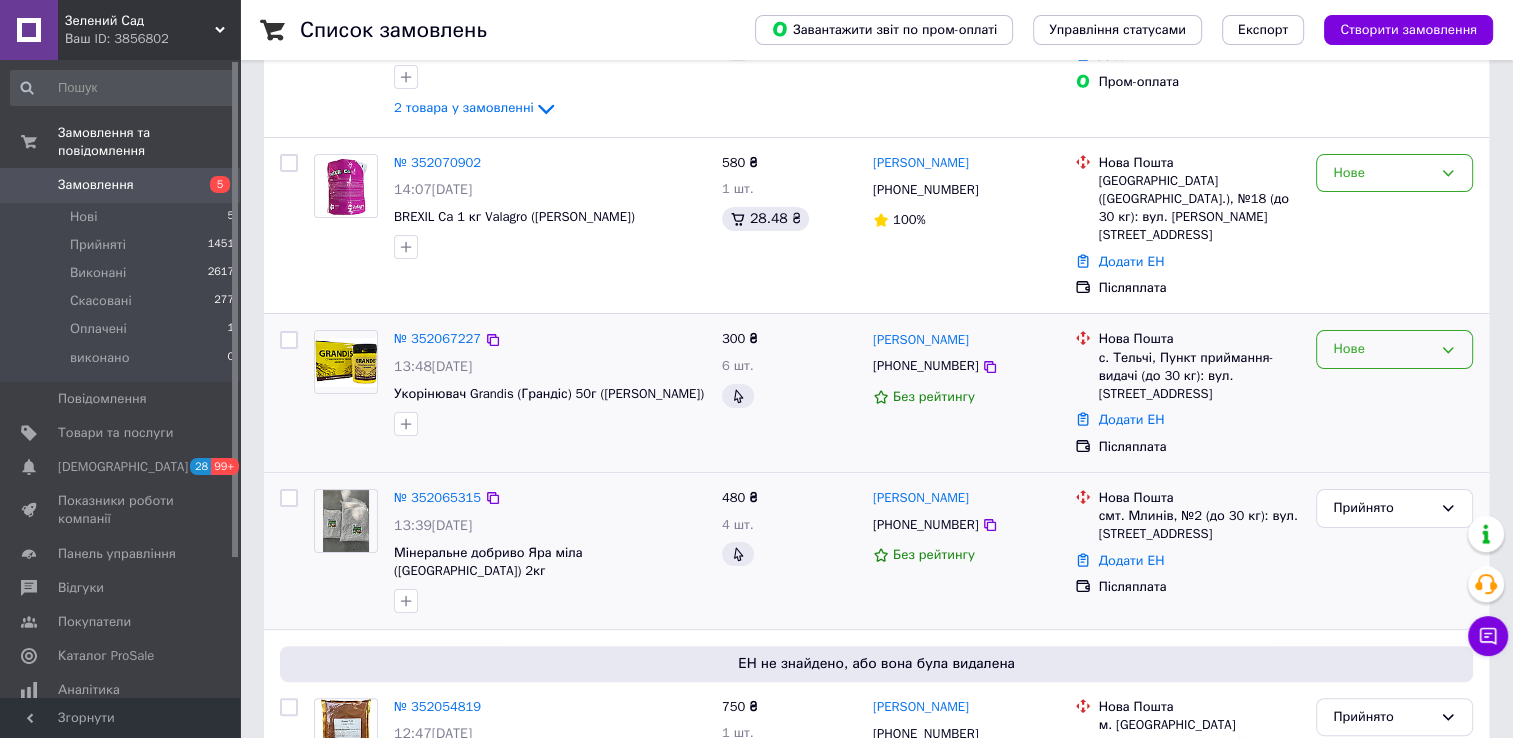 click on "Нове" at bounding box center [1382, 349] 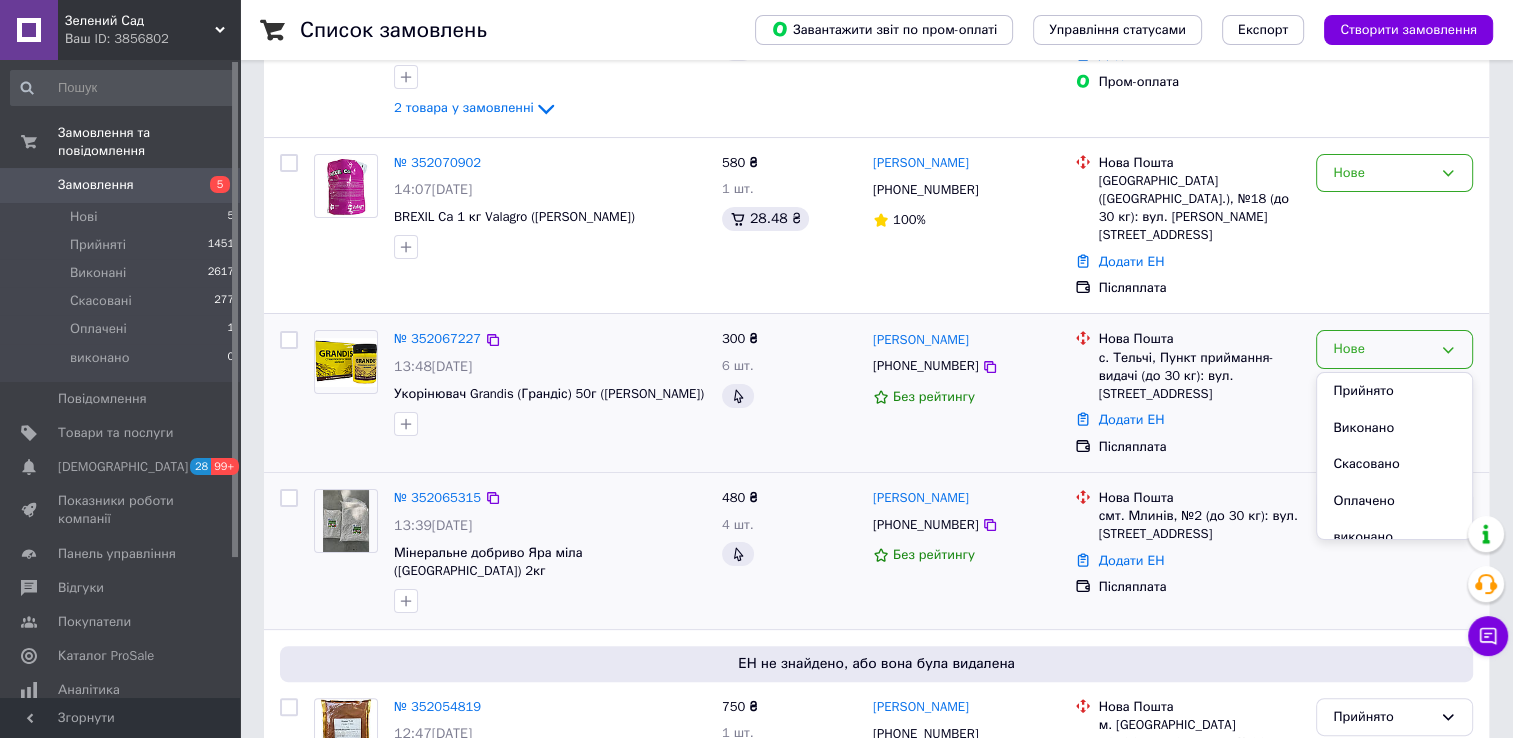 click on "Нове Прийнято Виконано Скасовано Оплачено виконано" at bounding box center [1394, 349] 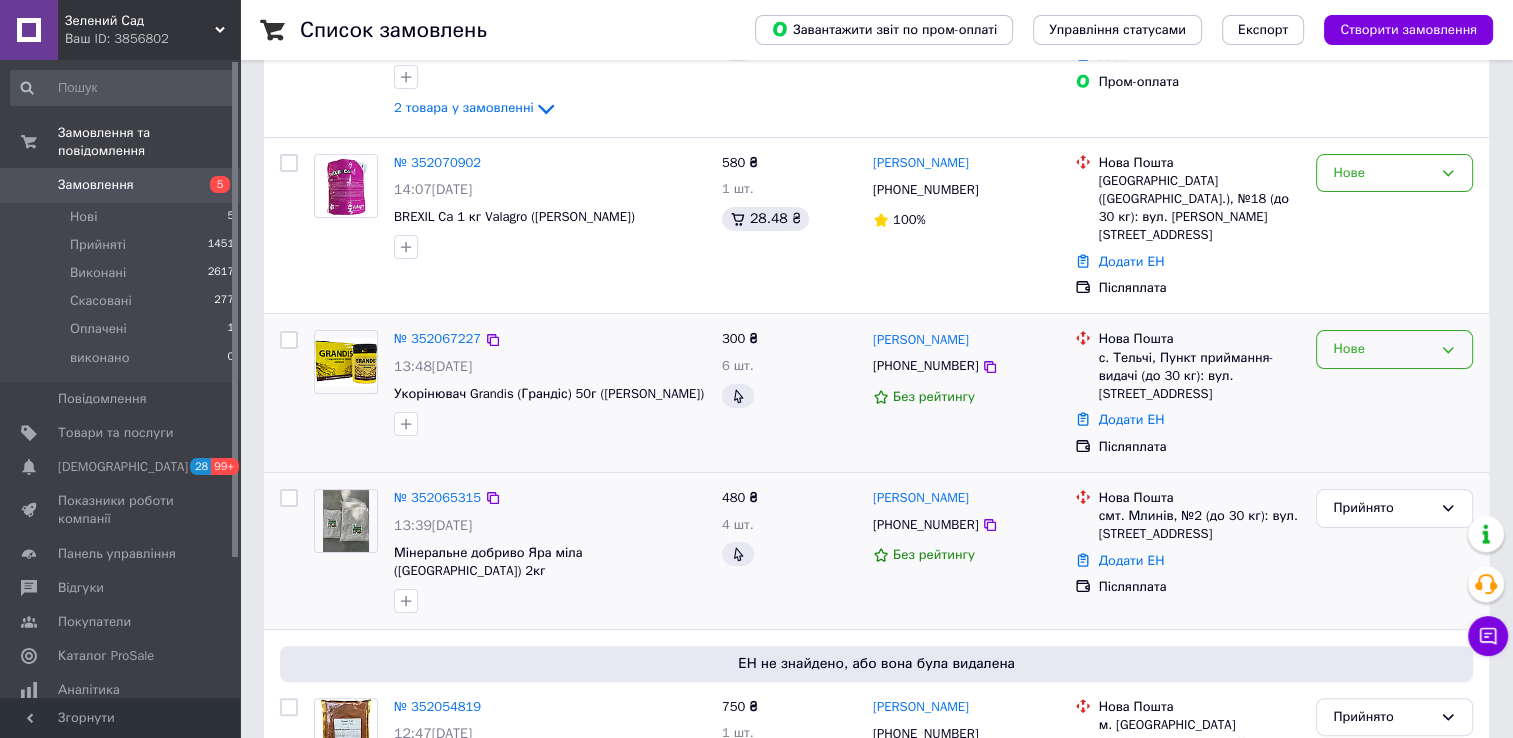 click on "Нове" at bounding box center (1382, 349) 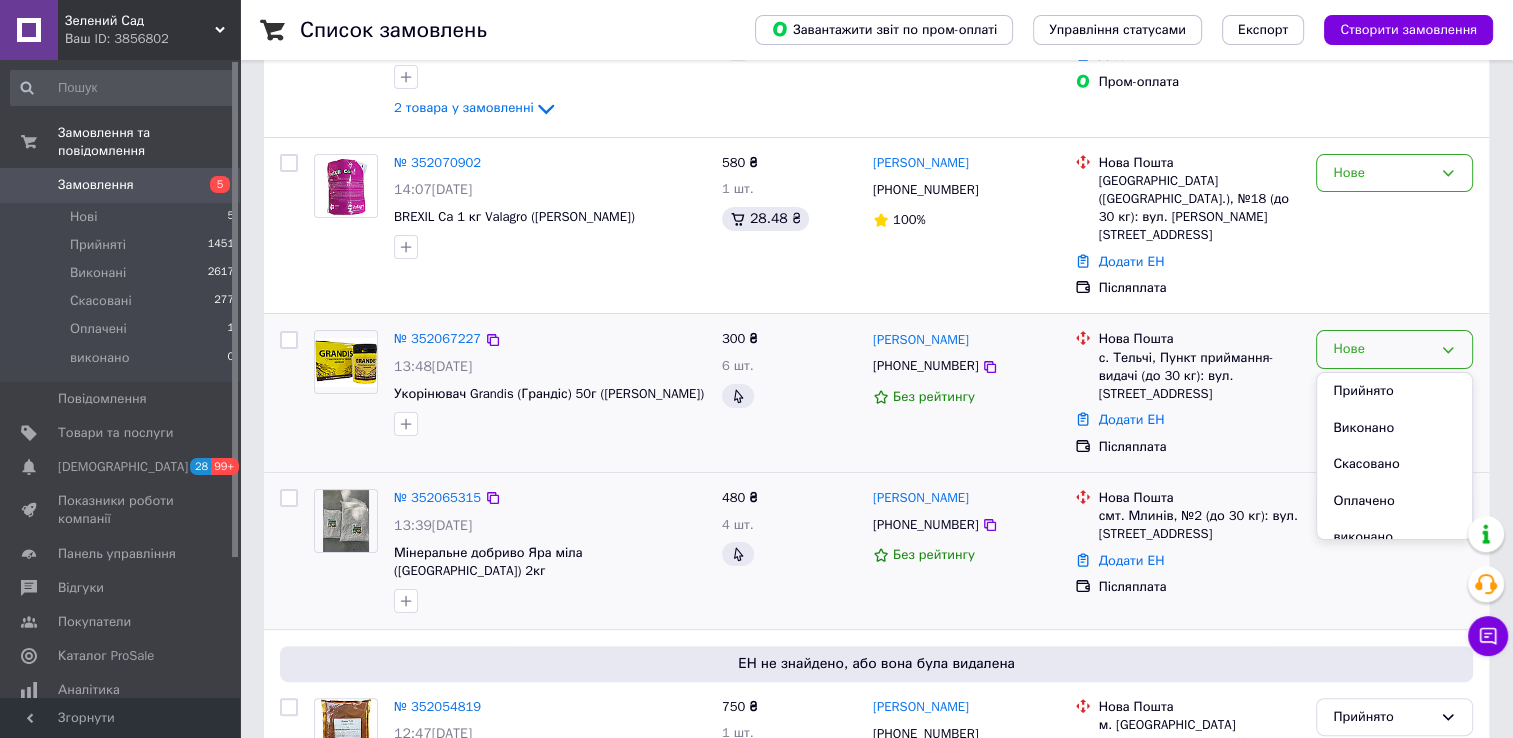 click on "Прийнято" at bounding box center [1394, 391] 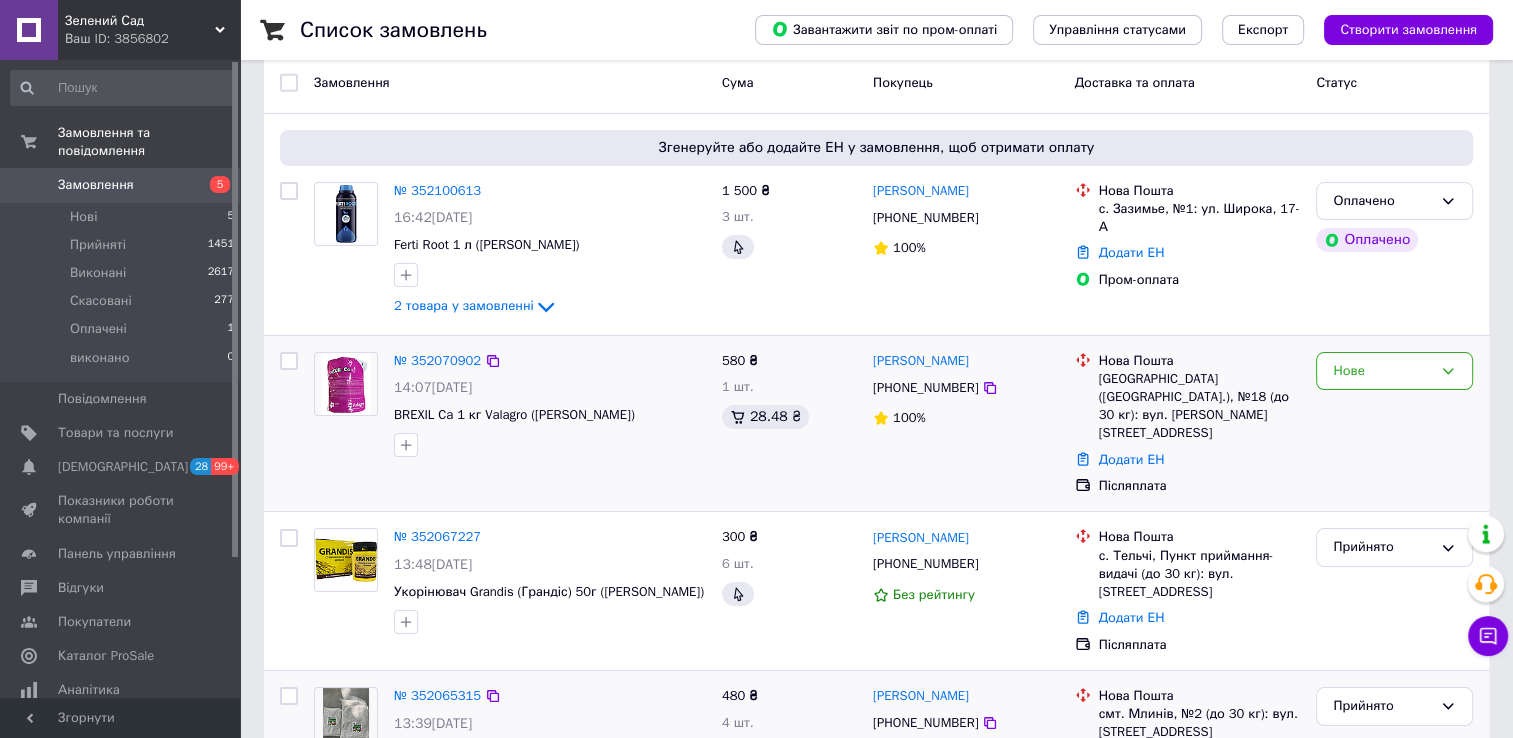 scroll, scrollTop: 100, scrollLeft: 0, axis: vertical 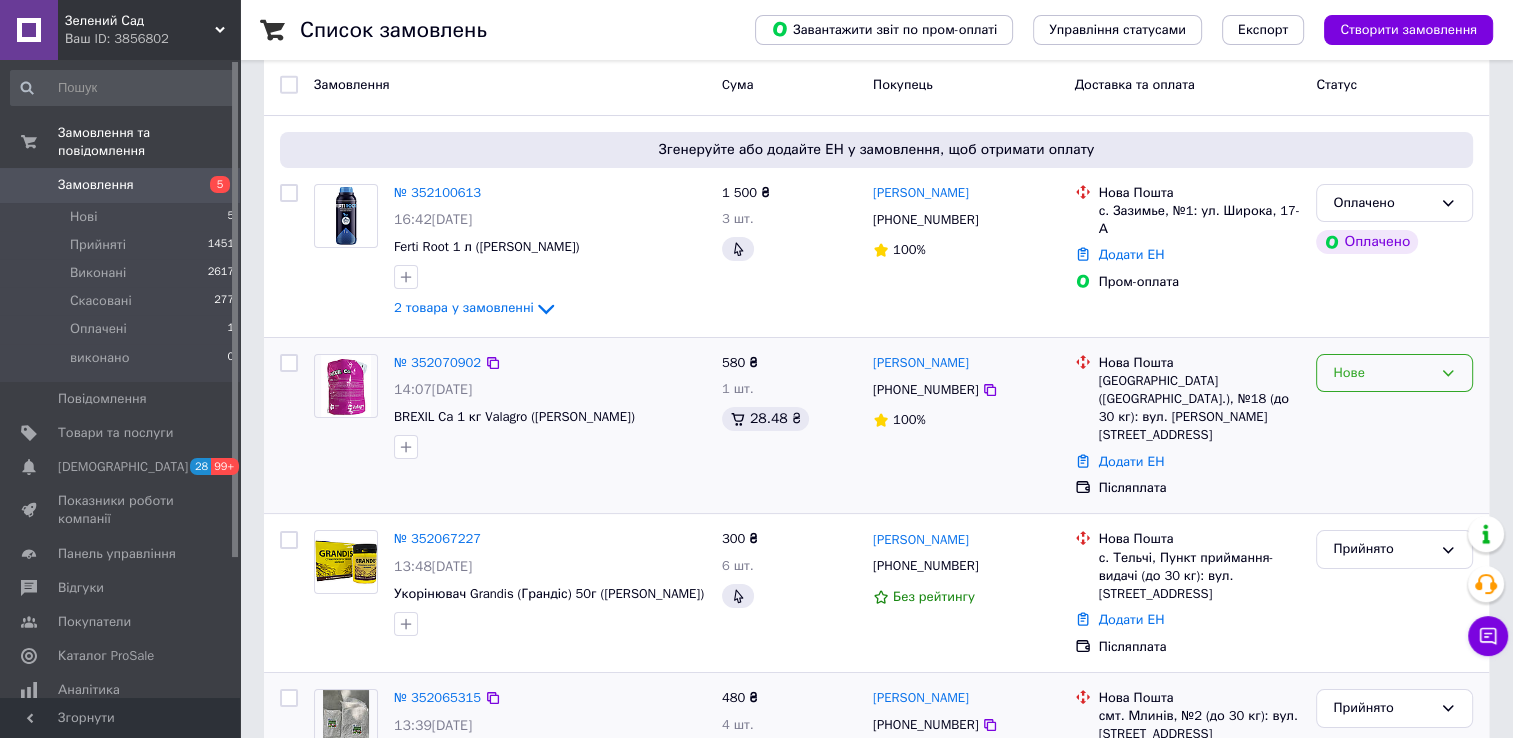 click on "Нове" at bounding box center [1382, 373] 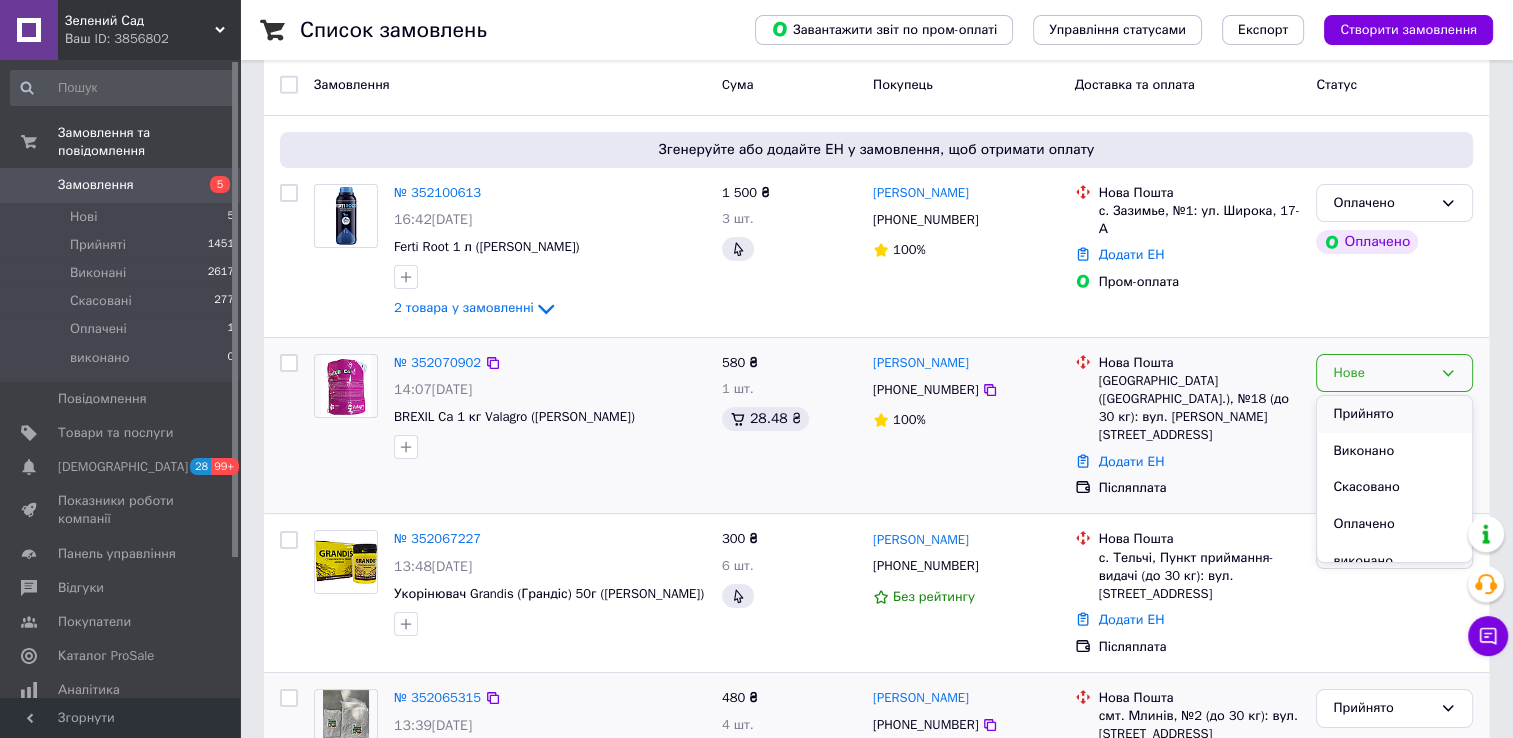 click on "Прийнято" at bounding box center (1394, 414) 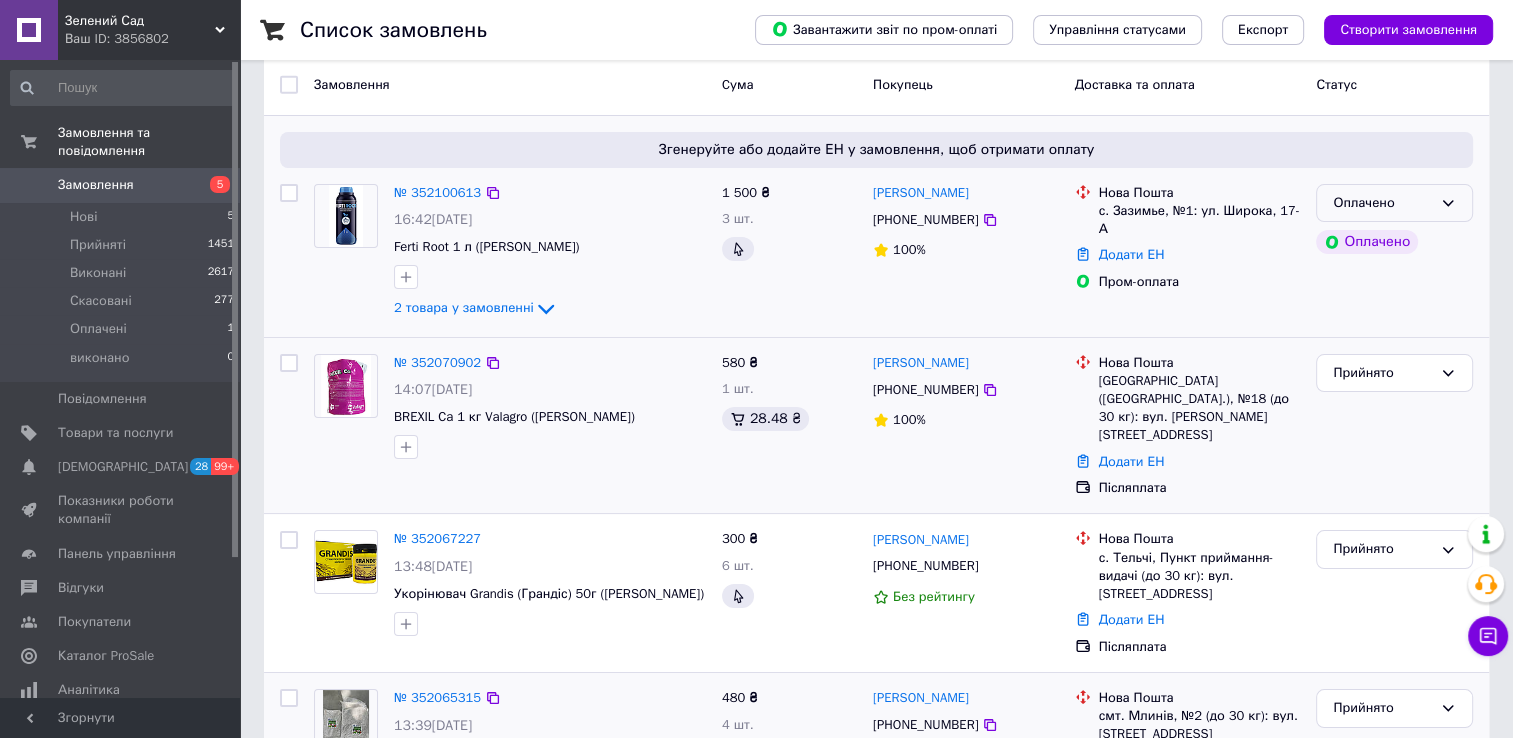 click on "Оплачено" at bounding box center [1382, 203] 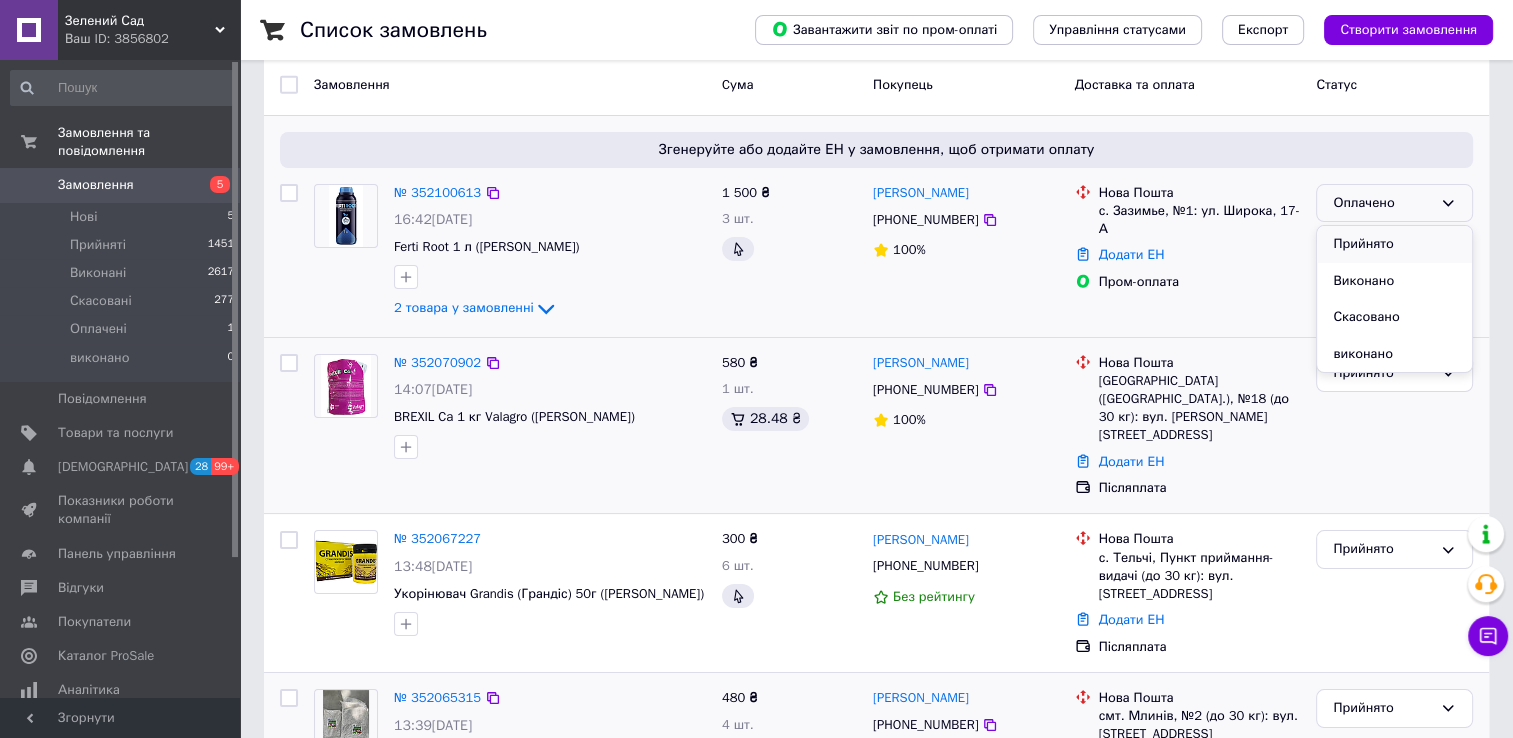 click on "Прийнято" at bounding box center (1394, 244) 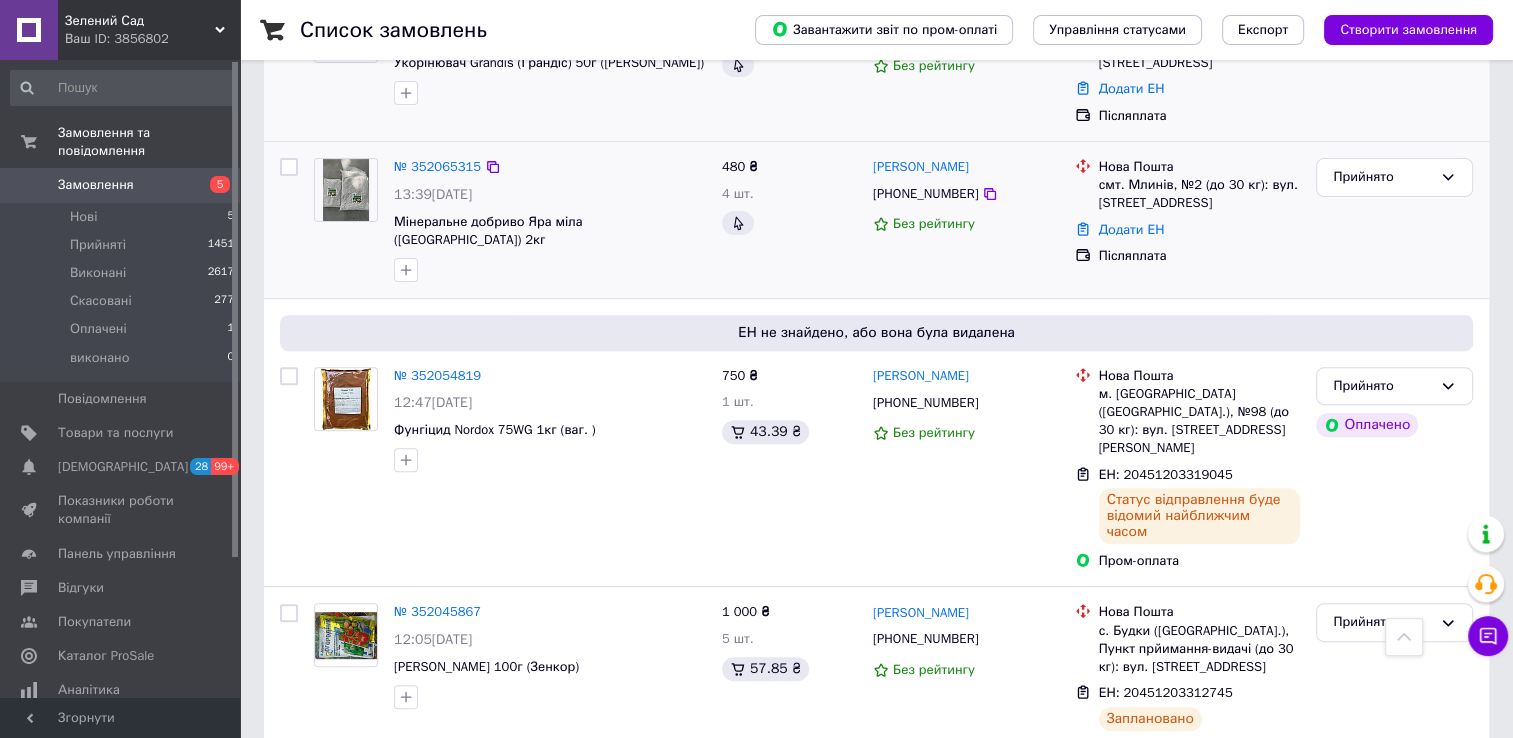 scroll, scrollTop: 600, scrollLeft: 0, axis: vertical 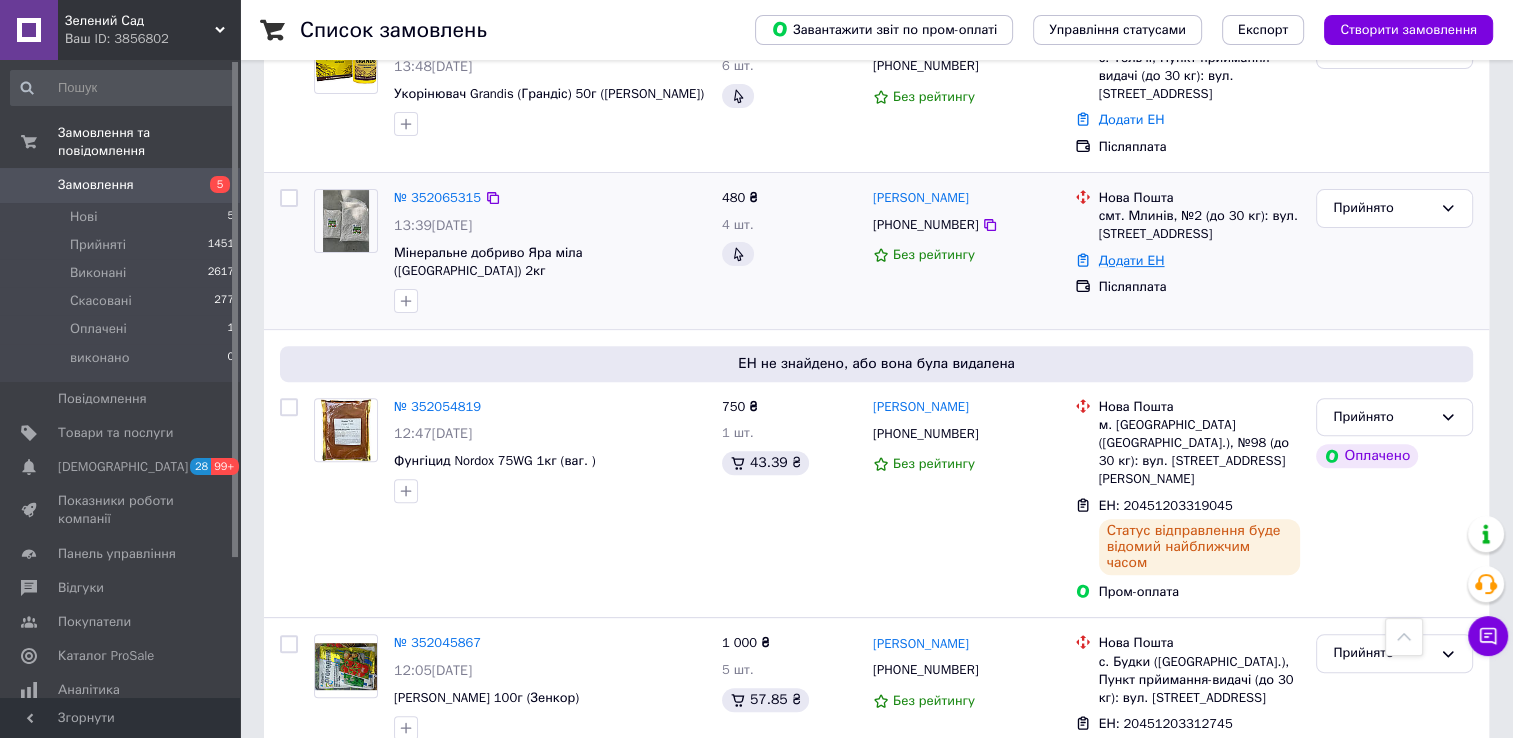 click on "Додати ЕН" at bounding box center (1132, 260) 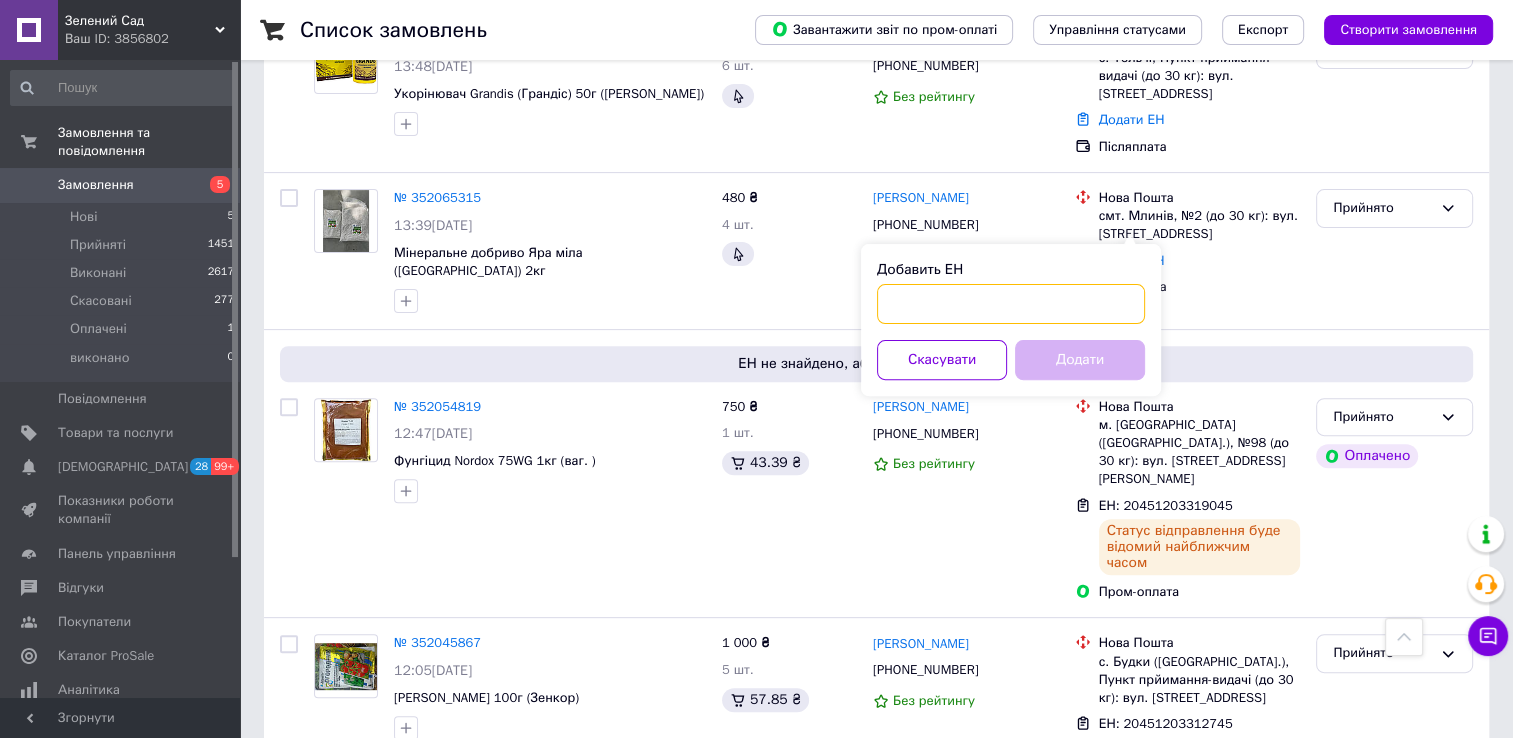 click on "Добавить ЕН" at bounding box center (1011, 304) 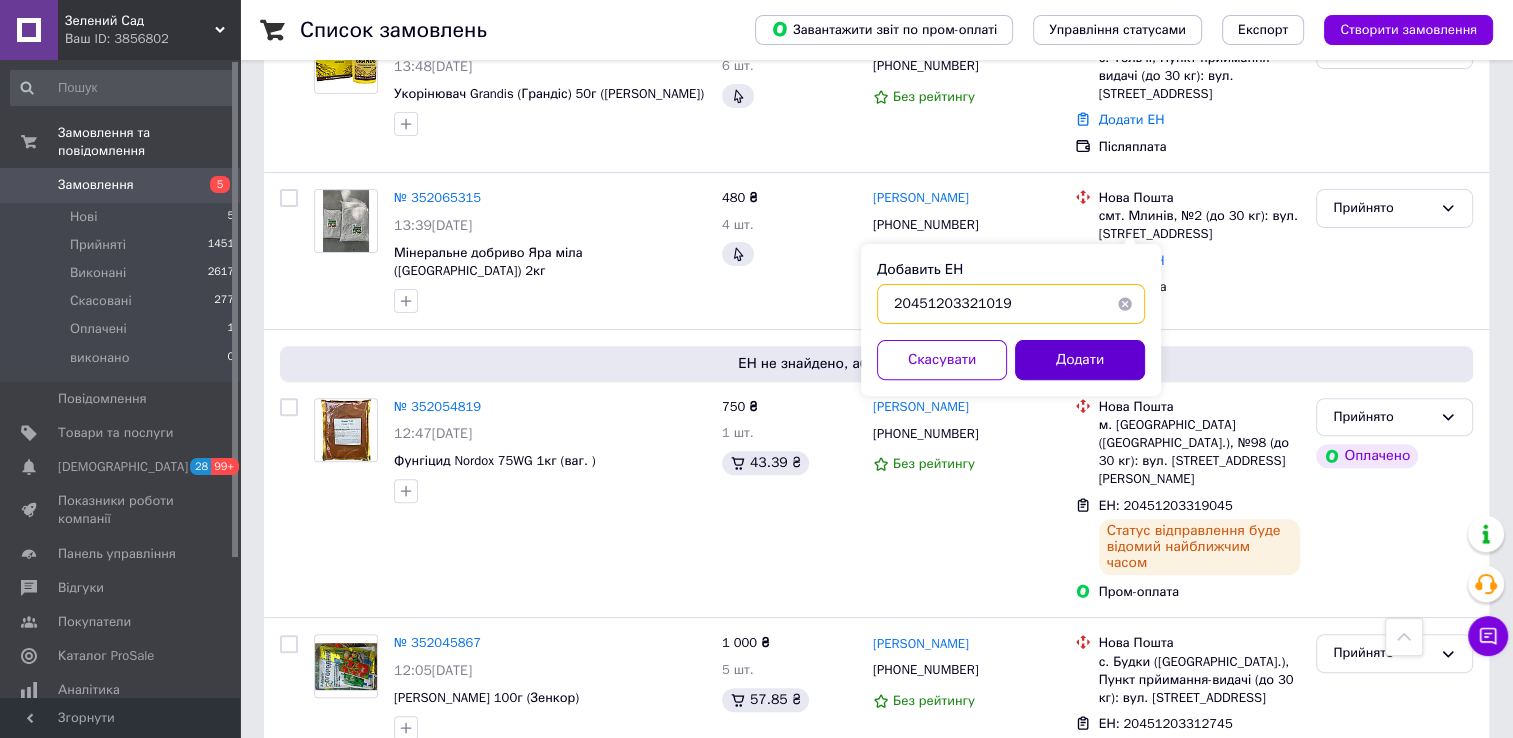 type on "20451203321019" 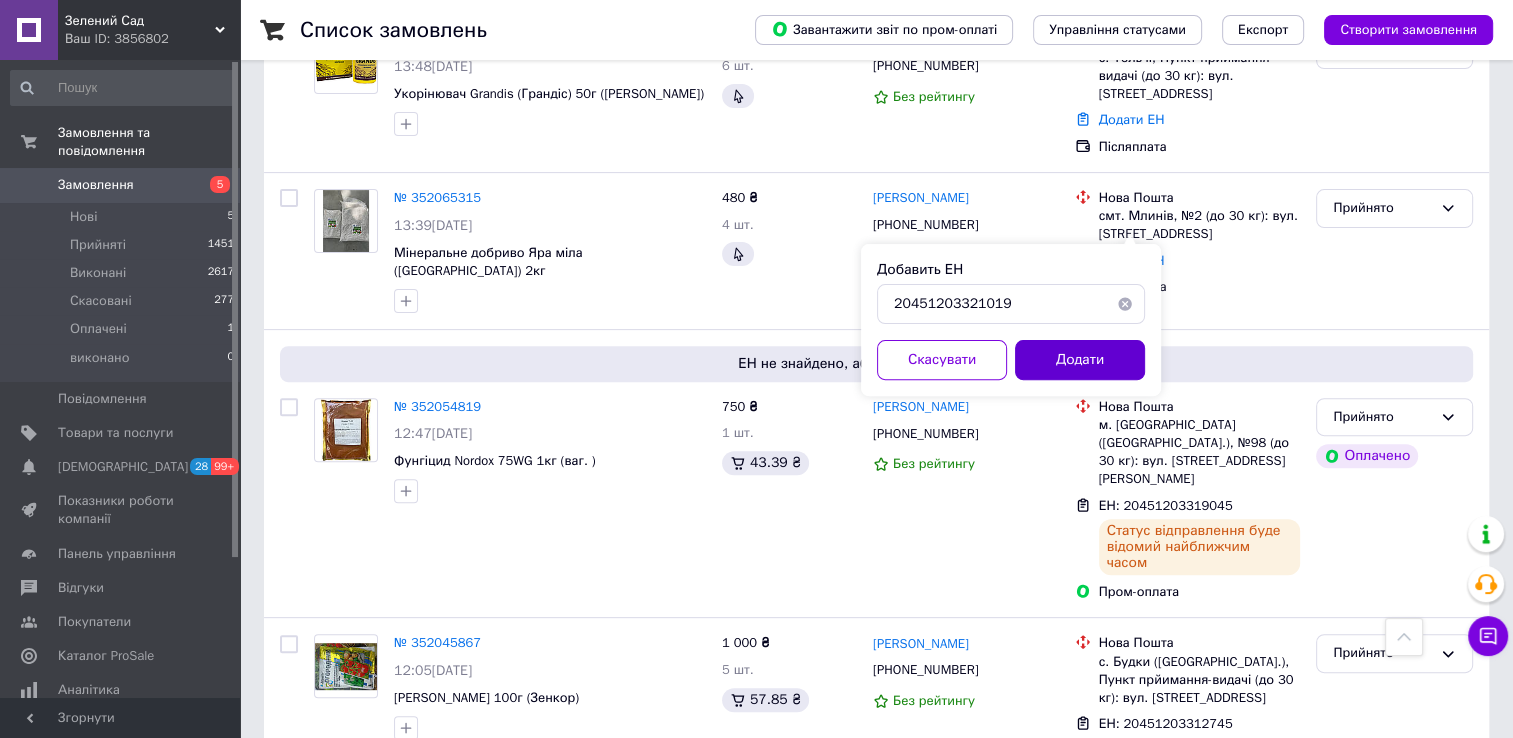click on "Додати" at bounding box center (1080, 360) 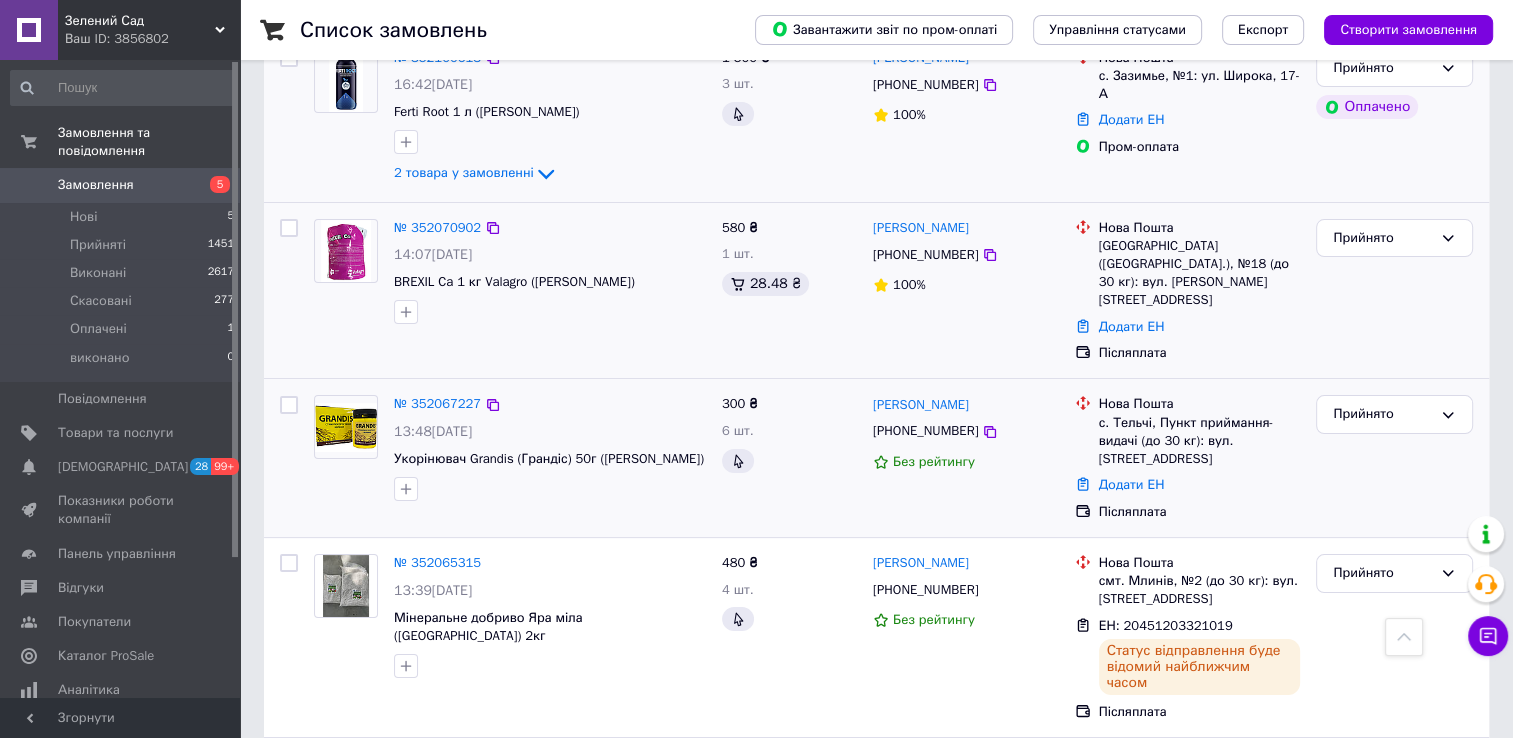 scroll, scrollTop: 200, scrollLeft: 0, axis: vertical 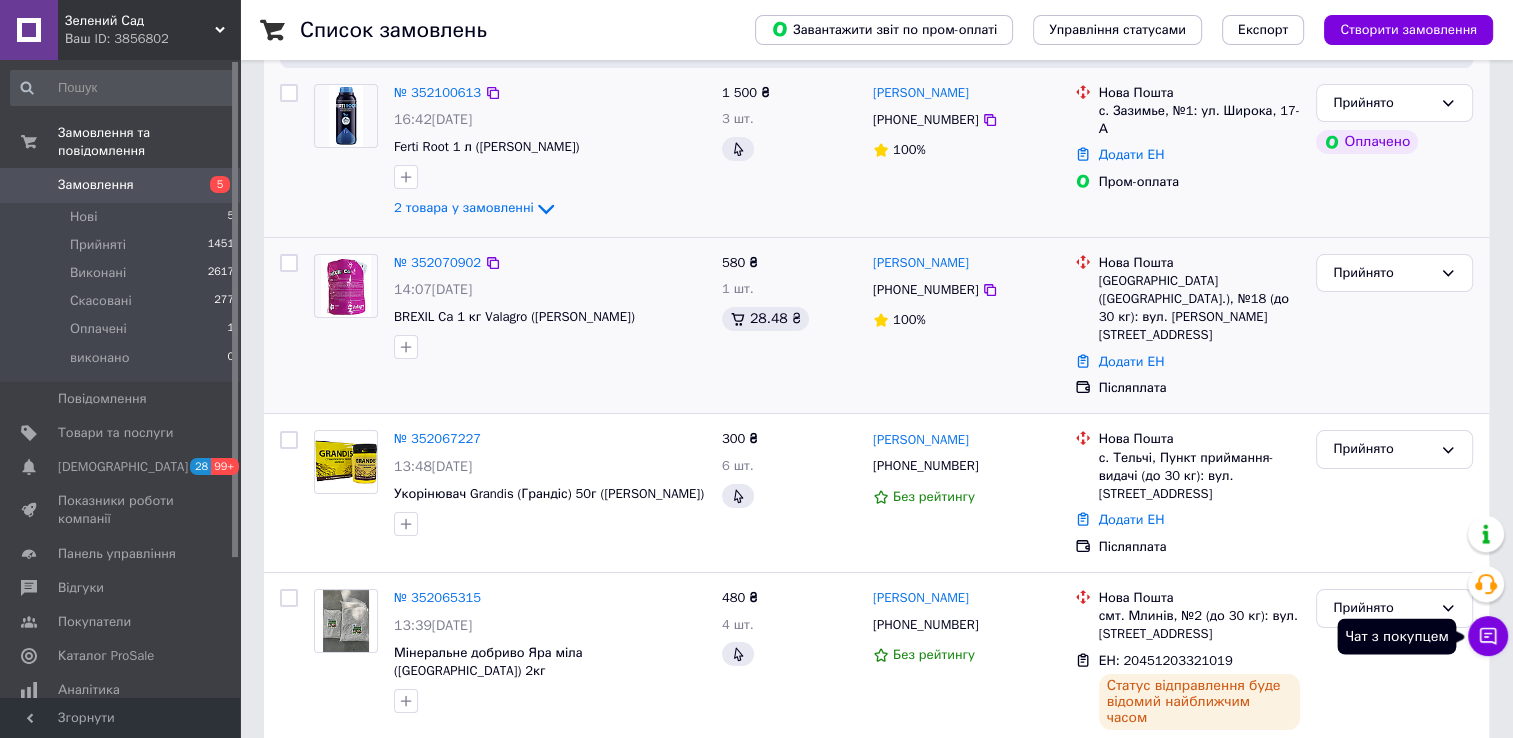 click 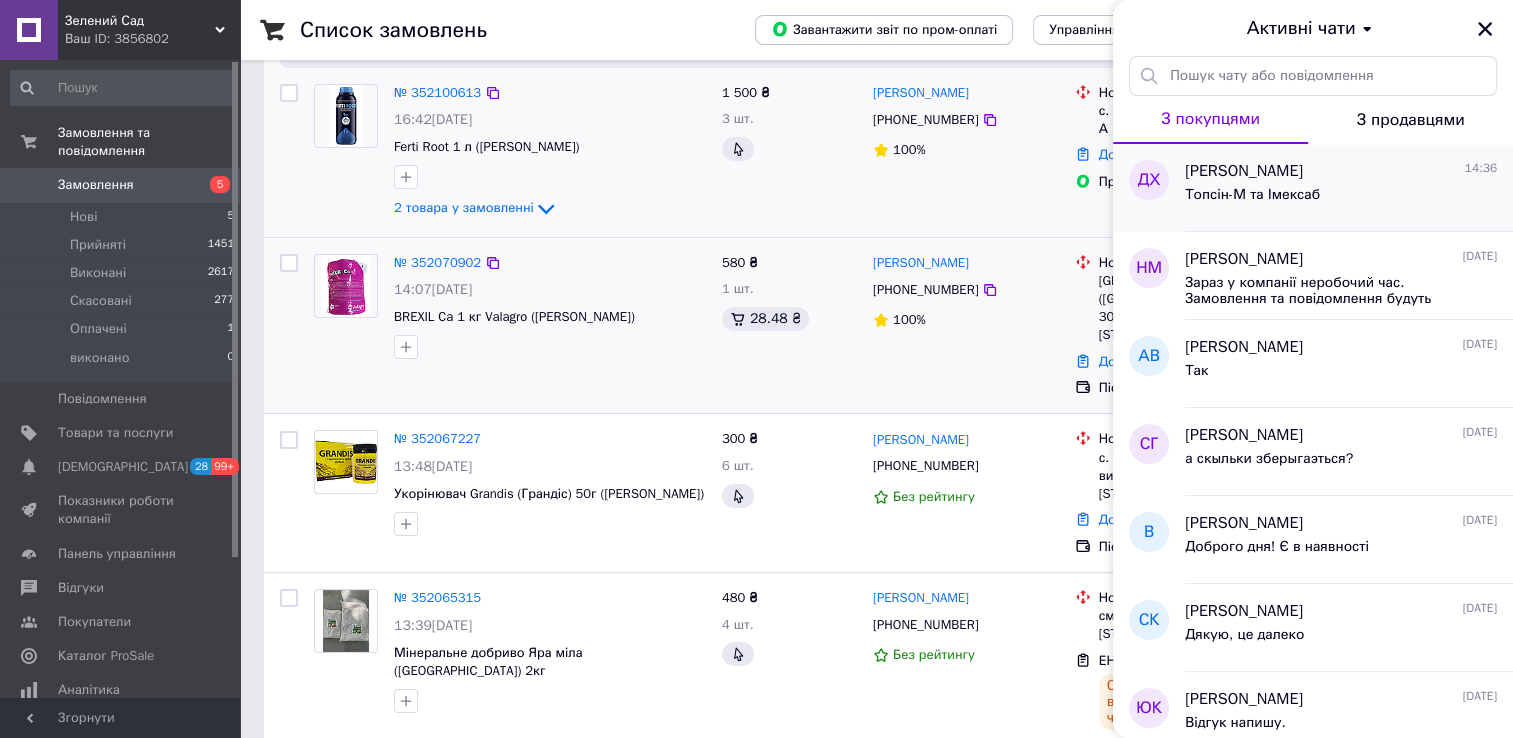 click on "Топсін-М та Імексаб" at bounding box center [1252, 201] 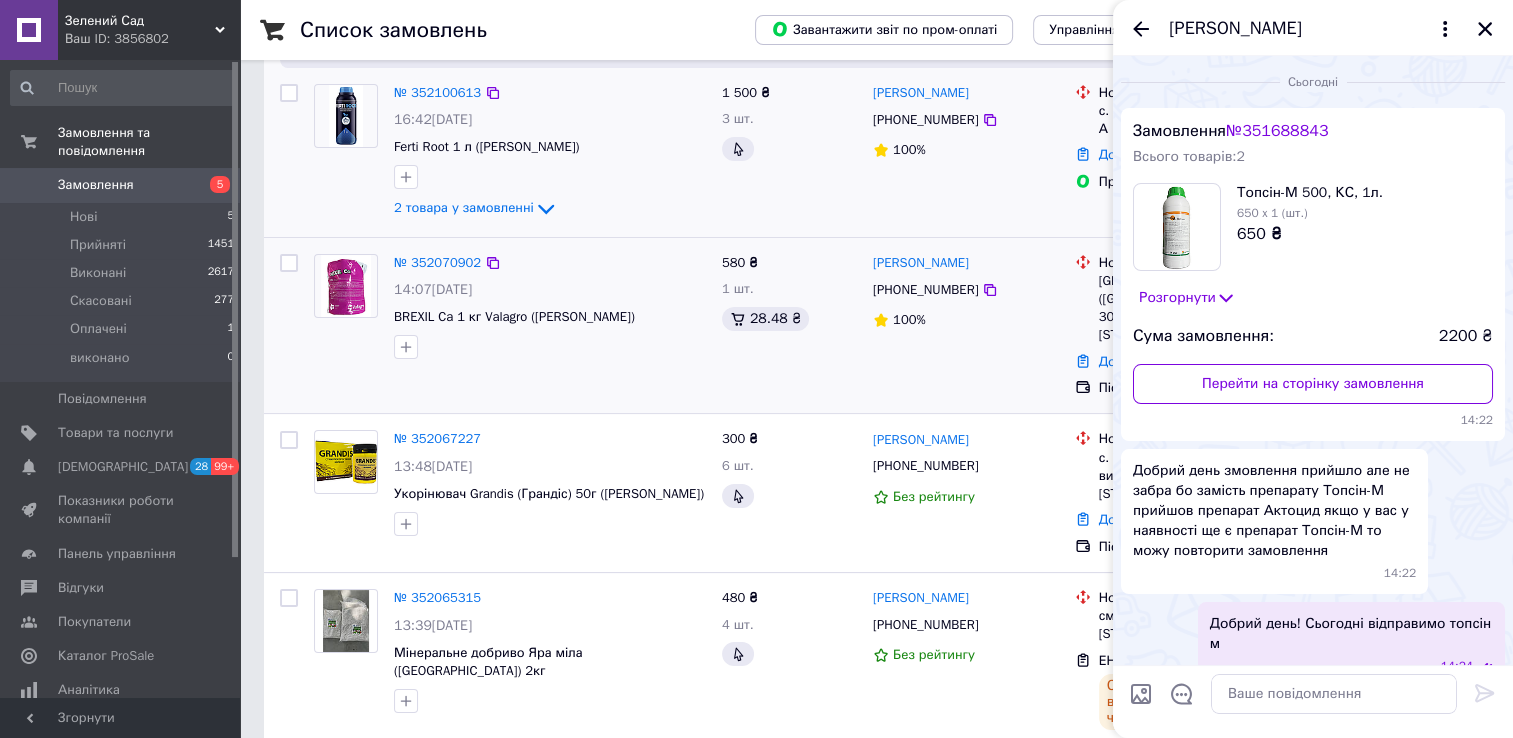 scroll, scrollTop: 82, scrollLeft: 0, axis: vertical 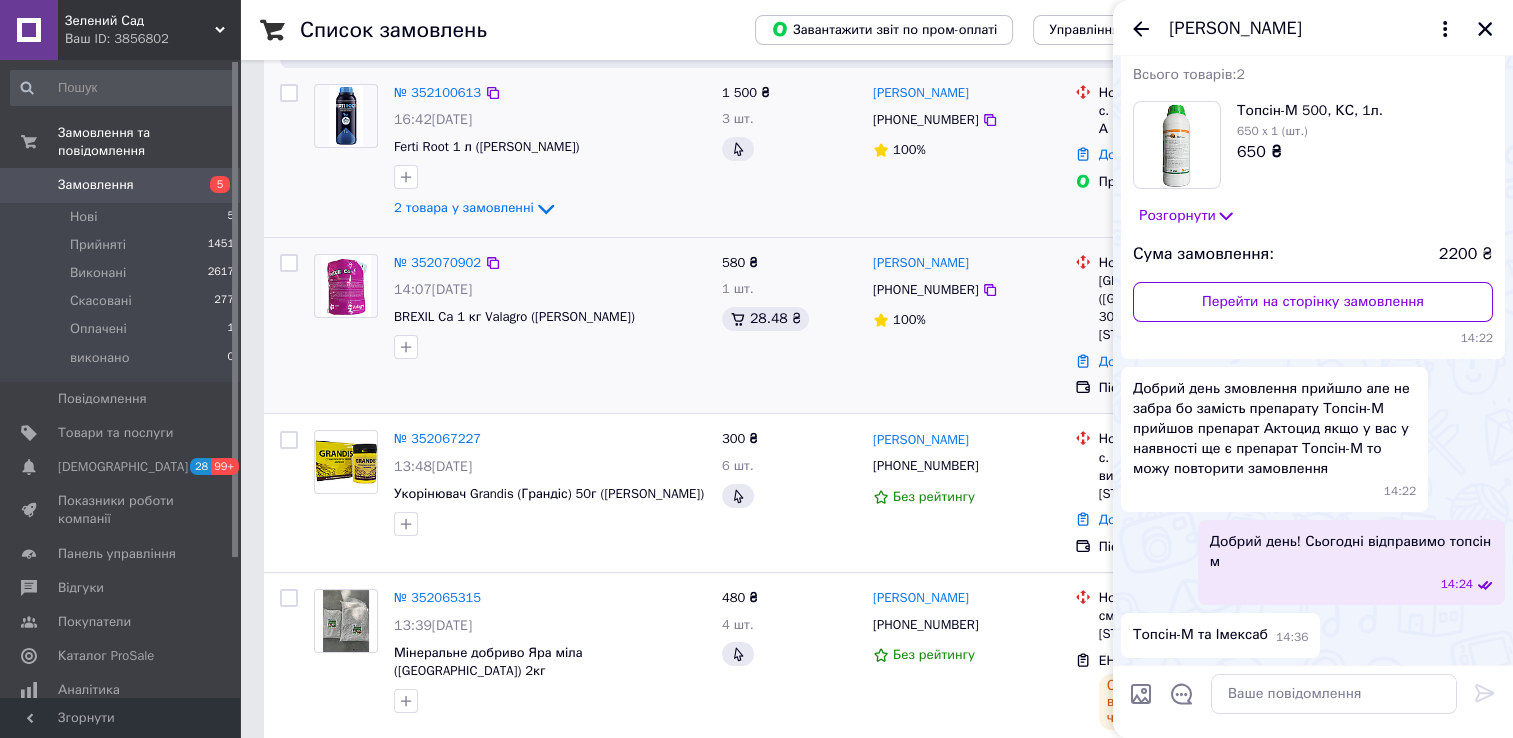 click at bounding box center (1141, 694) 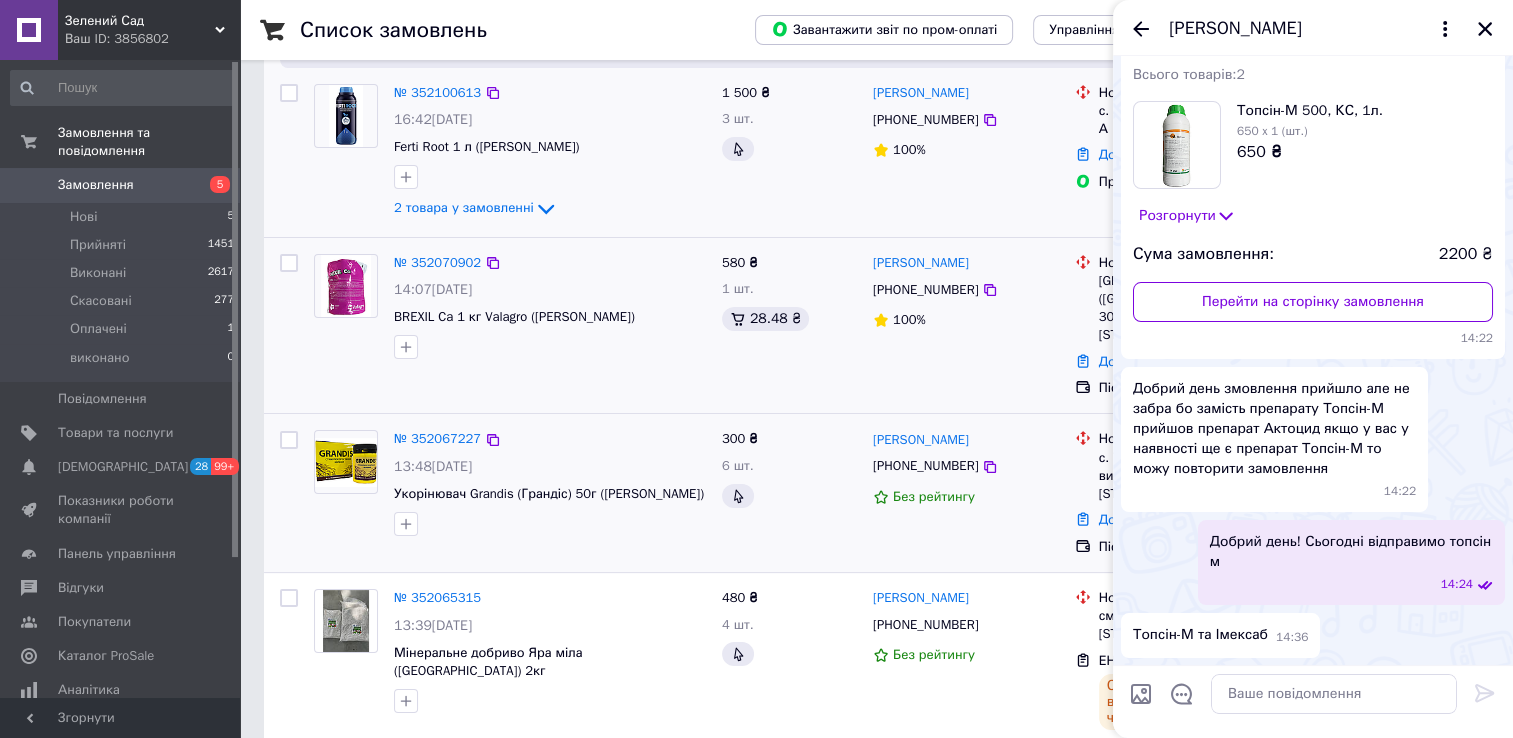 type 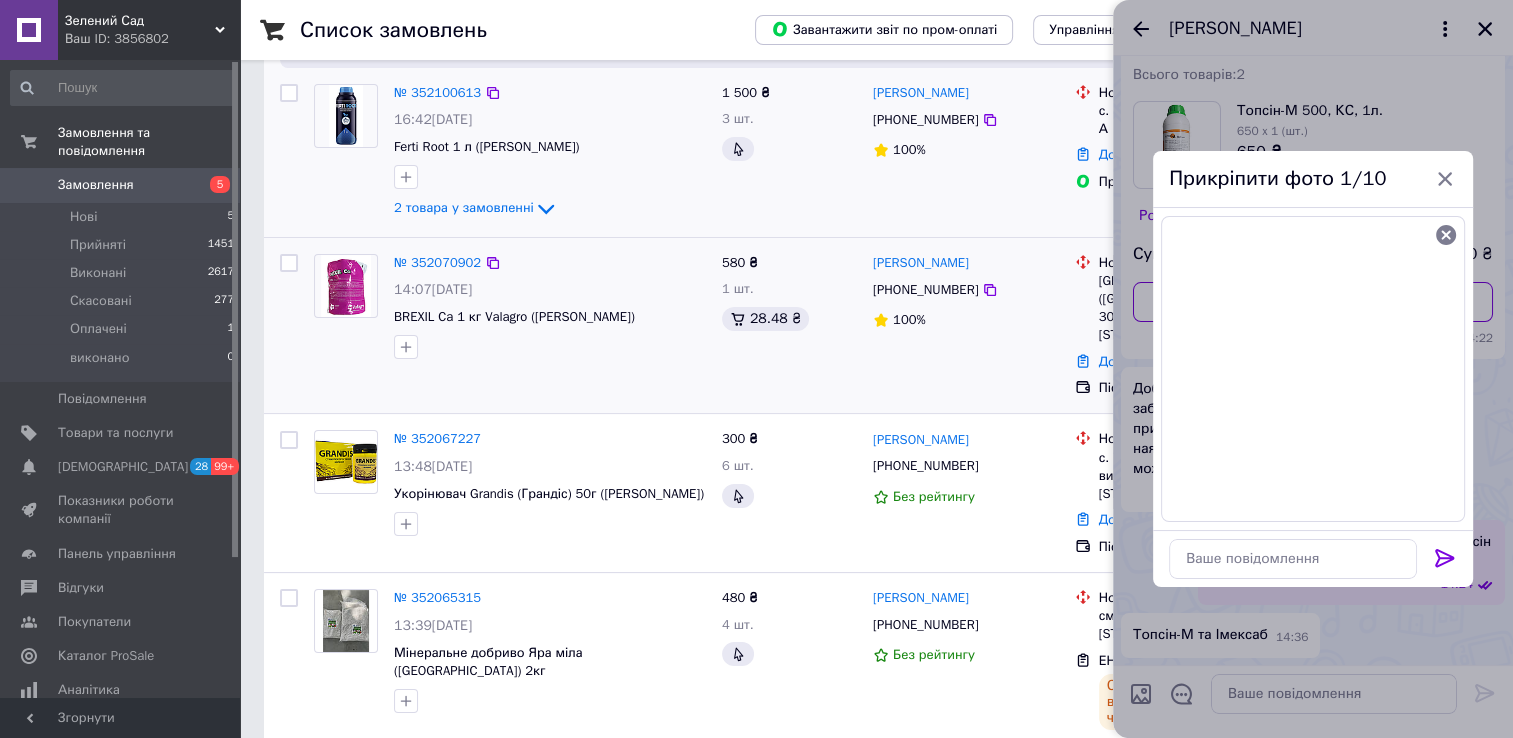 click at bounding box center (1445, 562) 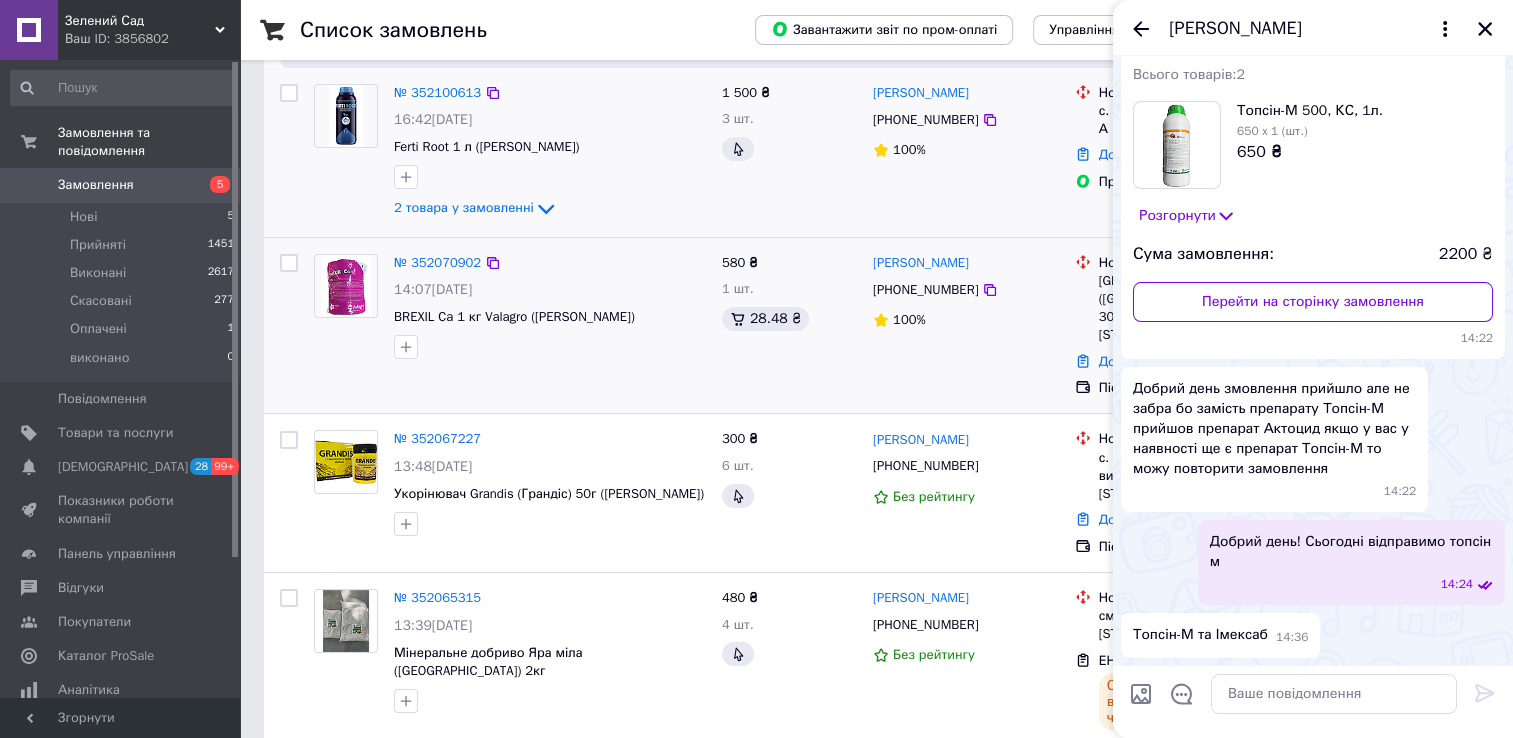 scroll, scrollTop: 248, scrollLeft: 0, axis: vertical 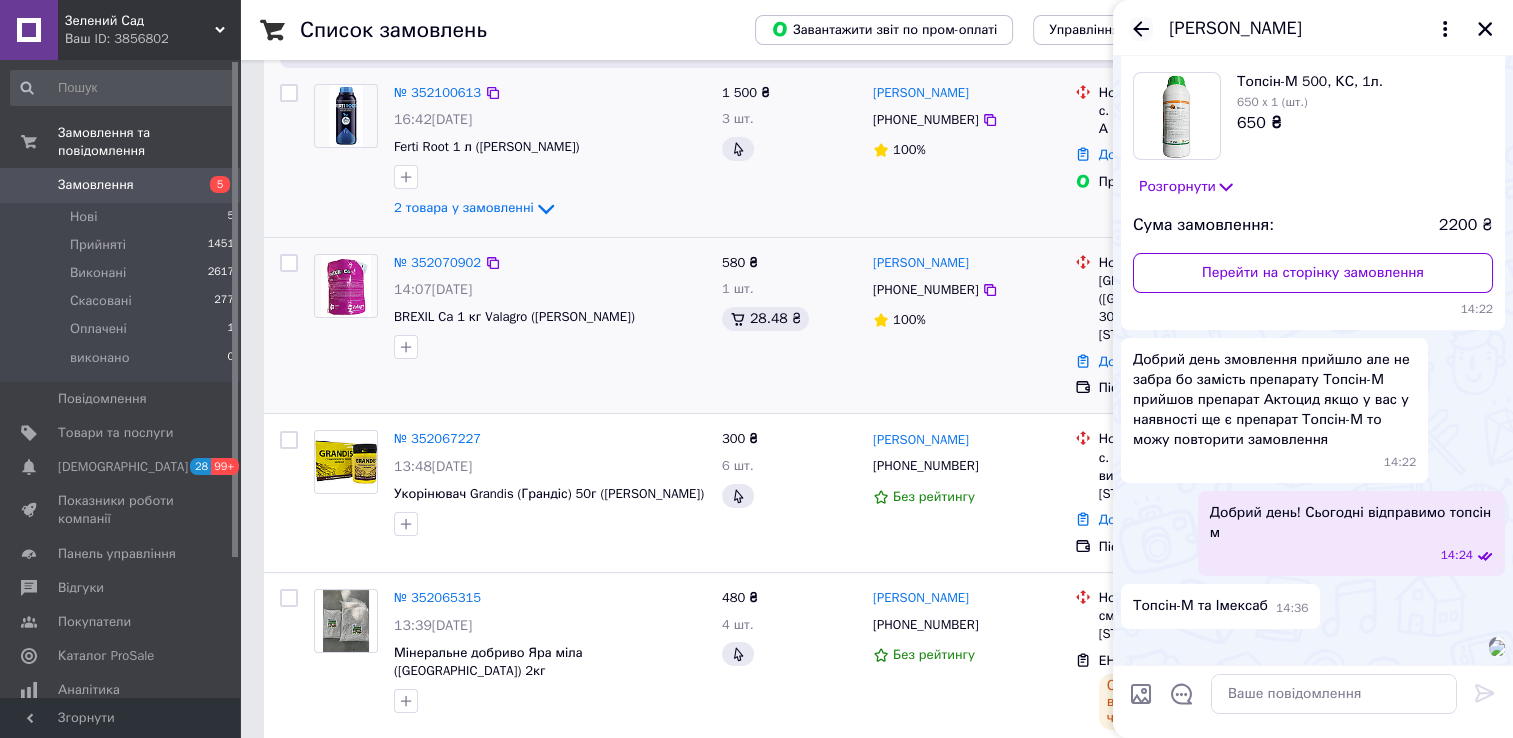 drag, startPoint x: 1478, startPoint y: 25, endPoint x: 1434, endPoint y: 18, distance: 44.553337 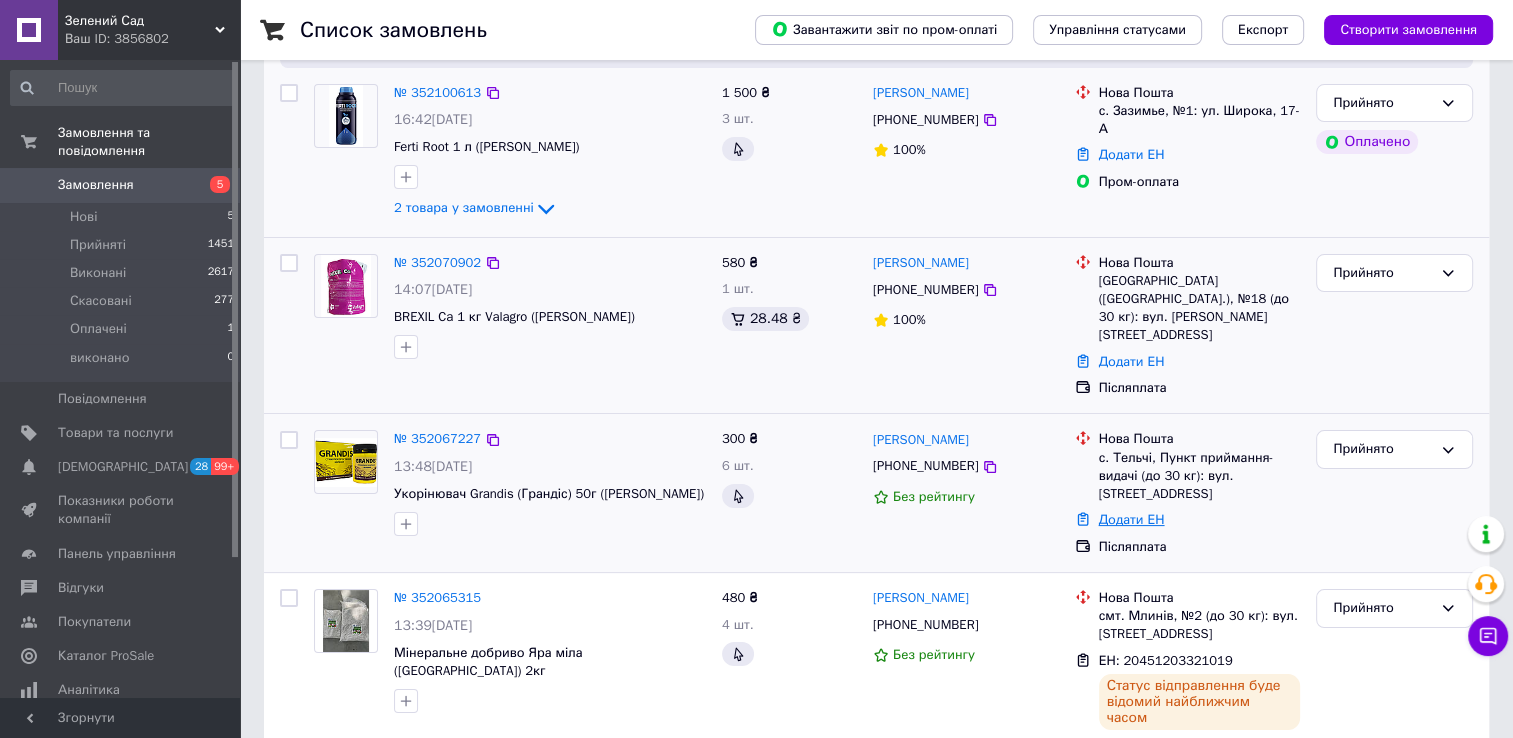 click on "Додати ЕН" at bounding box center [1132, 519] 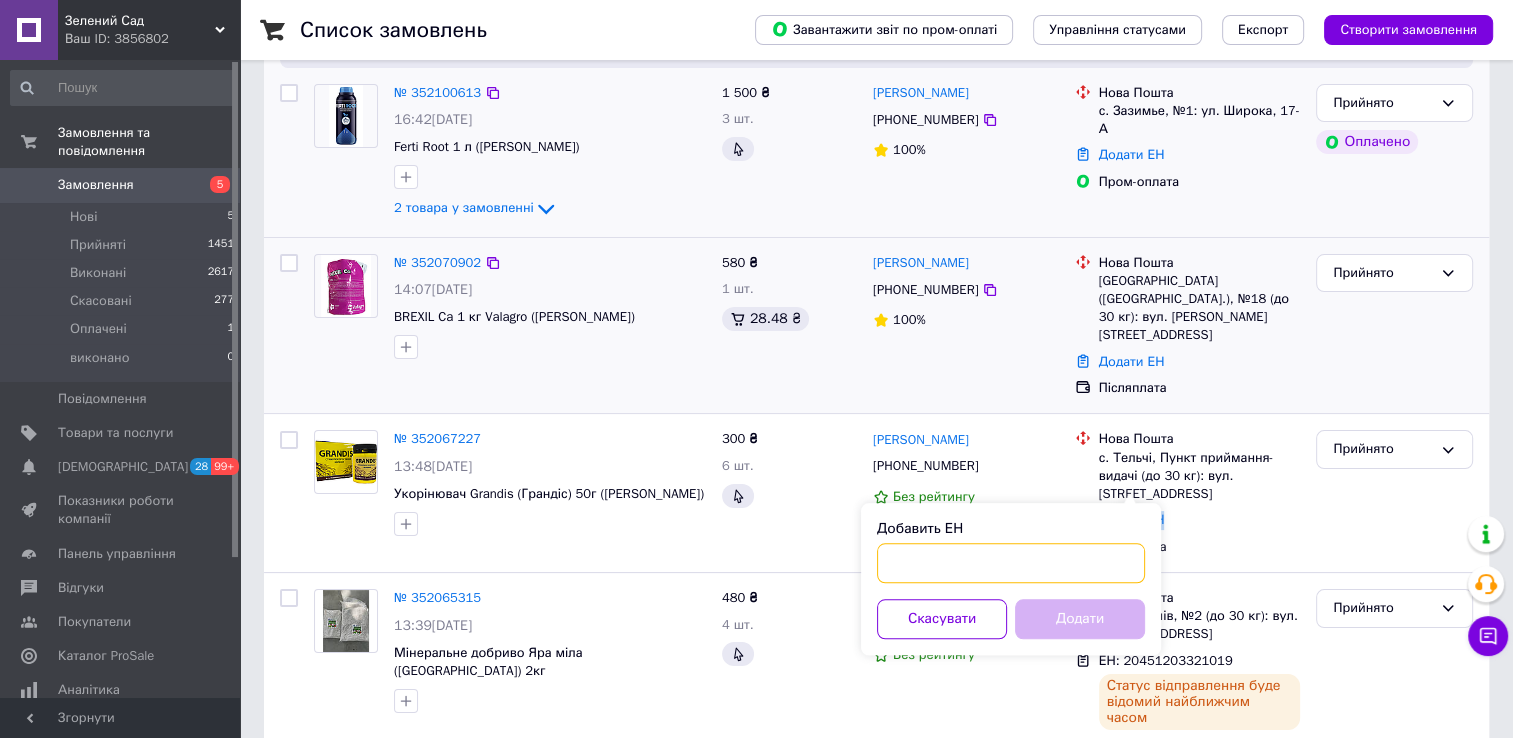 drag, startPoint x: 1153, startPoint y: 481, endPoint x: 963, endPoint y: 574, distance: 211.5396 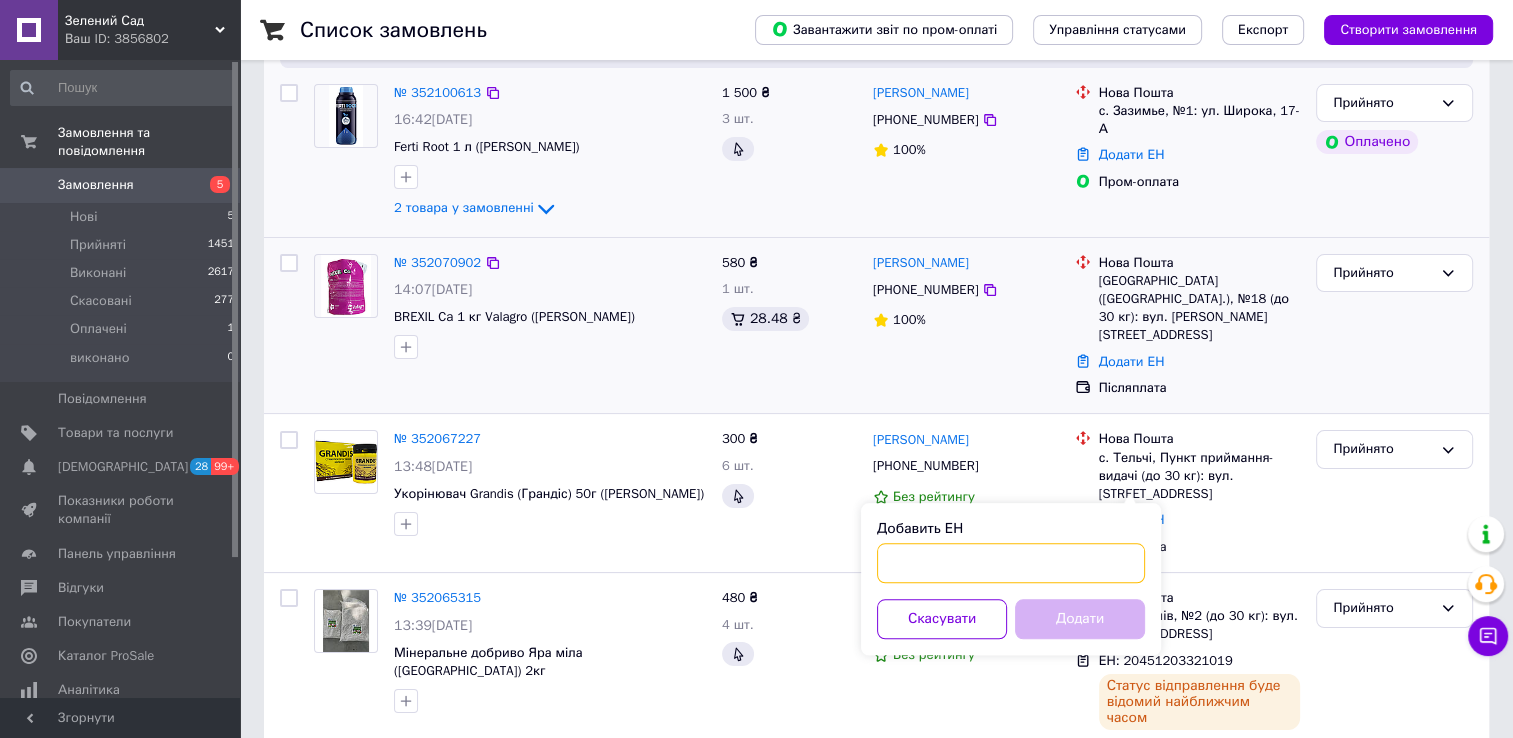paste on "20451203328424" 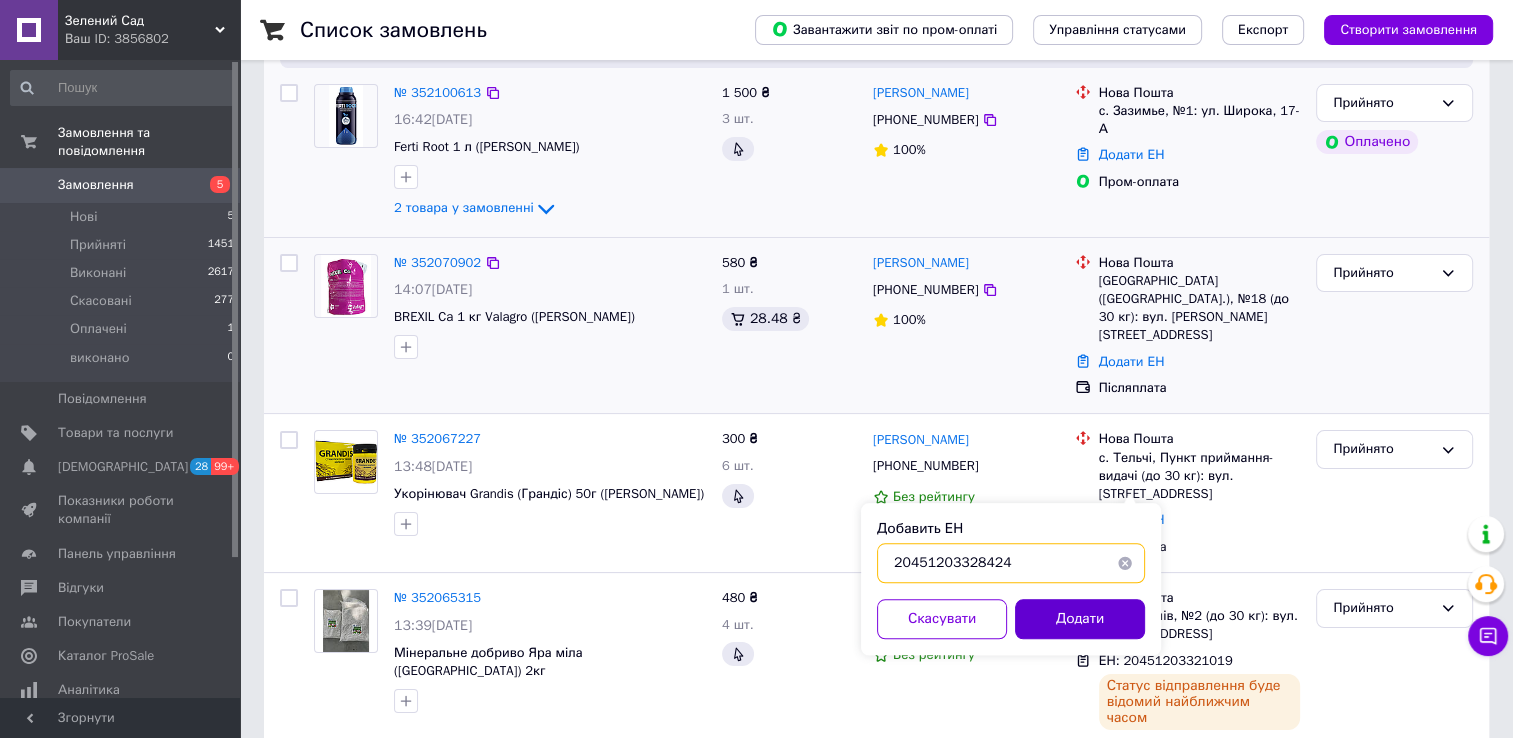 type on "20451203328424" 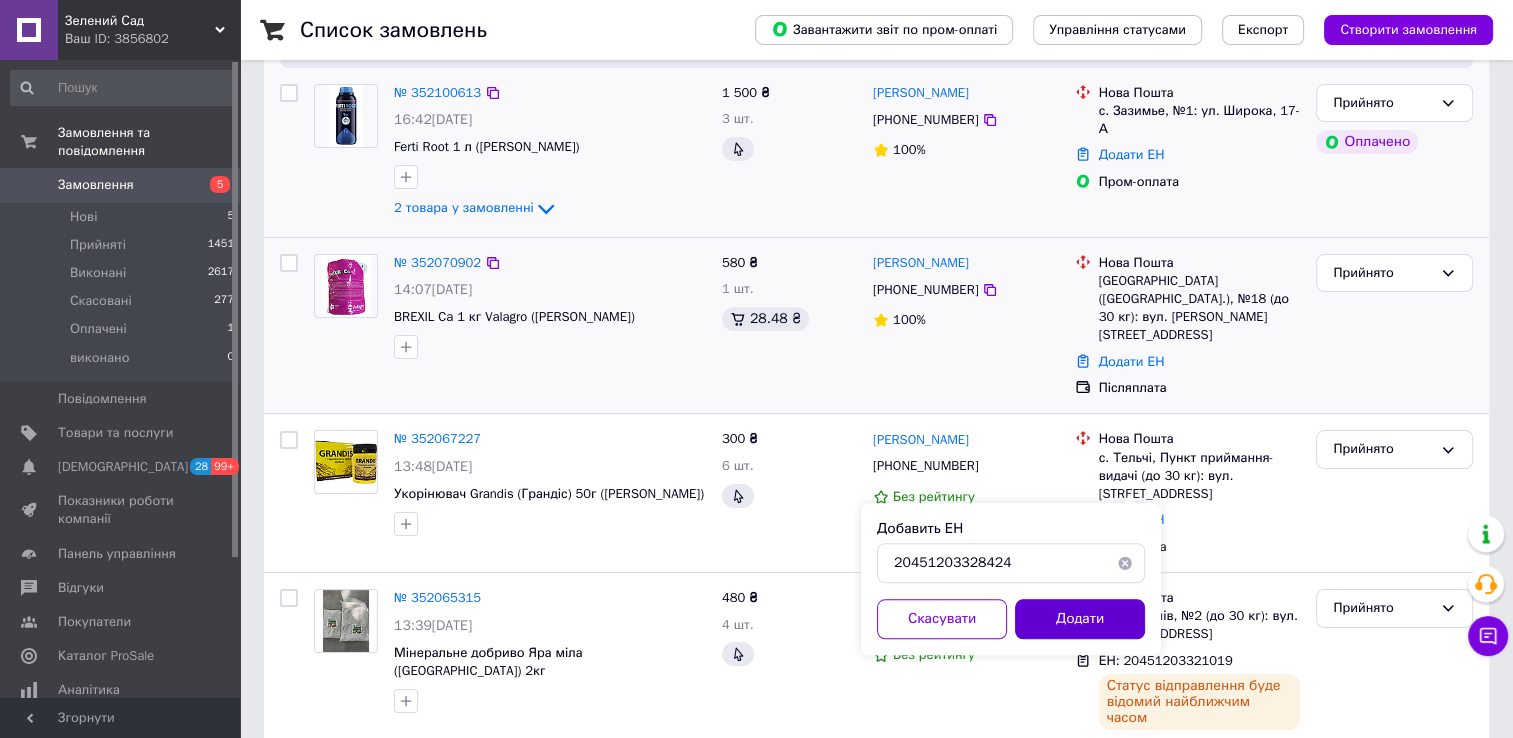 click on "Додати" at bounding box center [1080, 619] 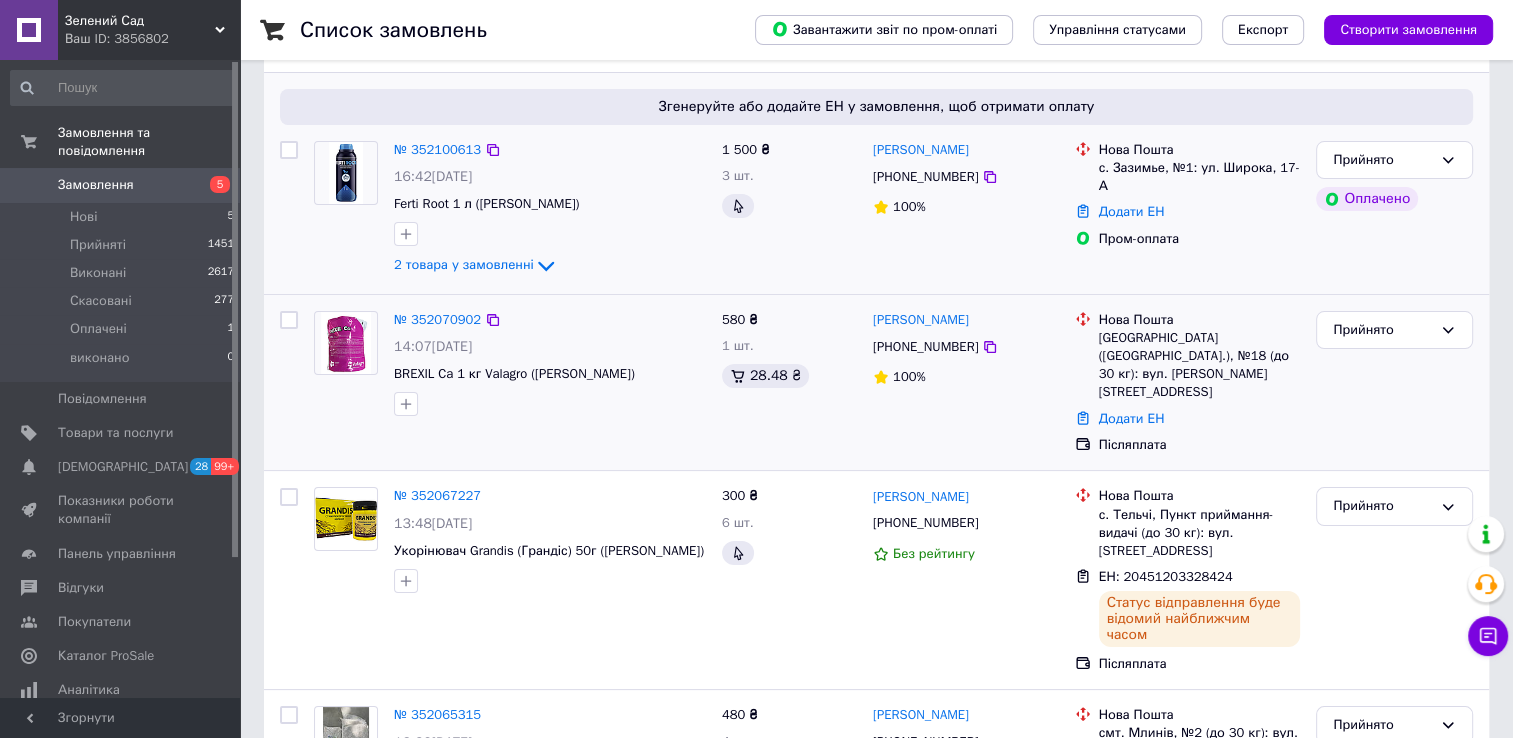 scroll, scrollTop: 100, scrollLeft: 0, axis: vertical 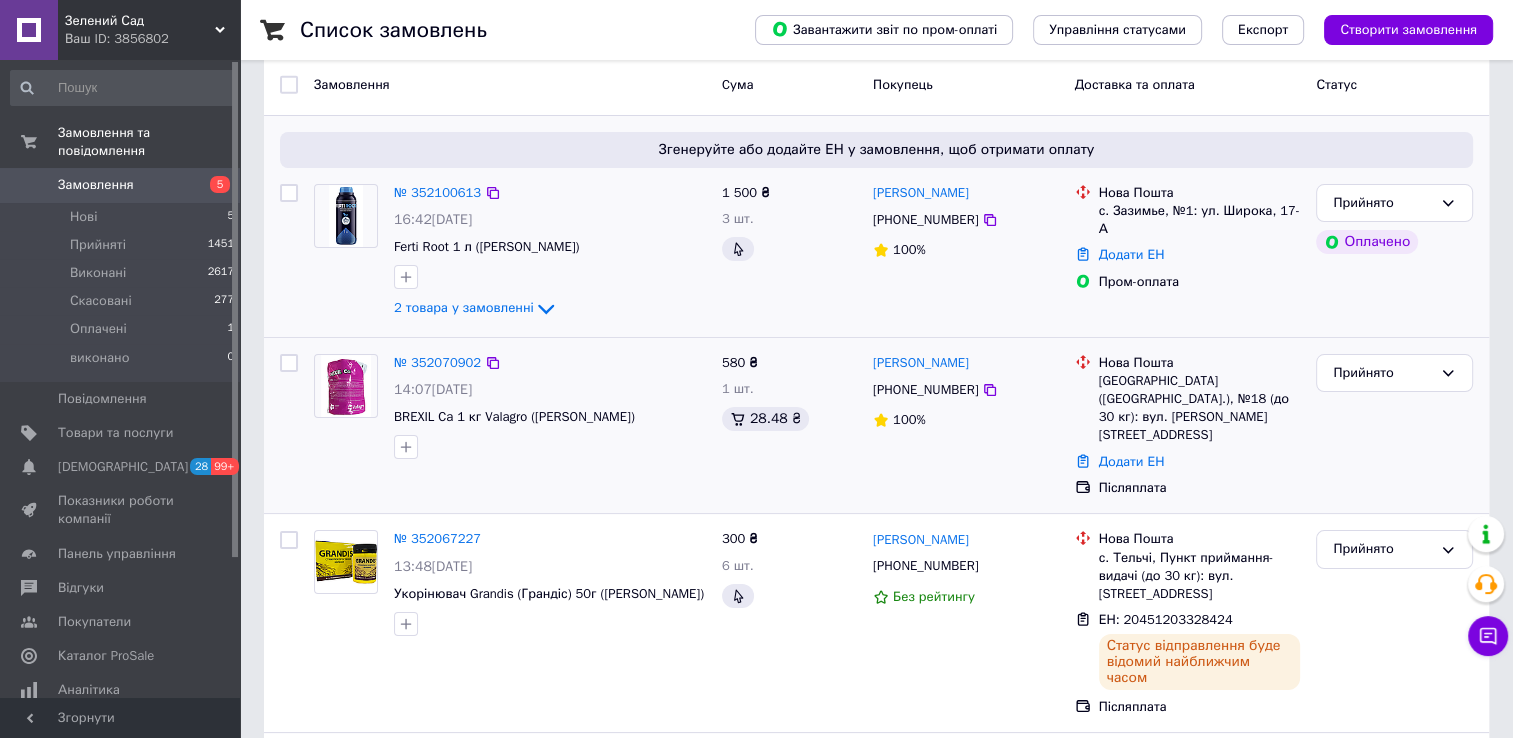 click on "Післяплата" at bounding box center [1200, 488] 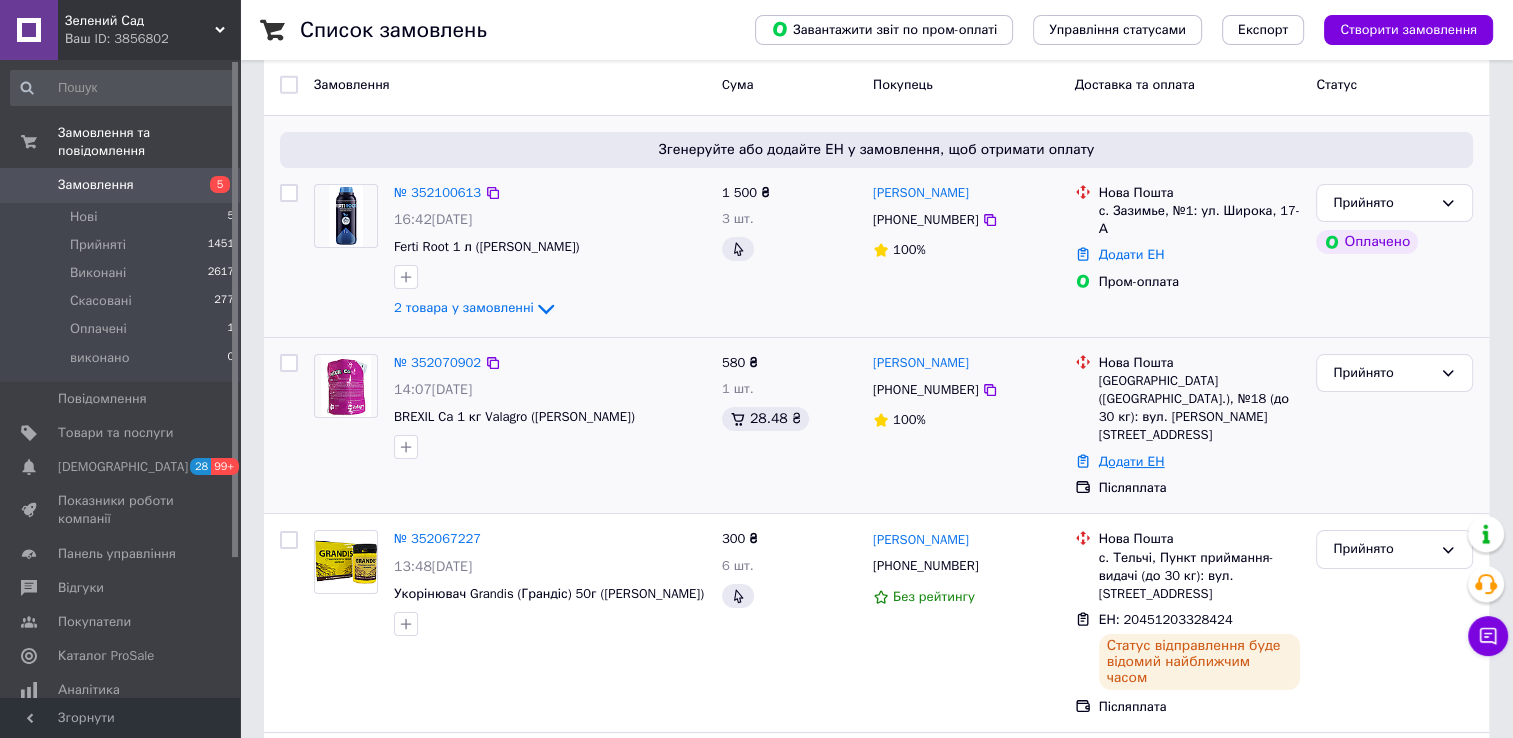 click on "Додати ЕН" at bounding box center (1132, 461) 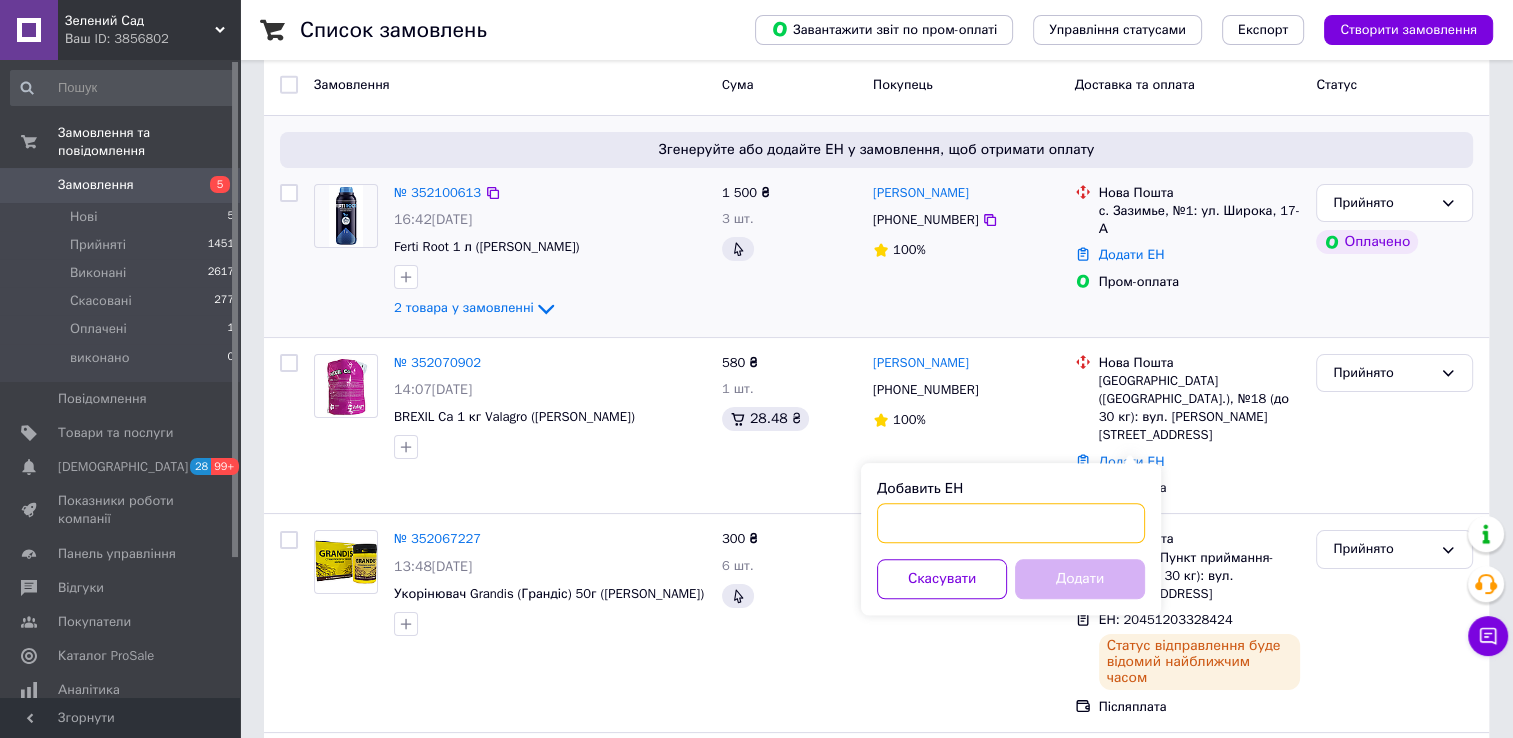 drag, startPoint x: 1029, startPoint y: 511, endPoint x: 1034, endPoint y: 520, distance: 10.29563 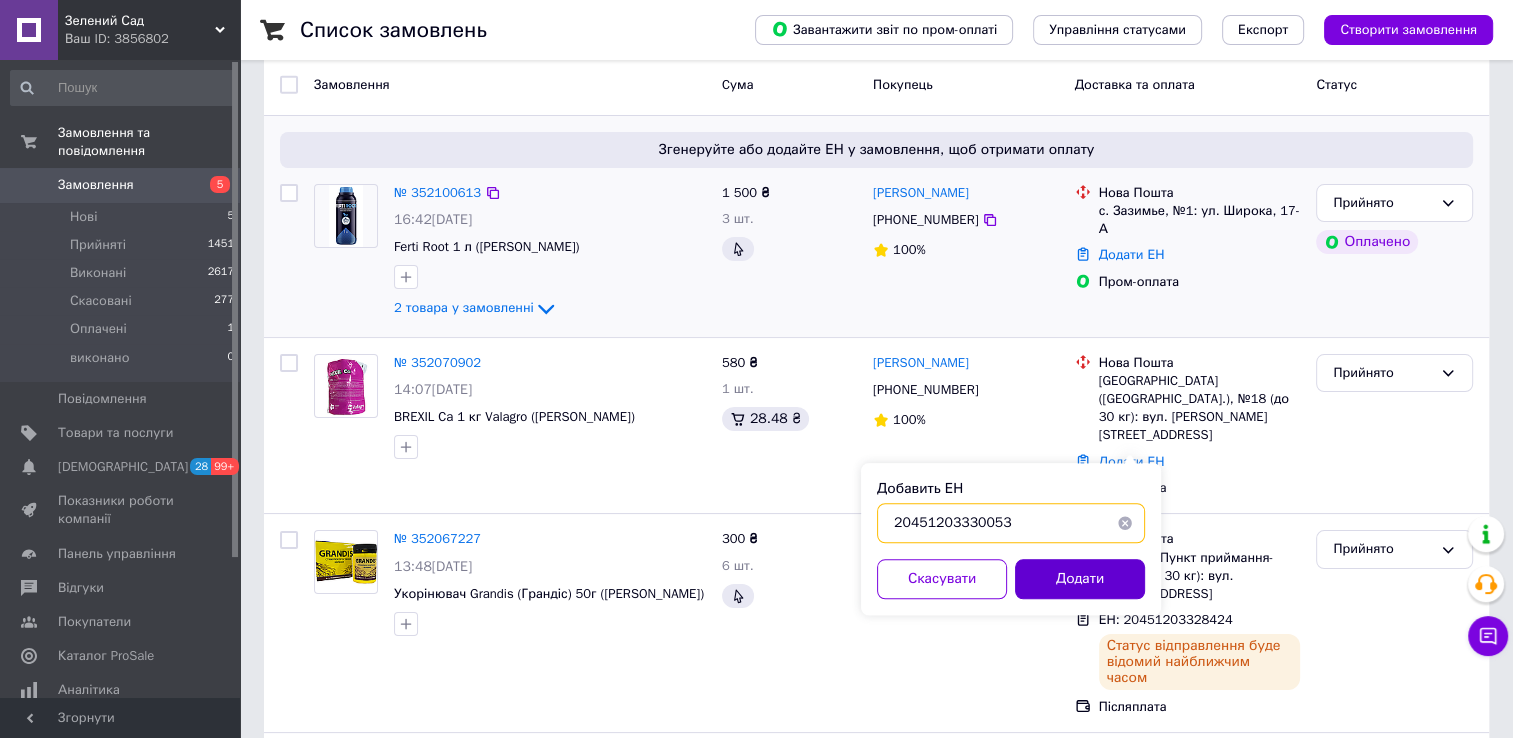 type on "20451203330053" 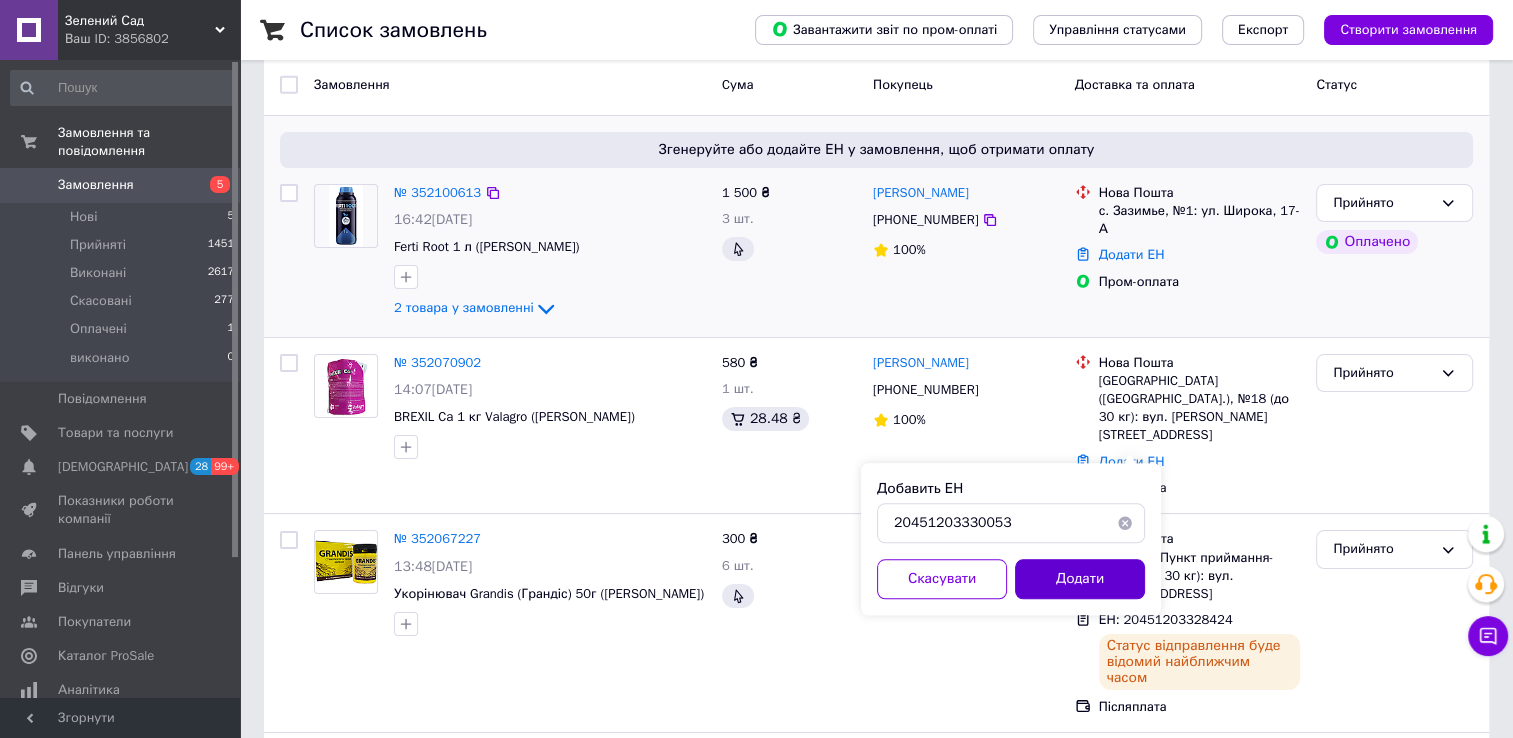 click on "Додати" at bounding box center [1080, 579] 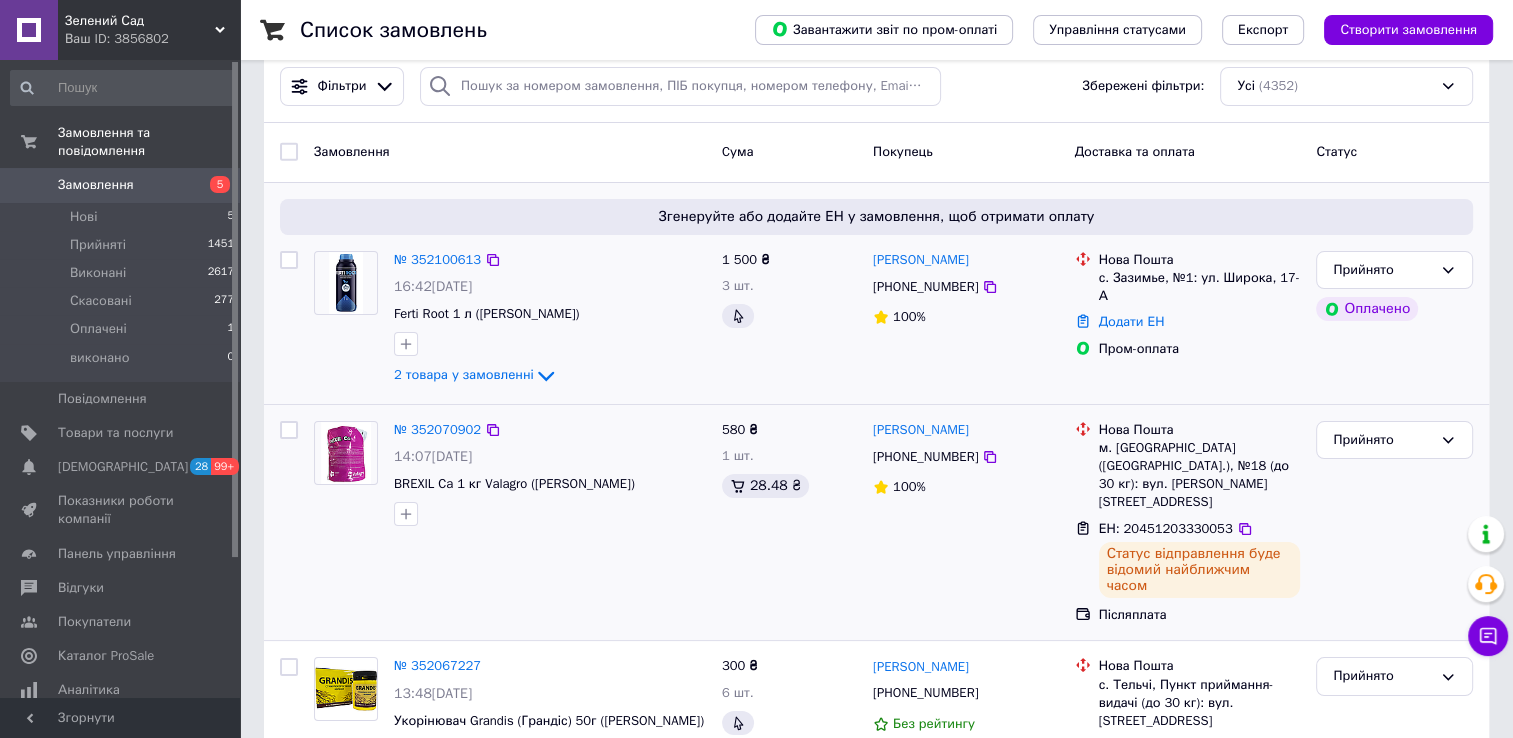 scroll, scrollTop: 0, scrollLeft: 0, axis: both 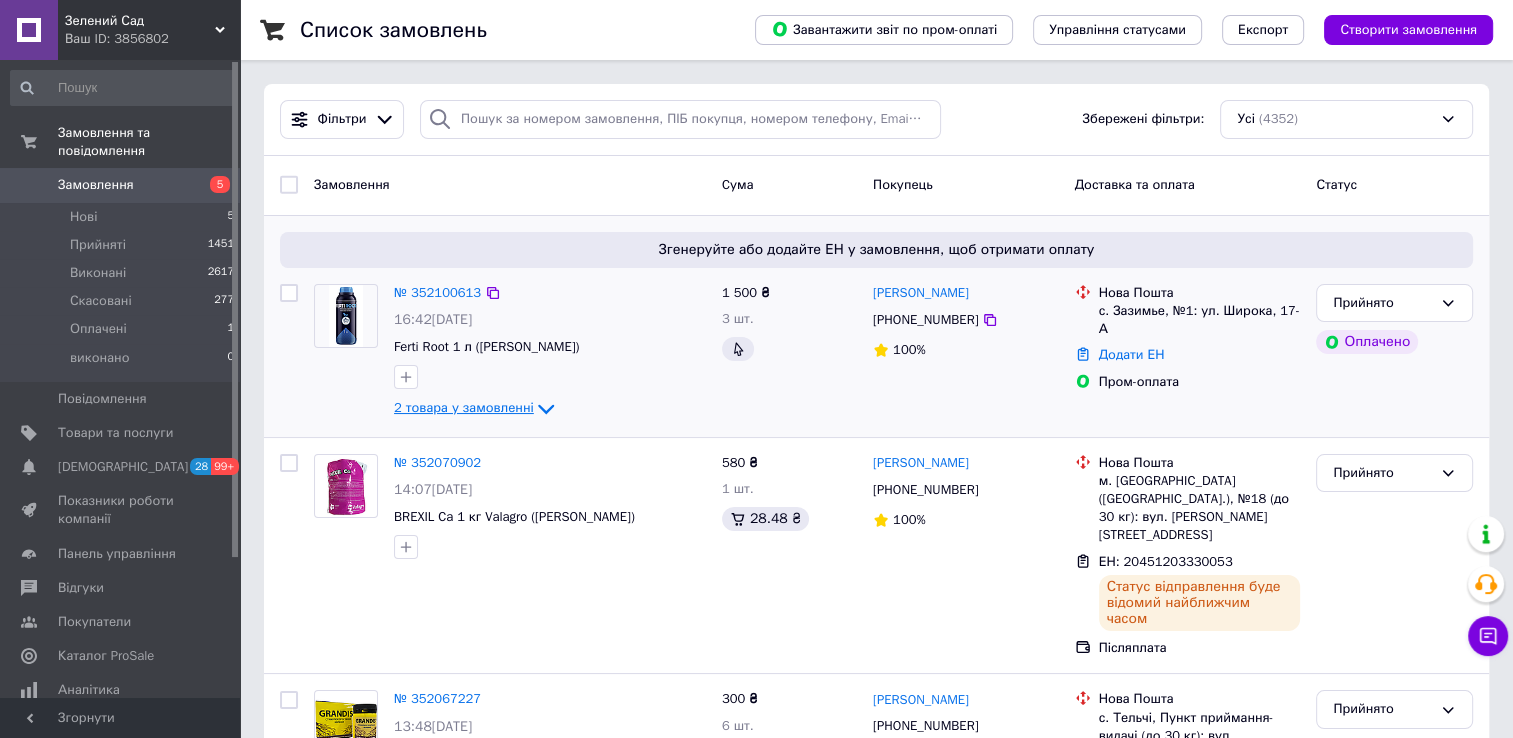 click on "2 товара у замовленні" at bounding box center [464, 407] 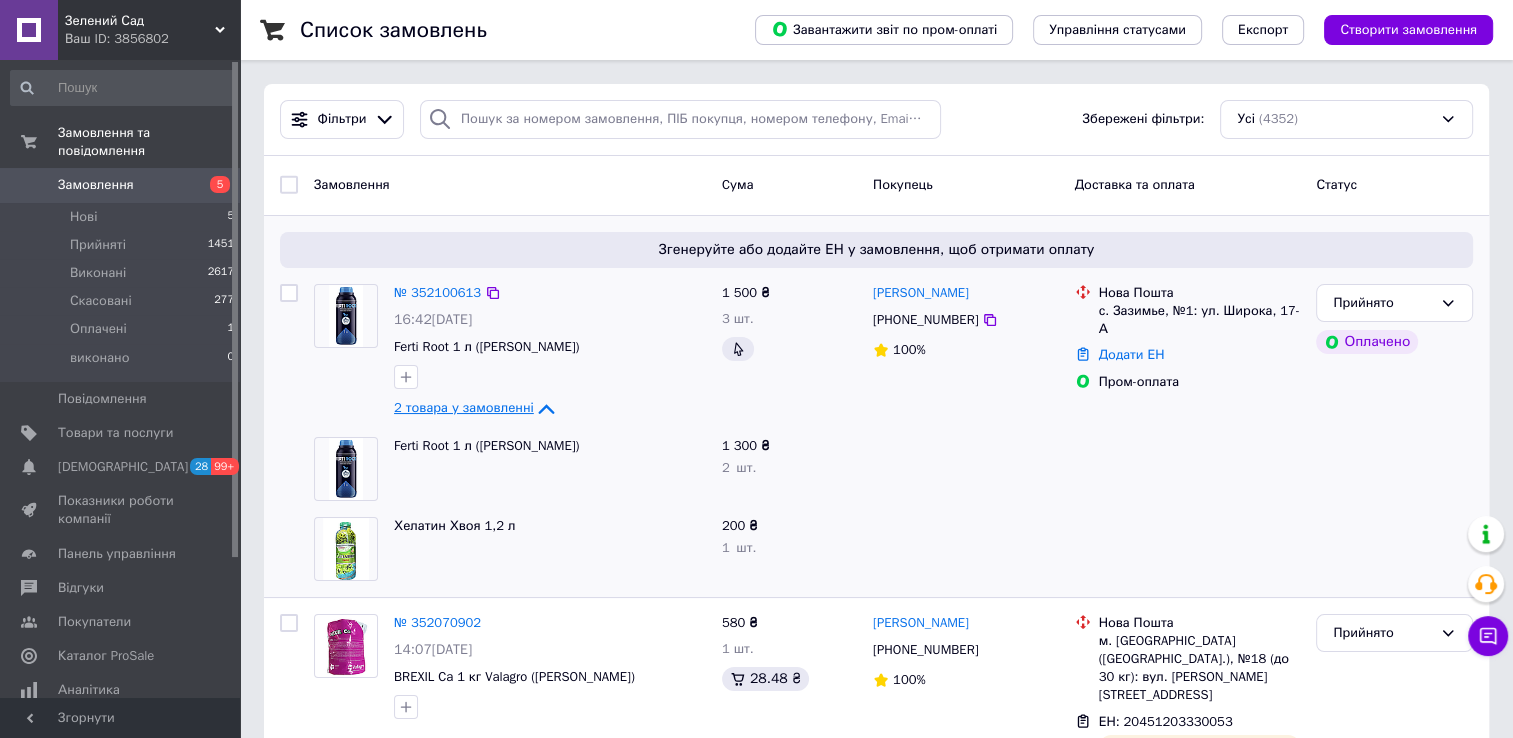 scroll, scrollTop: 100, scrollLeft: 0, axis: vertical 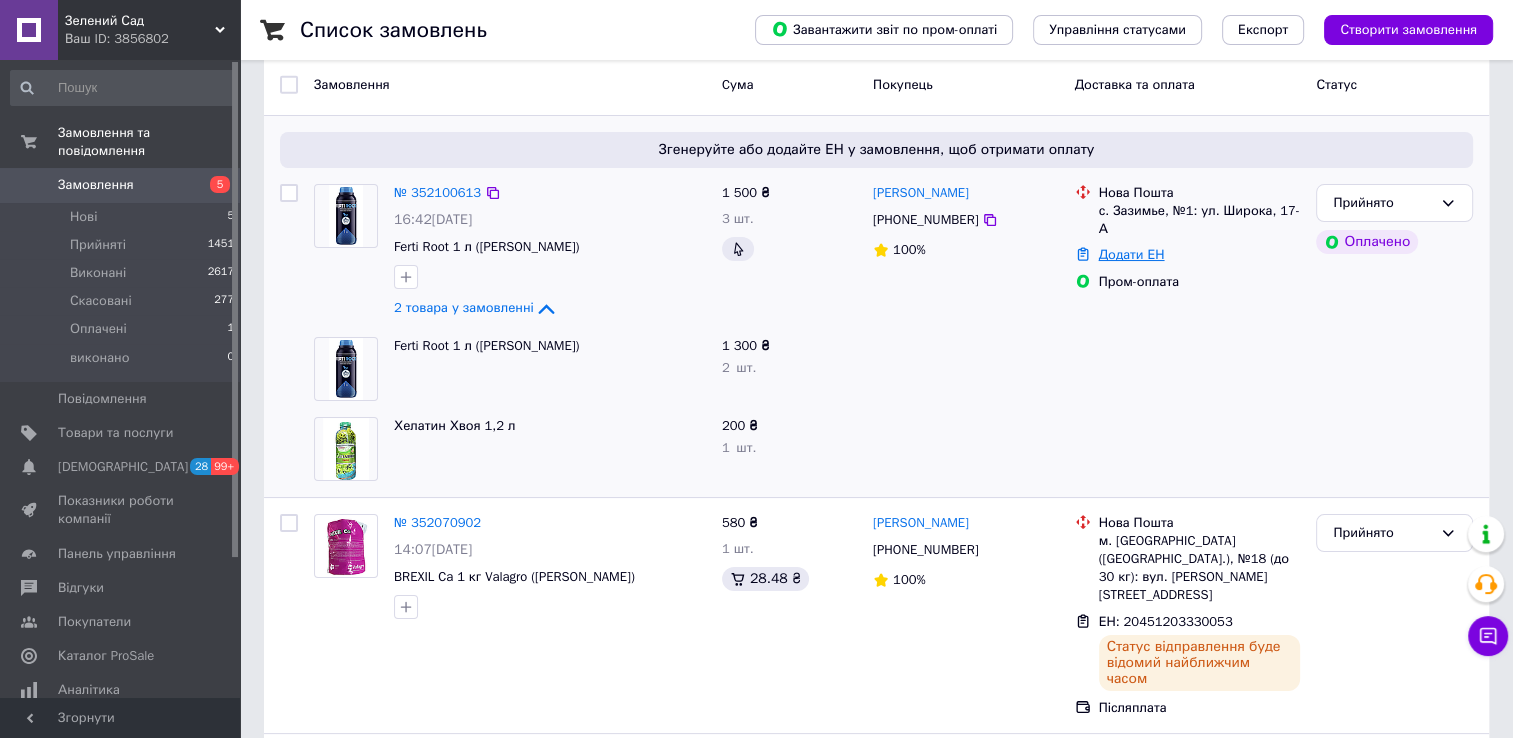 click on "Додати ЕН" at bounding box center [1132, 254] 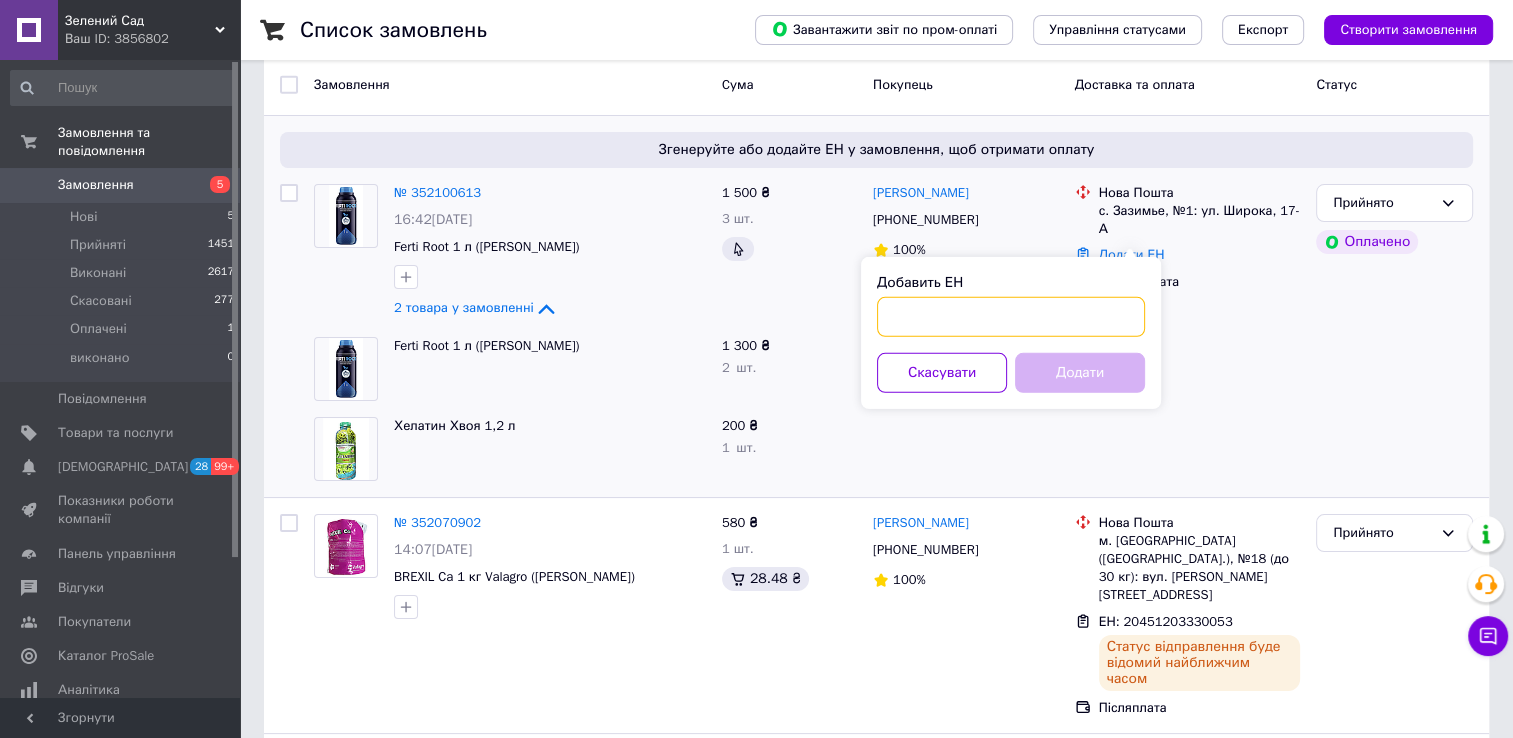 drag, startPoint x: 1076, startPoint y: 318, endPoint x: 1108, endPoint y: 307, distance: 33.83785 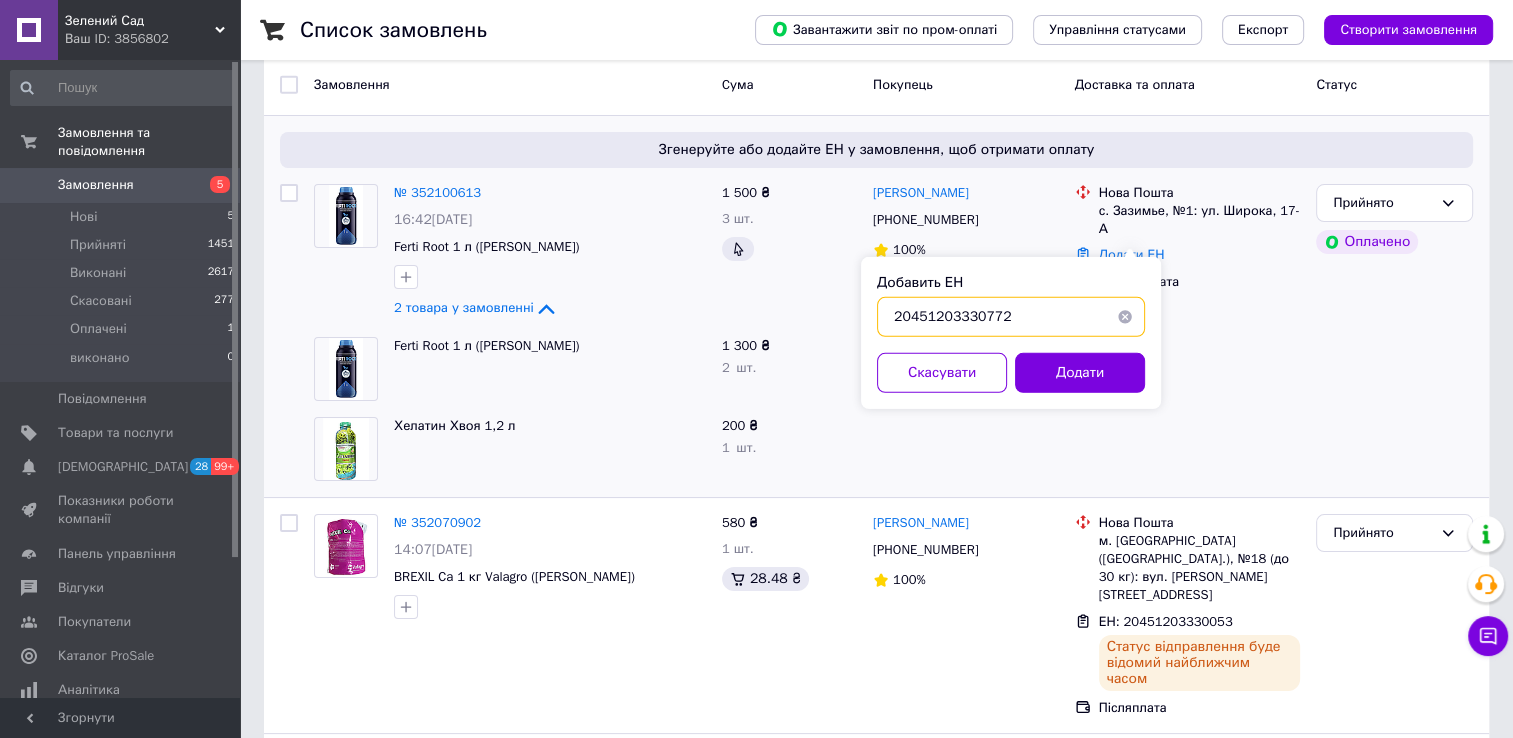 scroll, scrollTop: 0, scrollLeft: 0, axis: both 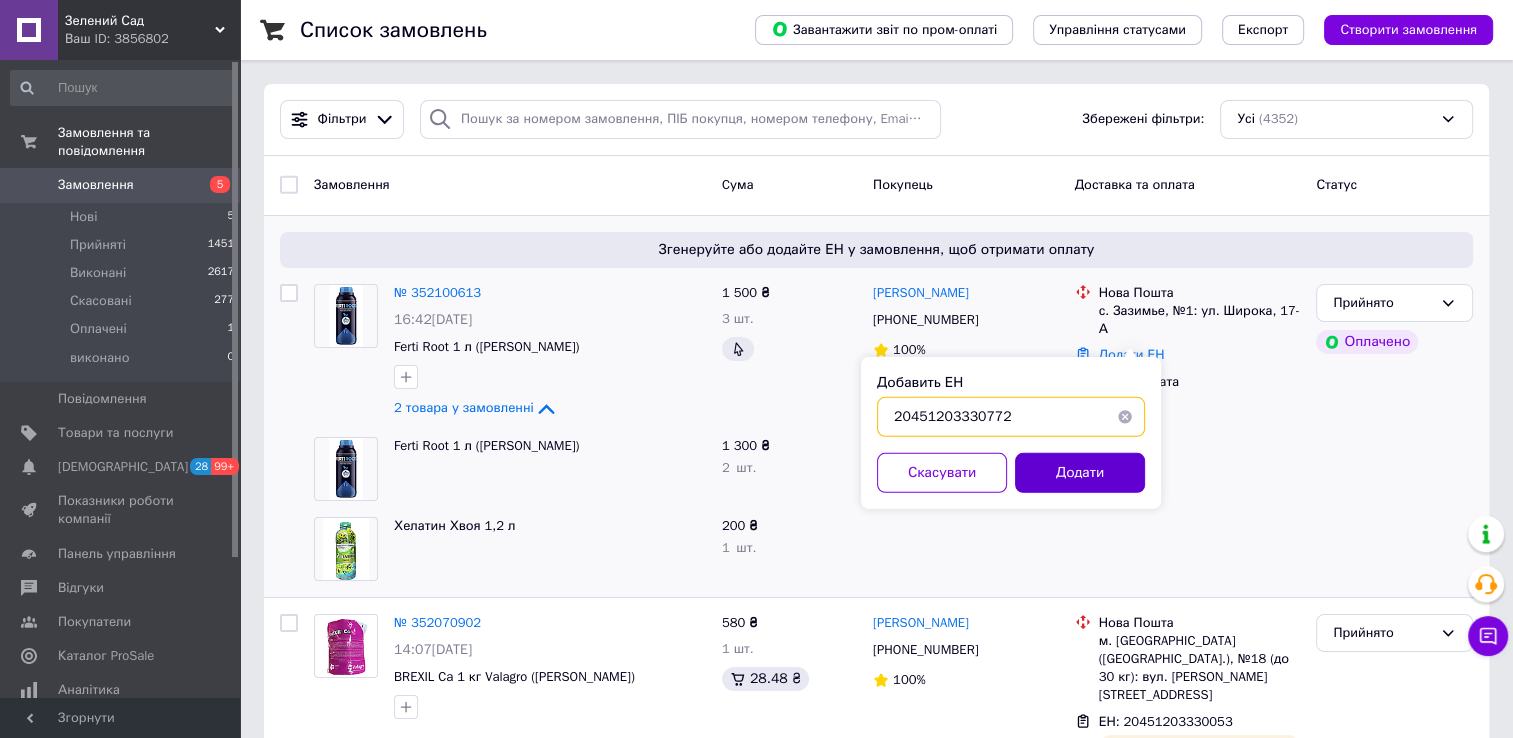 type on "20451203330772" 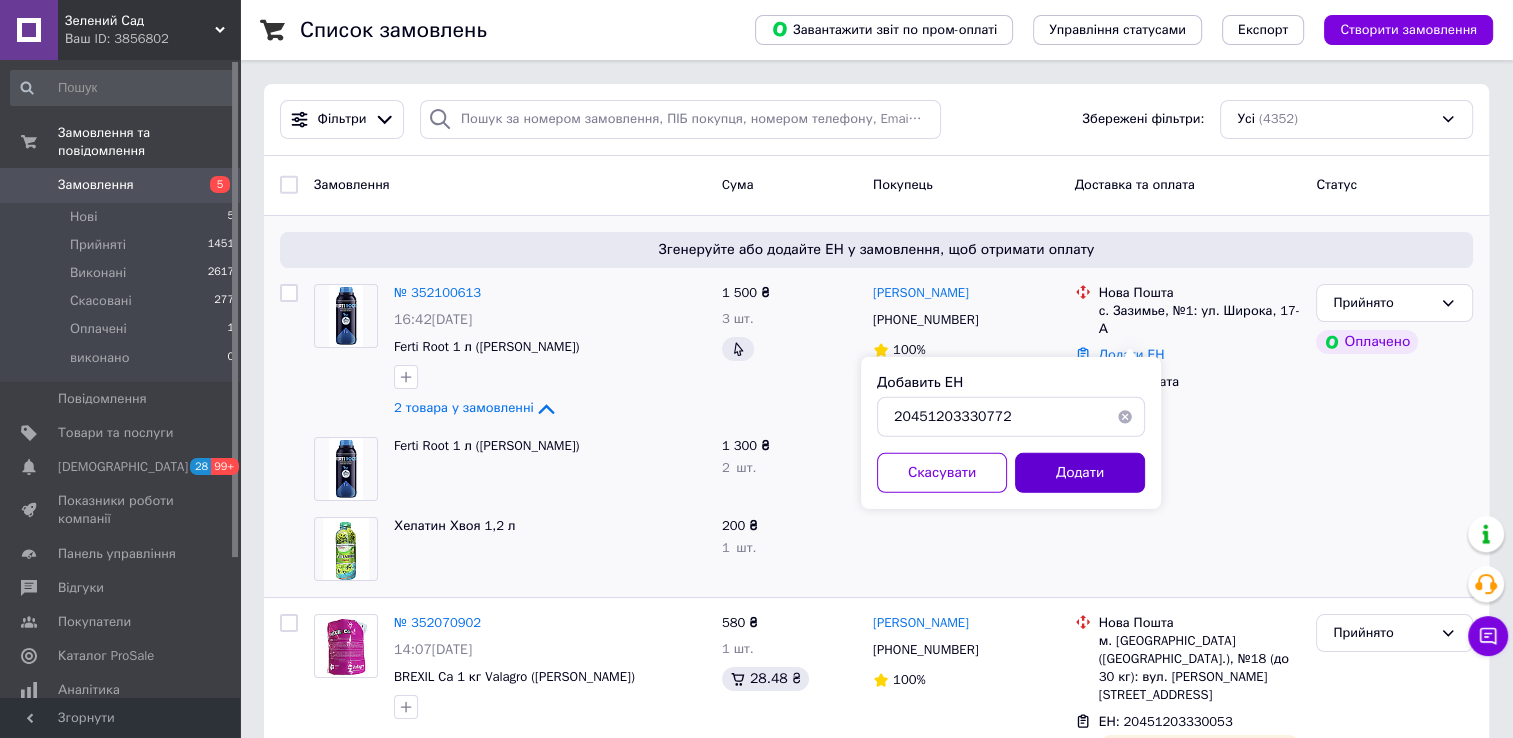 click on "Додати" at bounding box center (1080, 473) 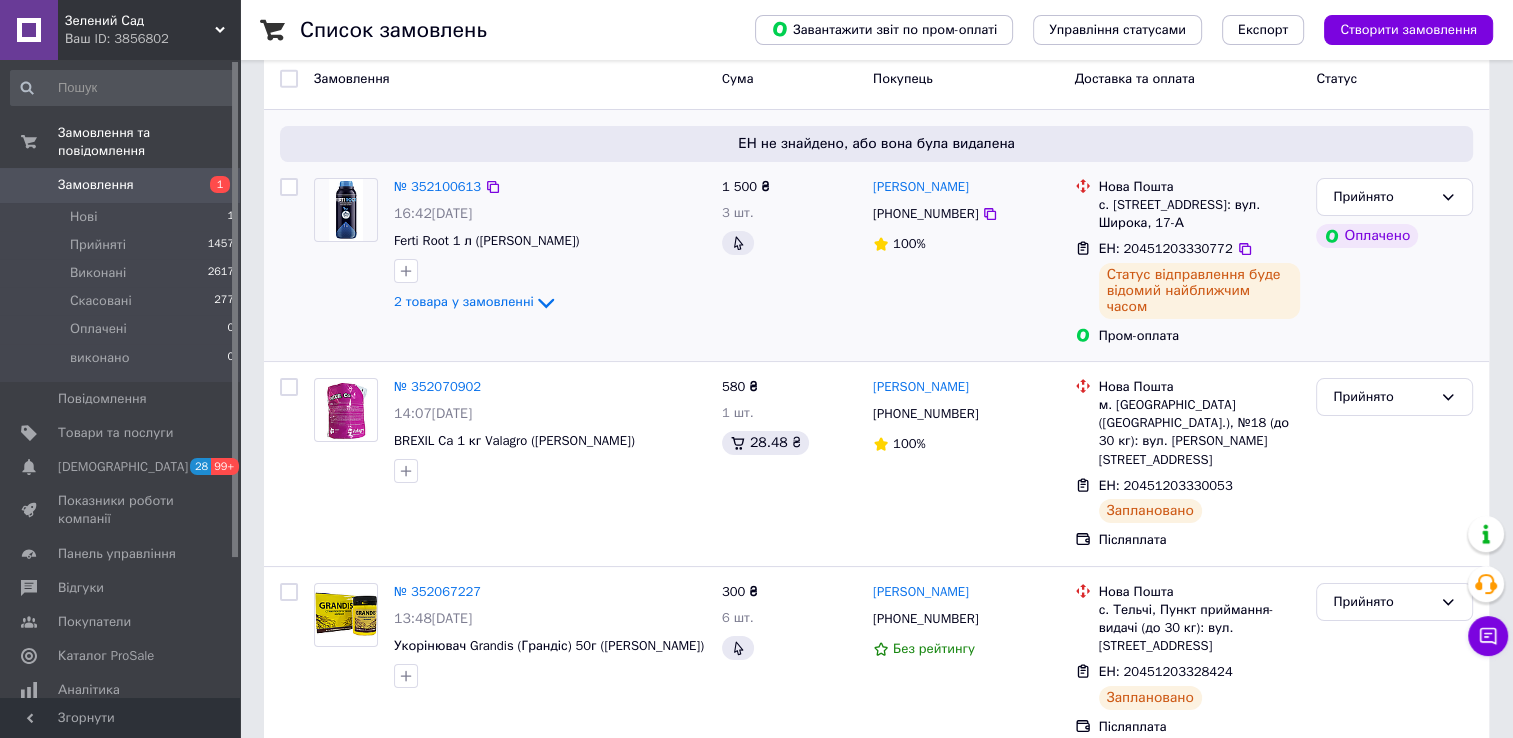 scroll, scrollTop: 0, scrollLeft: 0, axis: both 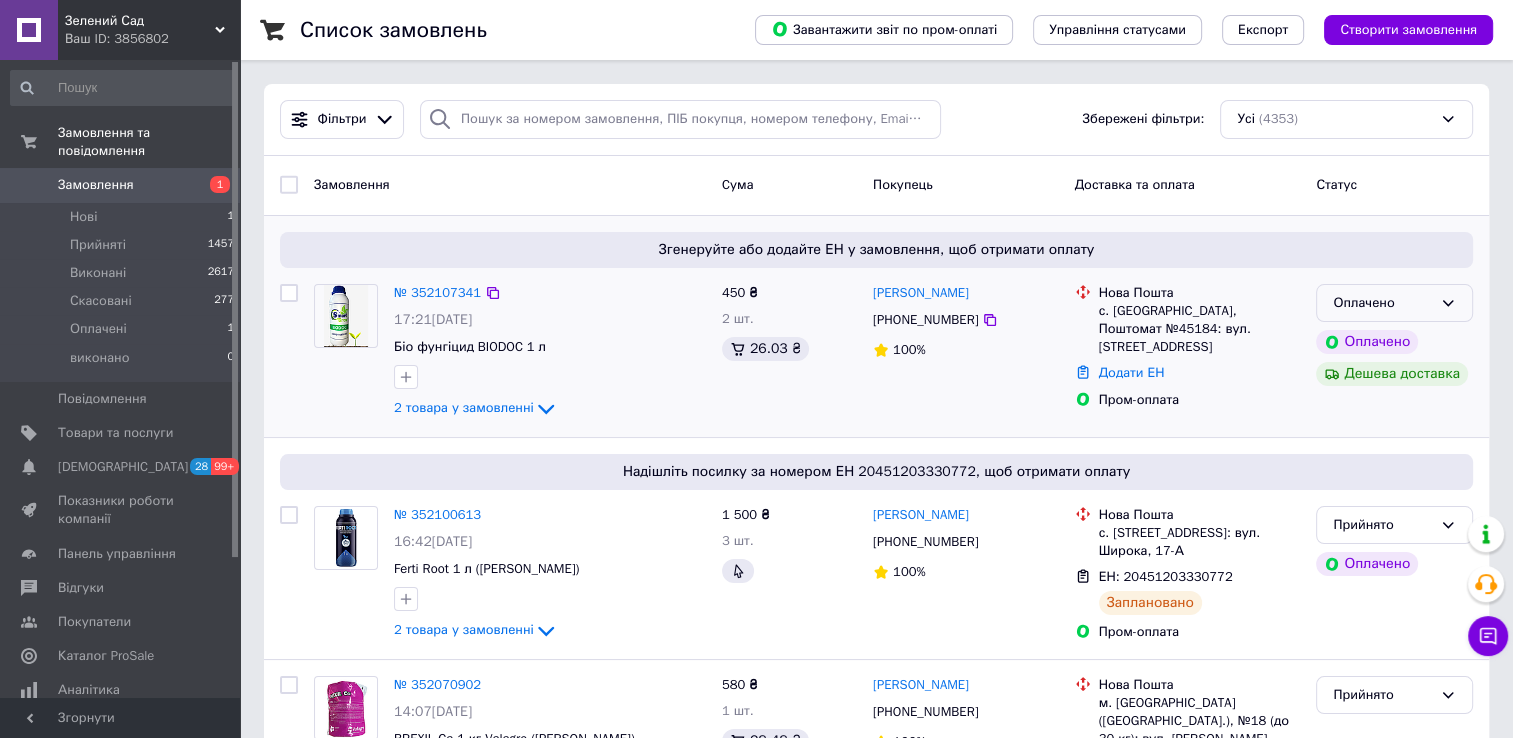 click on "Оплачено" at bounding box center [1382, 303] 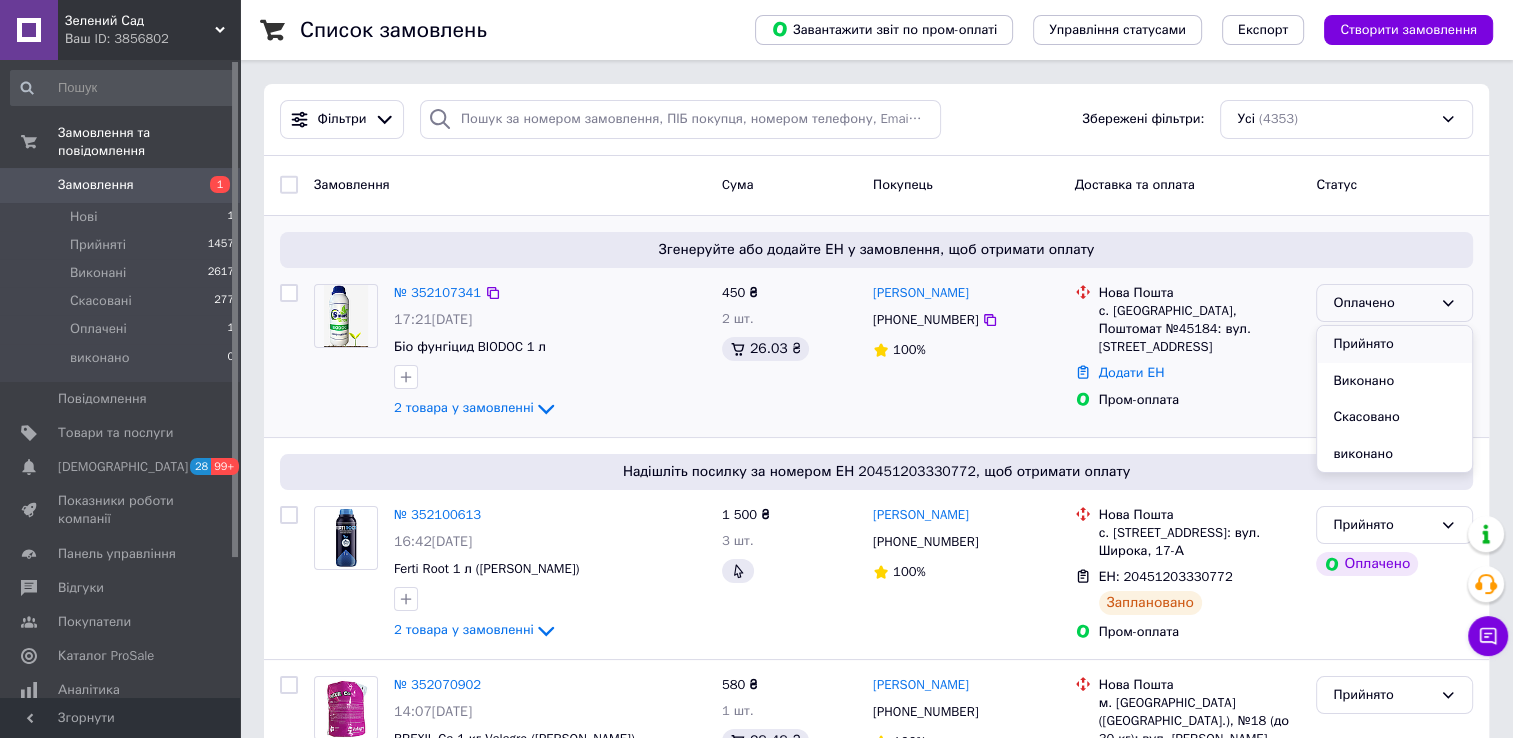 click on "Прийнято" at bounding box center (1394, 344) 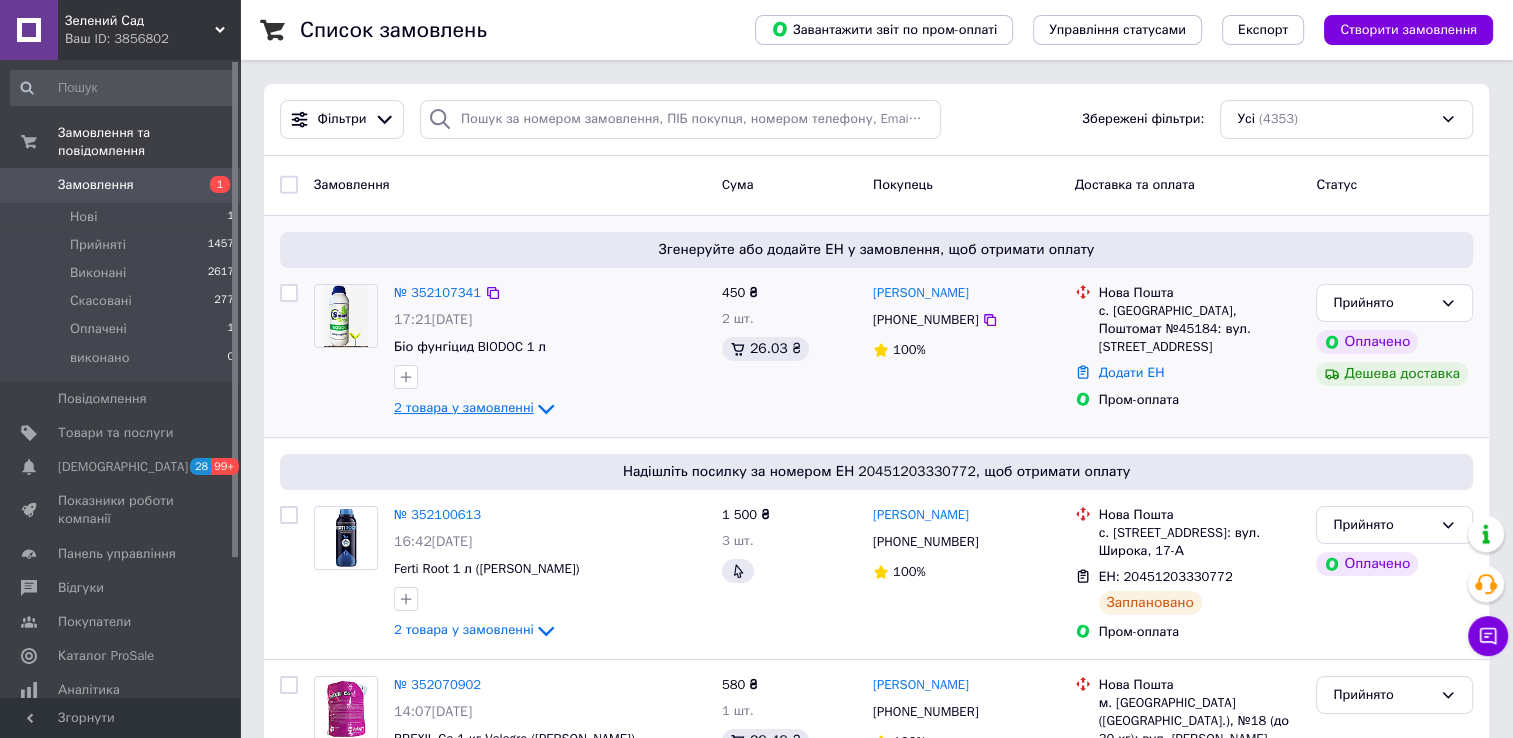drag, startPoint x: 562, startPoint y: 416, endPoint x: 549, endPoint y: 414, distance: 13.152946 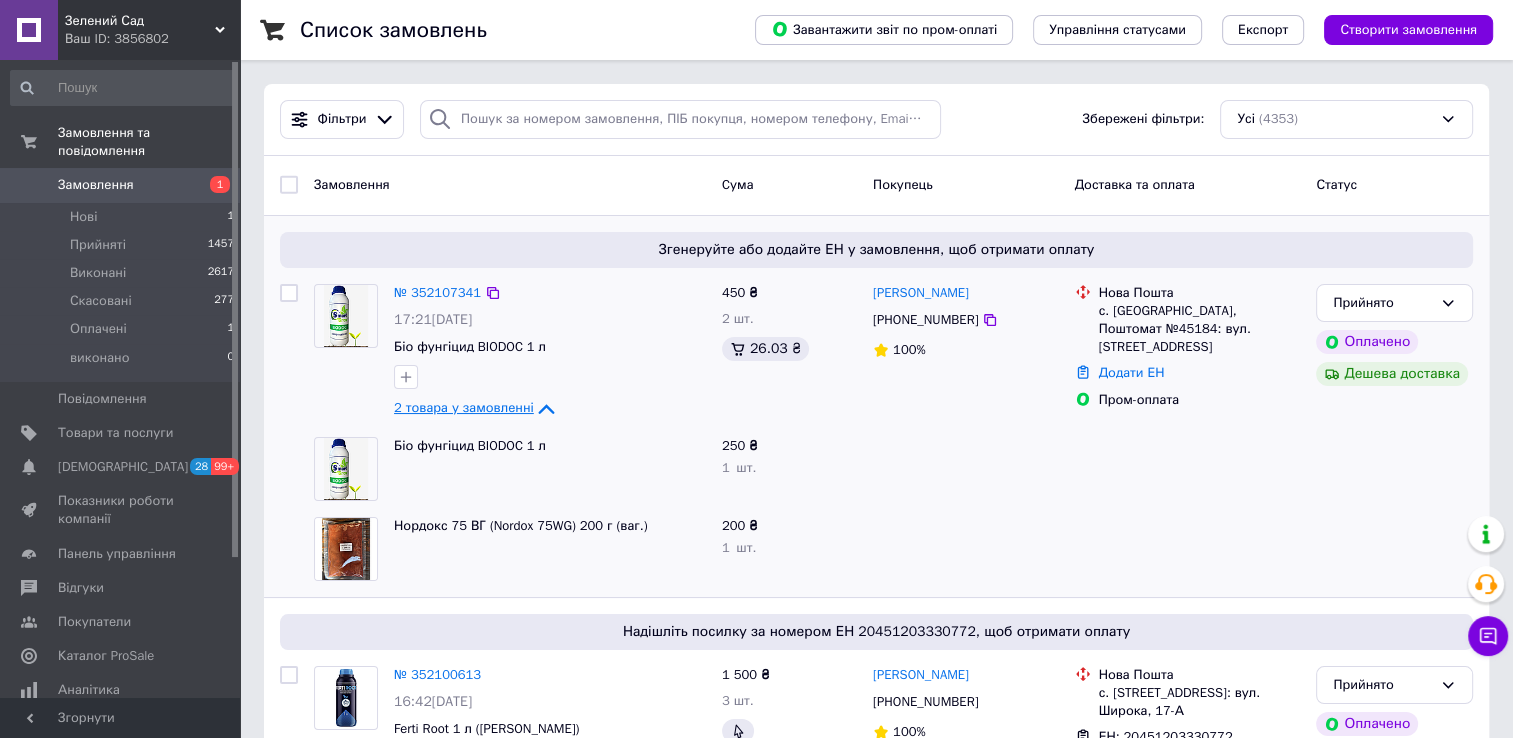 scroll, scrollTop: 200, scrollLeft: 0, axis: vertical 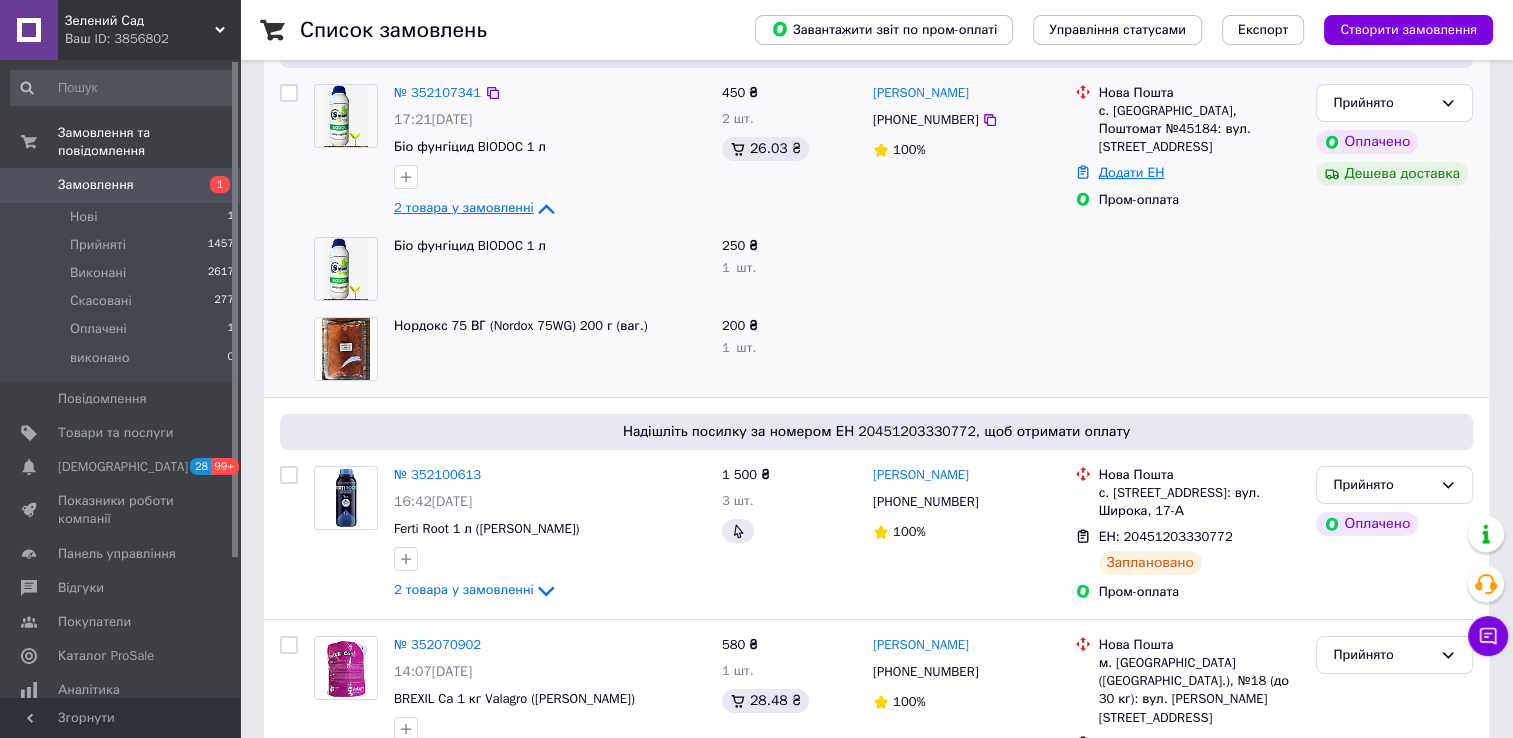 click on "Додати ЕН" at bounding box center [1132, 172] 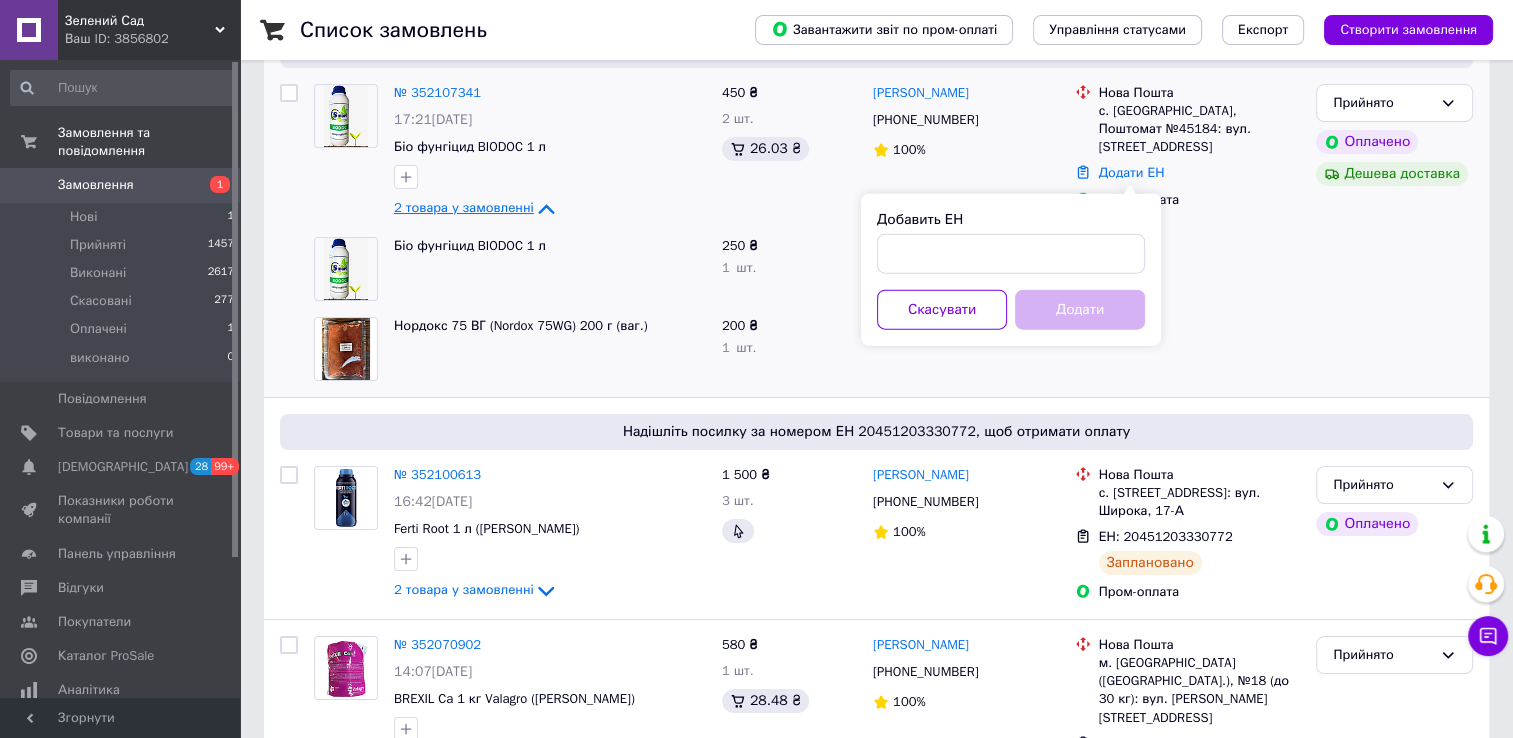 click on "Скасувати" at bounding box center (942, 310) 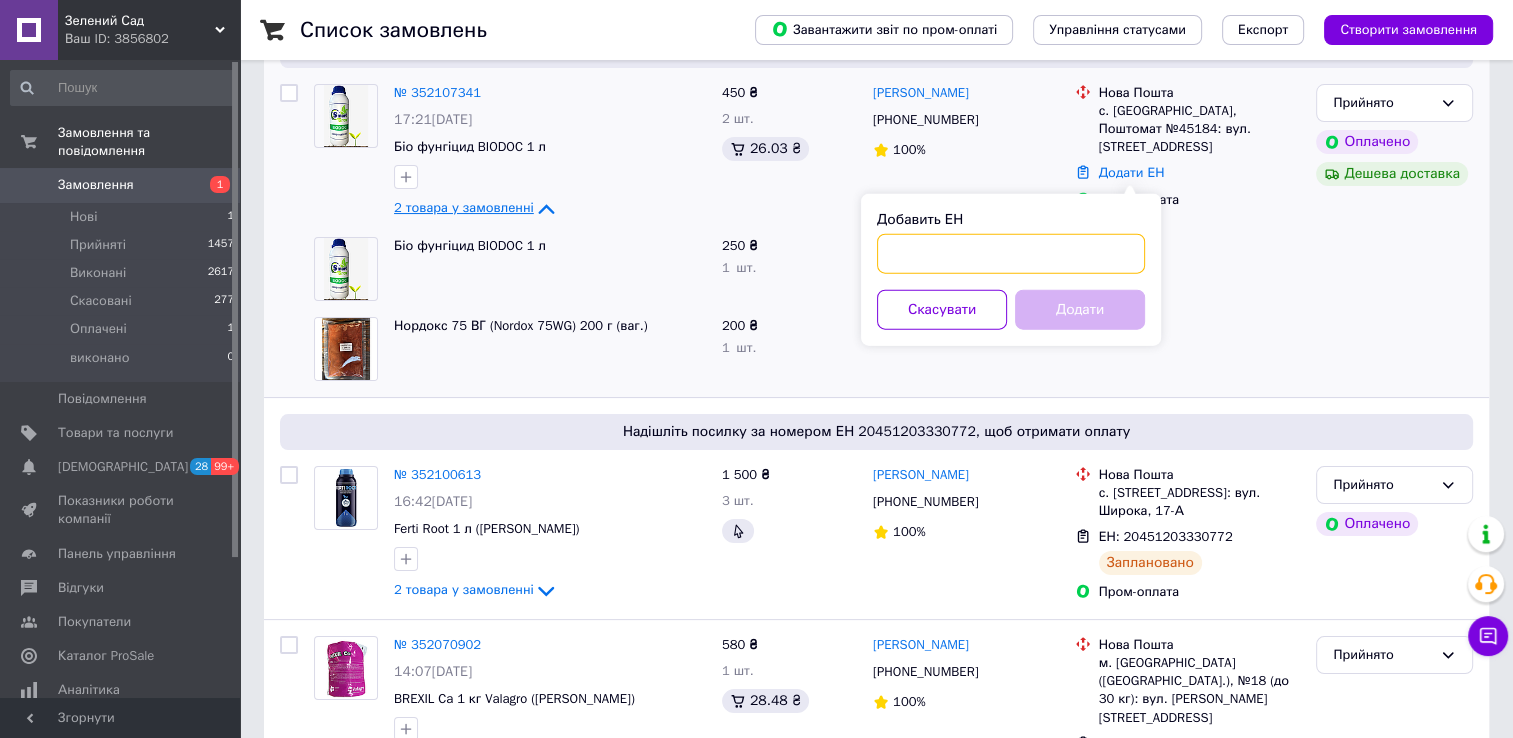 click on "Добавить ЕН" at bounding box center [1011, 254] 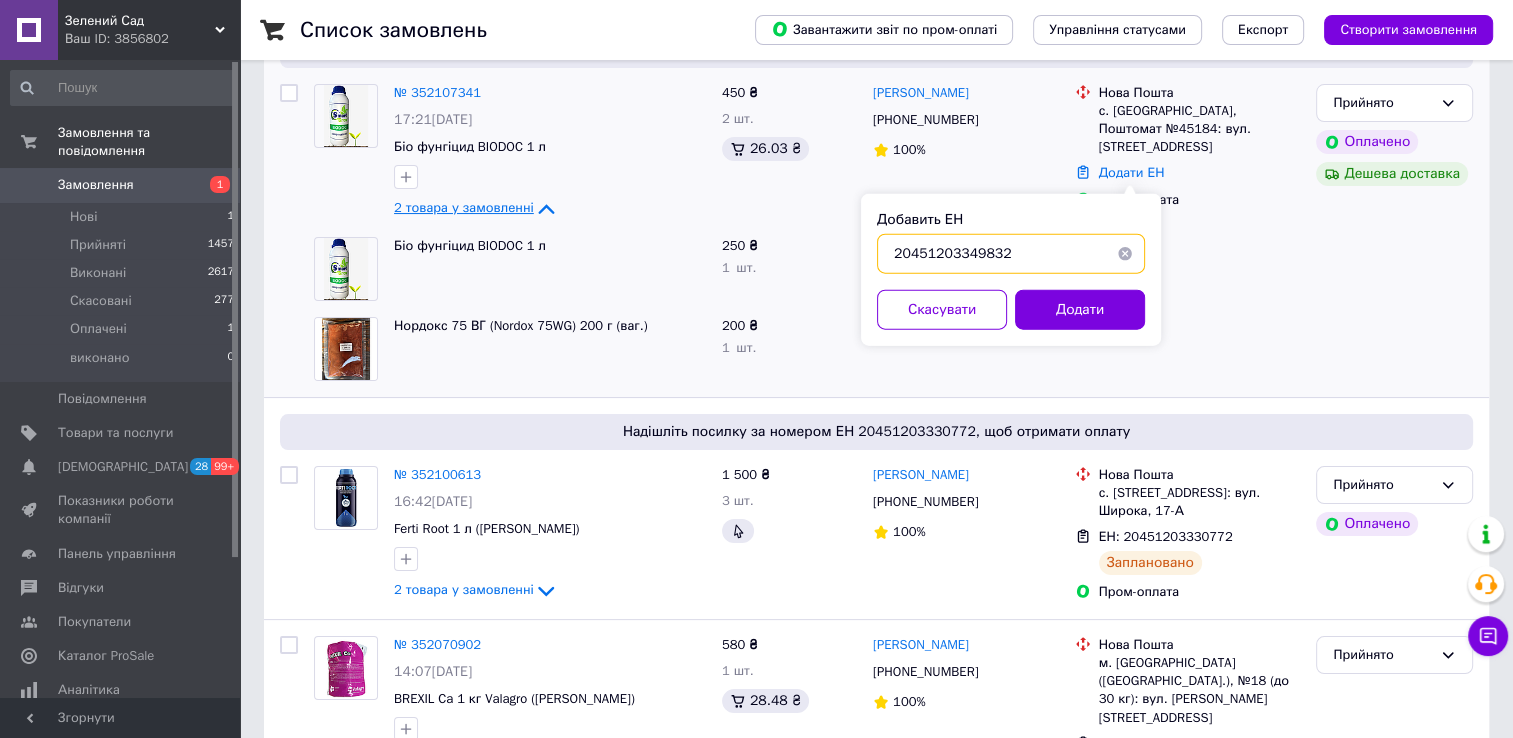 type on "20451203349832" 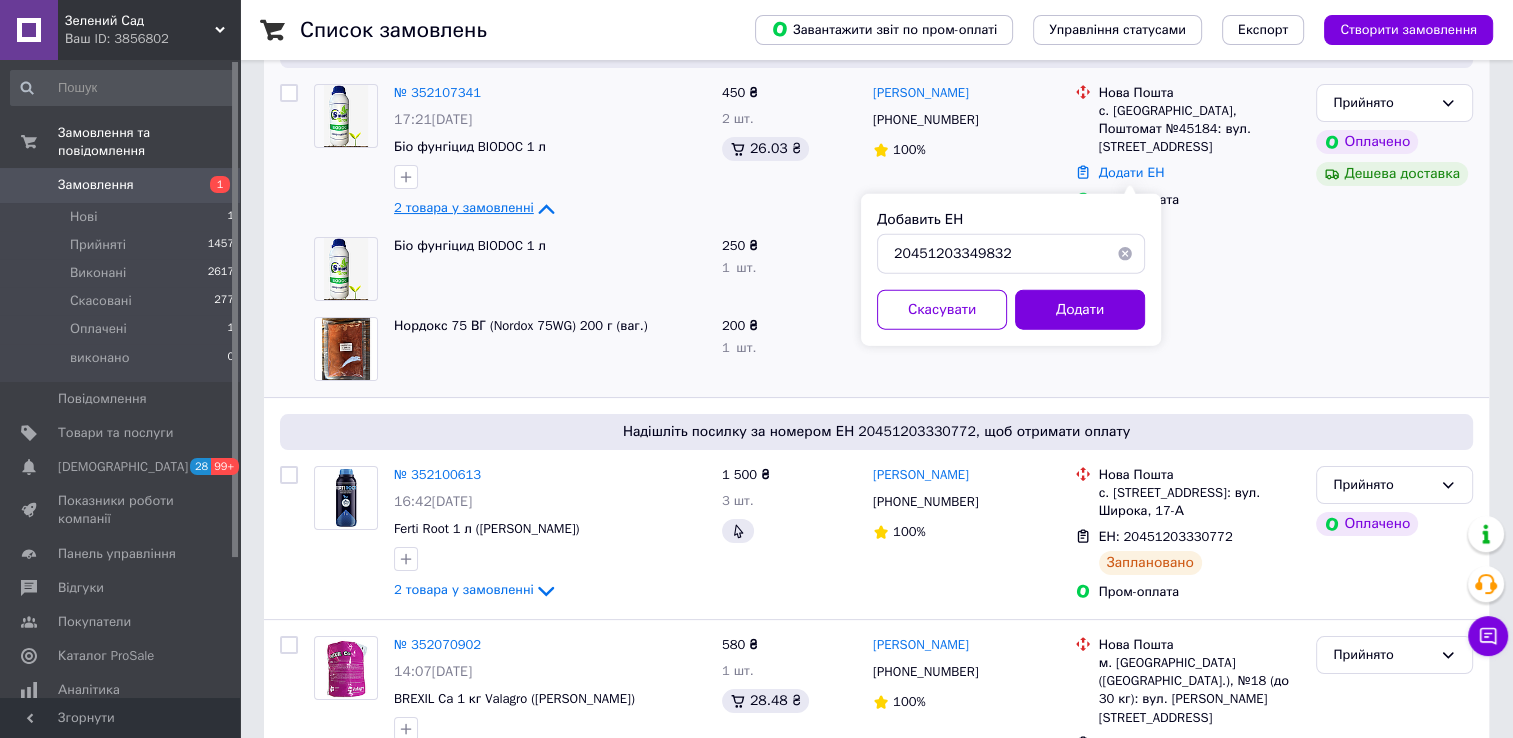 click on "Добавить ЕН 20451203349832 Скасувати Додати" at bounding box center (1011, 270) 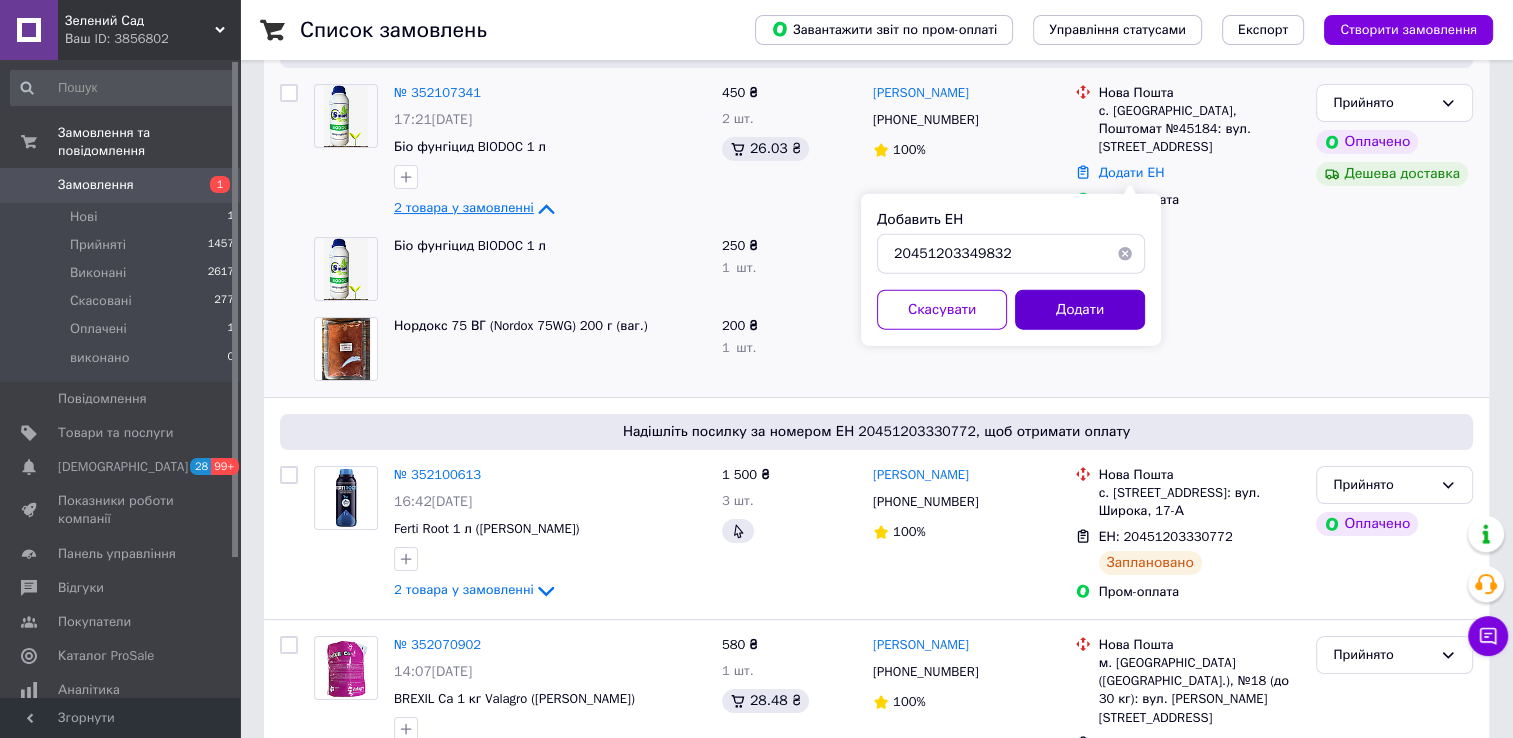 click on "Додати" at bounding box center (1080, 310) 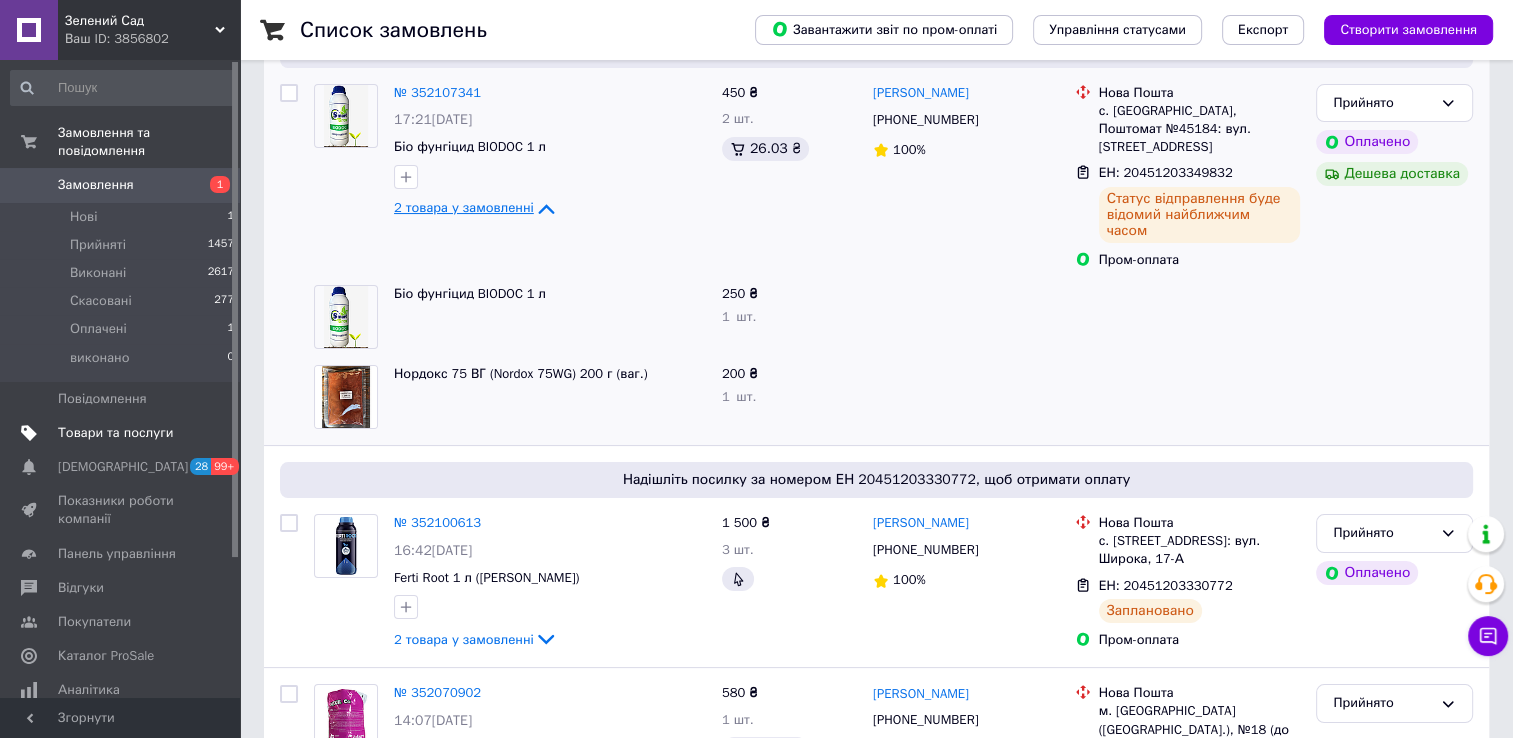 click on "Товари та послуги" at bounding box center (115, 433) 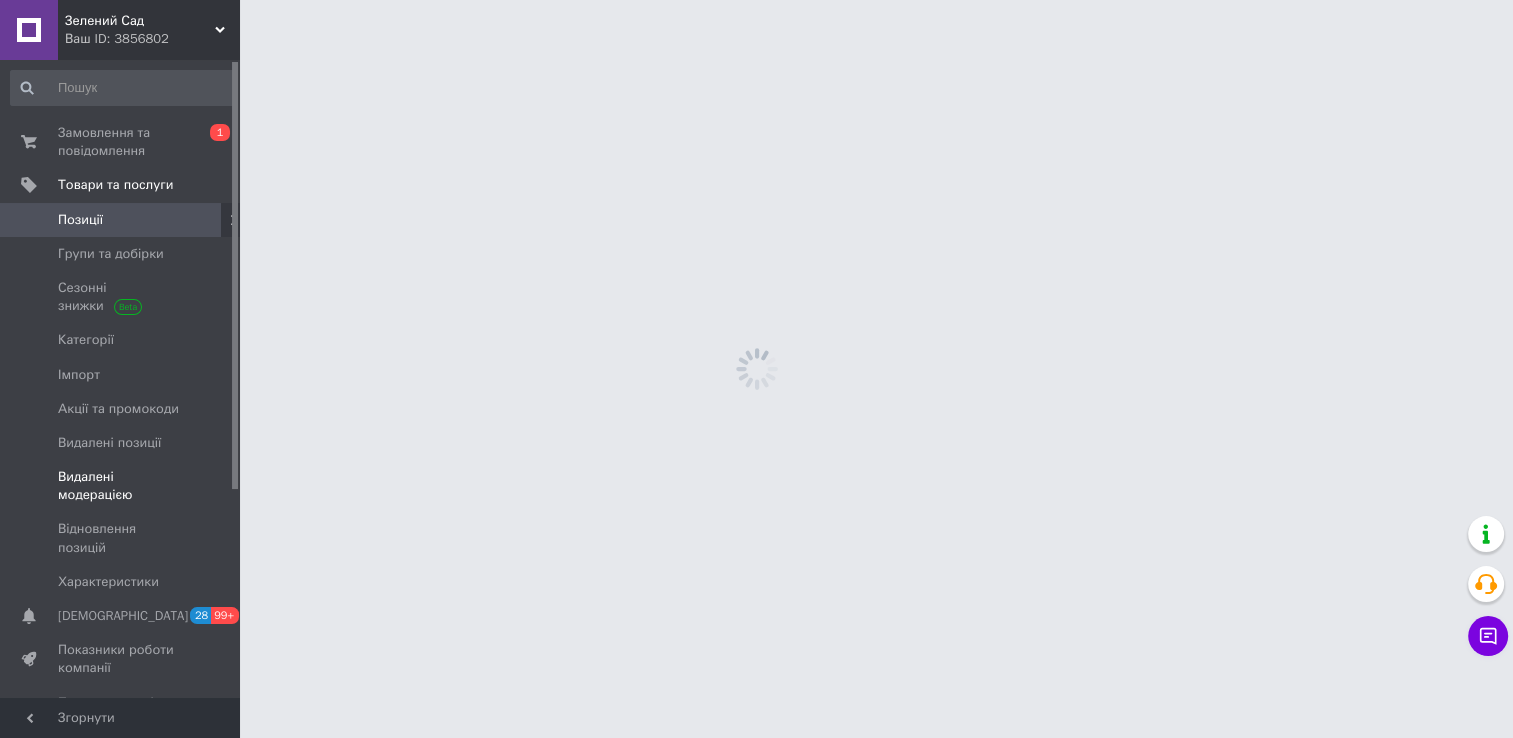 scroll, scrollTop: 0, scrollLeft: 0, axis: both 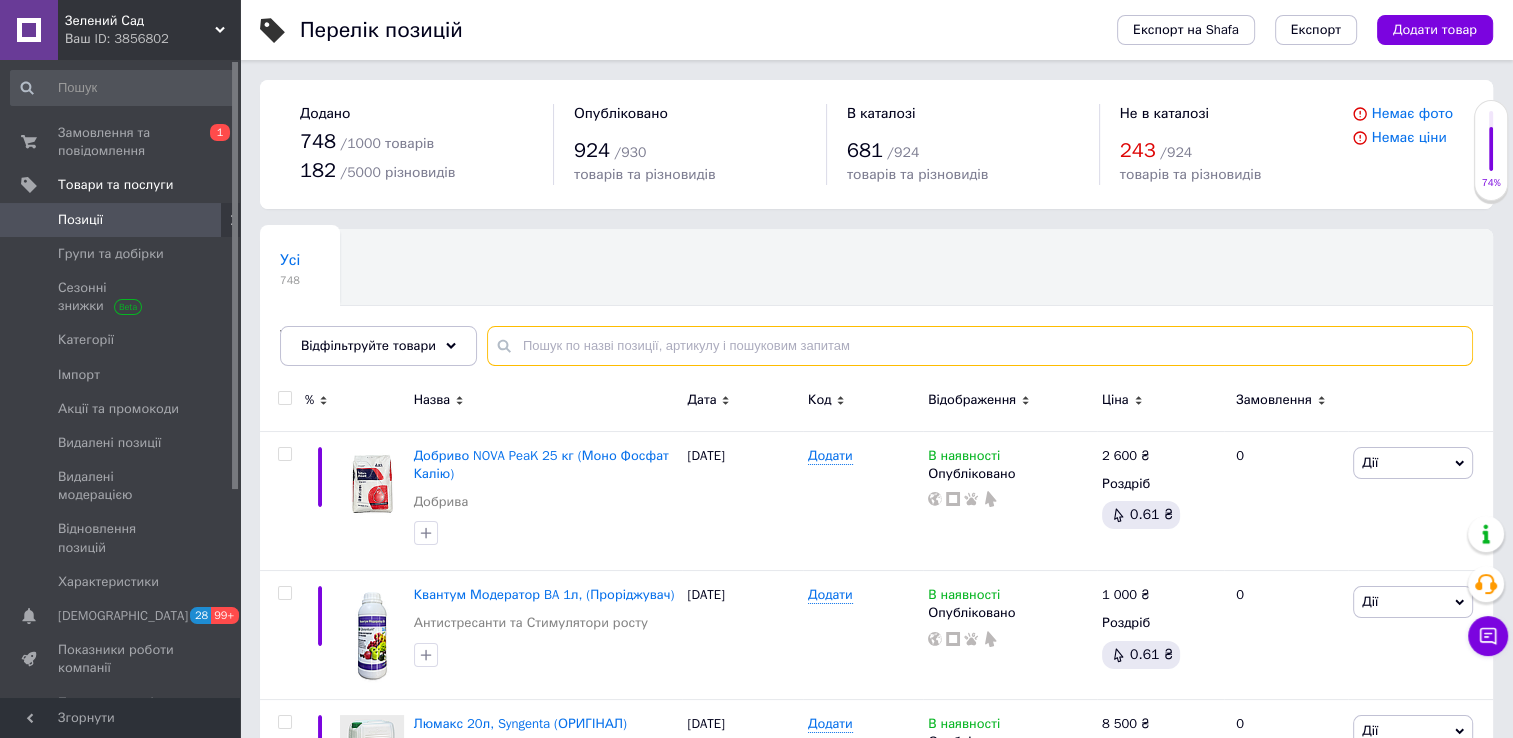 click at bounding box center (980, 346) 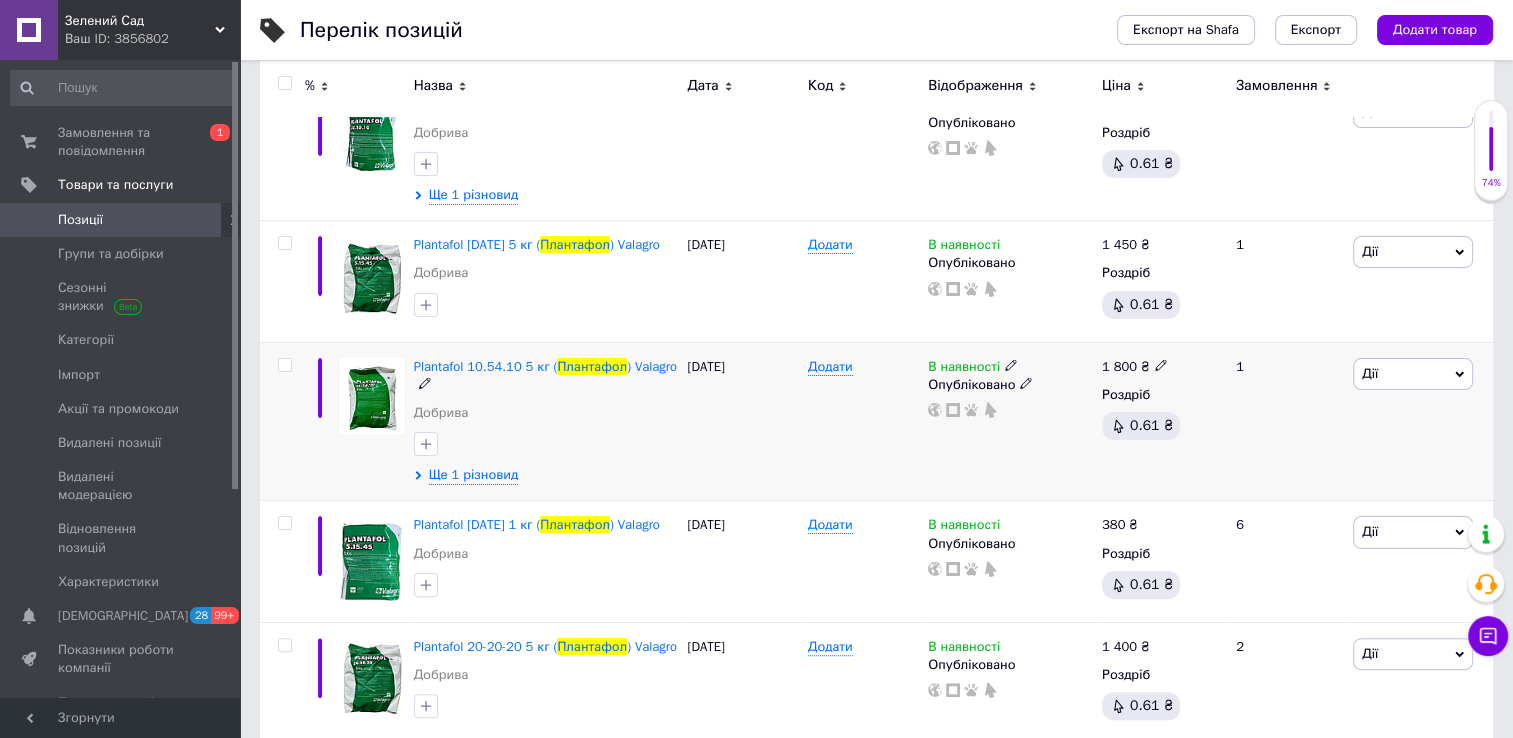 scroll, scrollTop: 400, scrollLeft: 0, axis: vertical 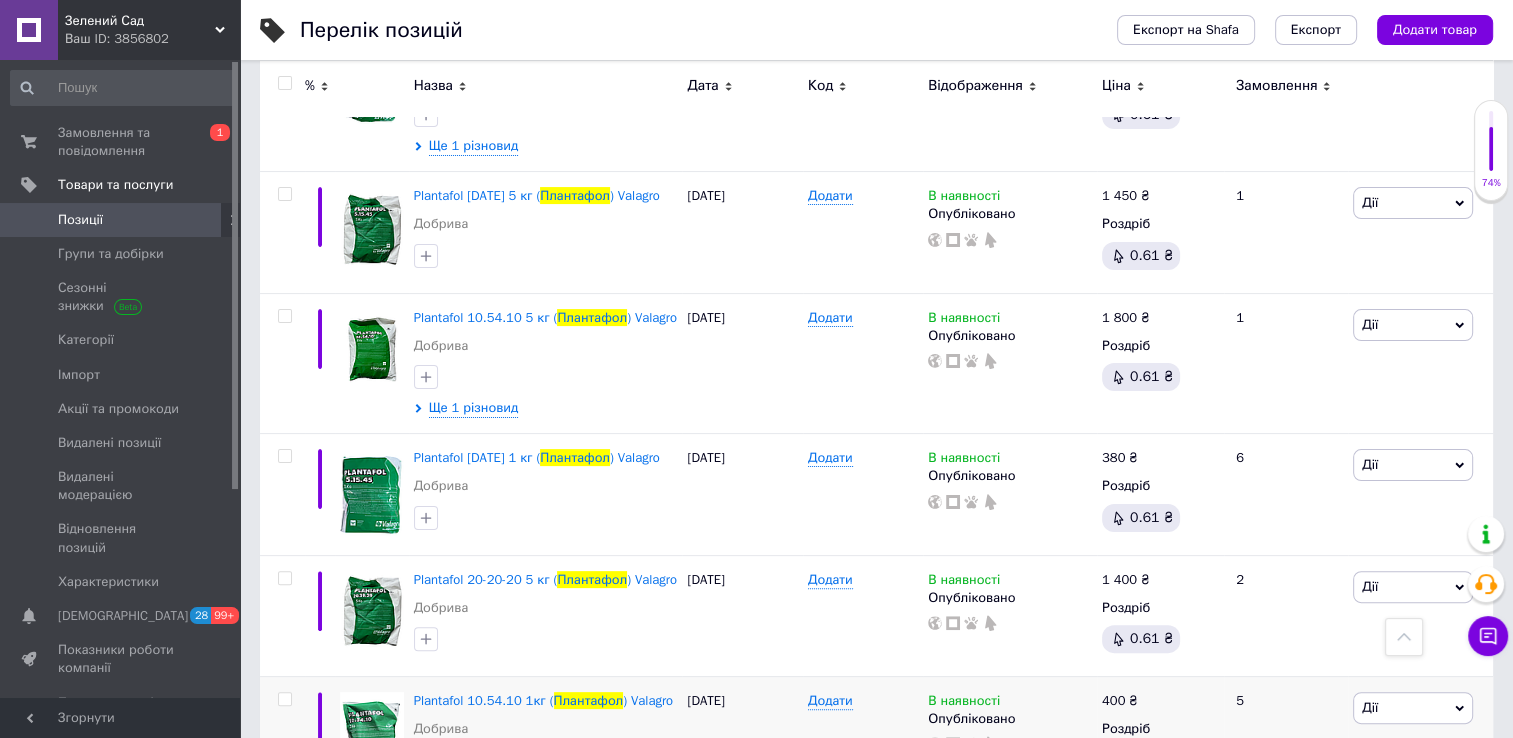 type on "плантафол" 